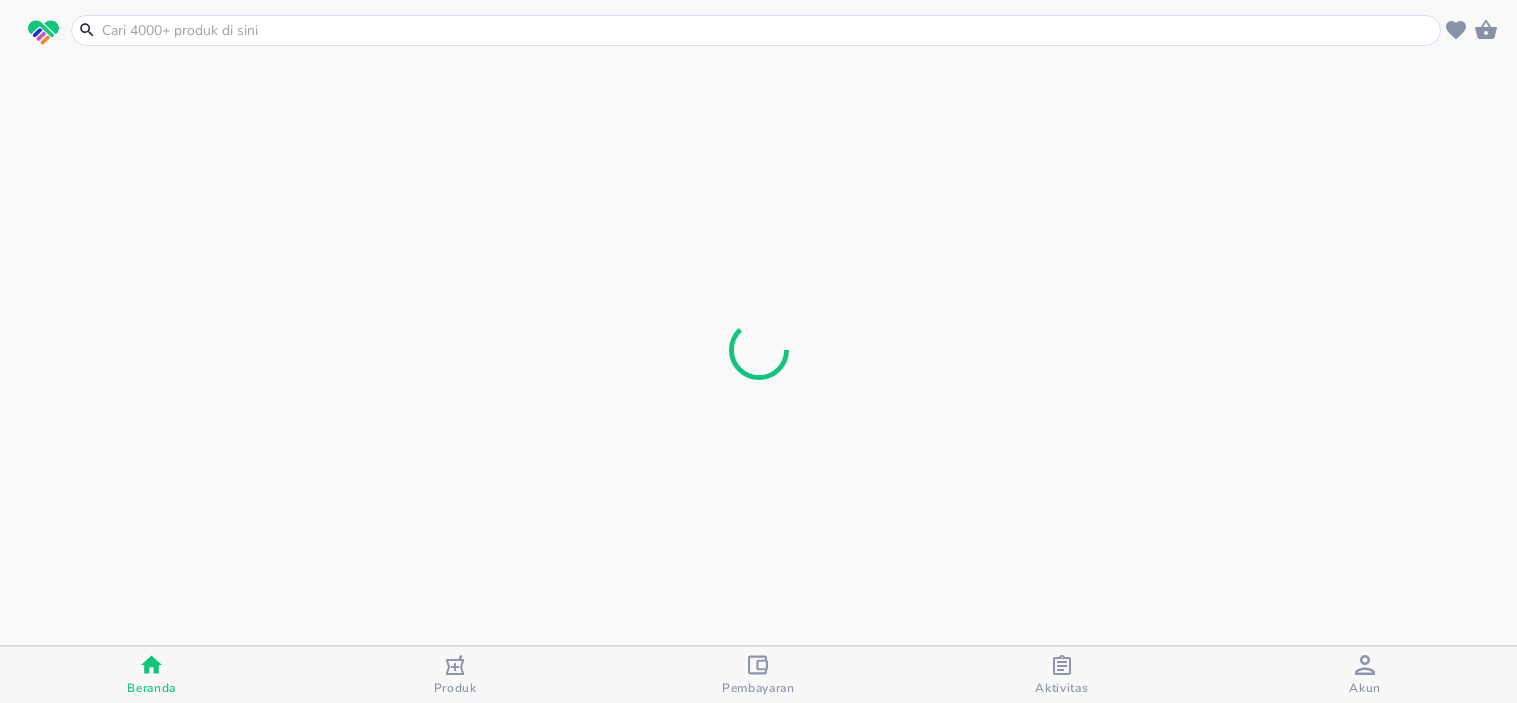 scroll, scrollTop: 0, scrollLeft: 0, axis: both 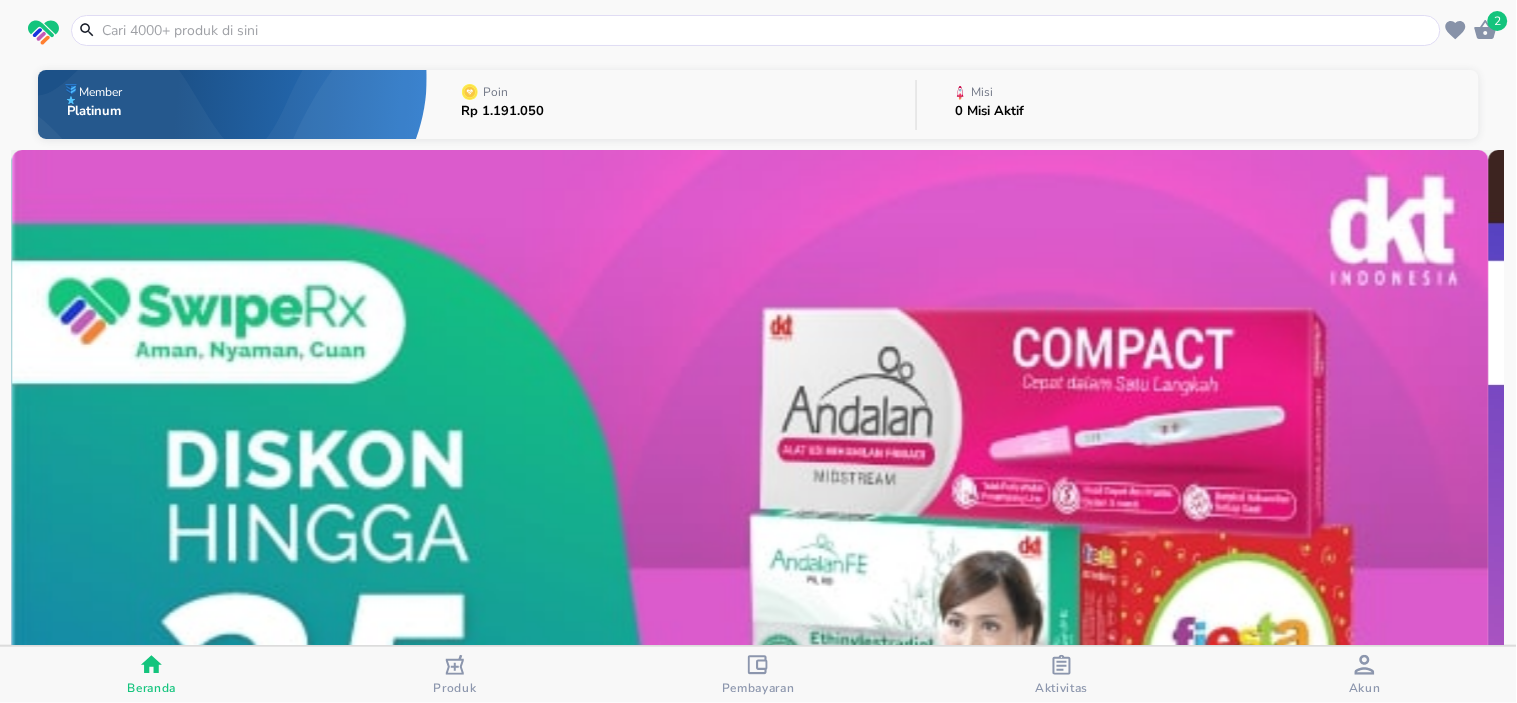 click at bounding box center [768, 30] 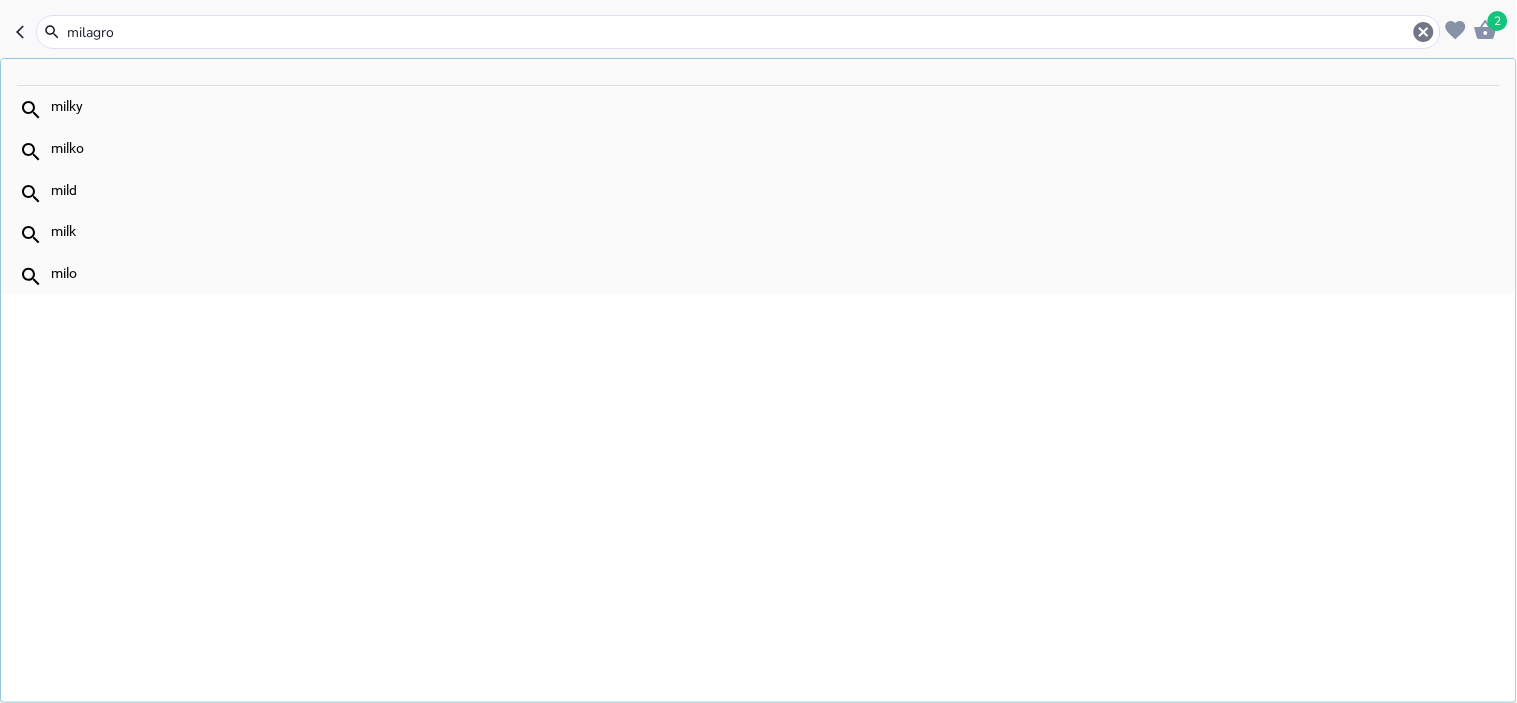 type on "milagros" 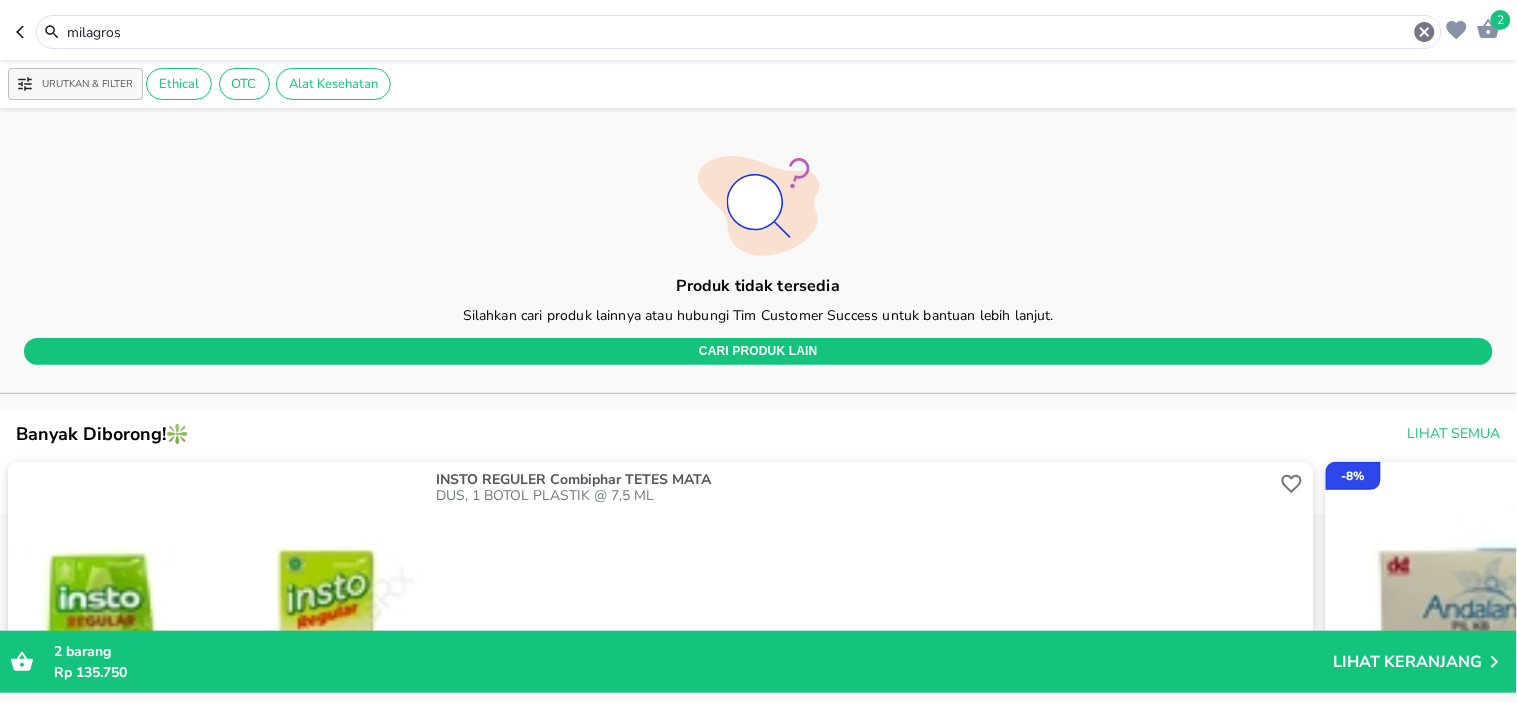 drag, startPoint x: 161, startPoint y: 32, endPoint x: 0, endPoint y: -17, distance: 168.29141 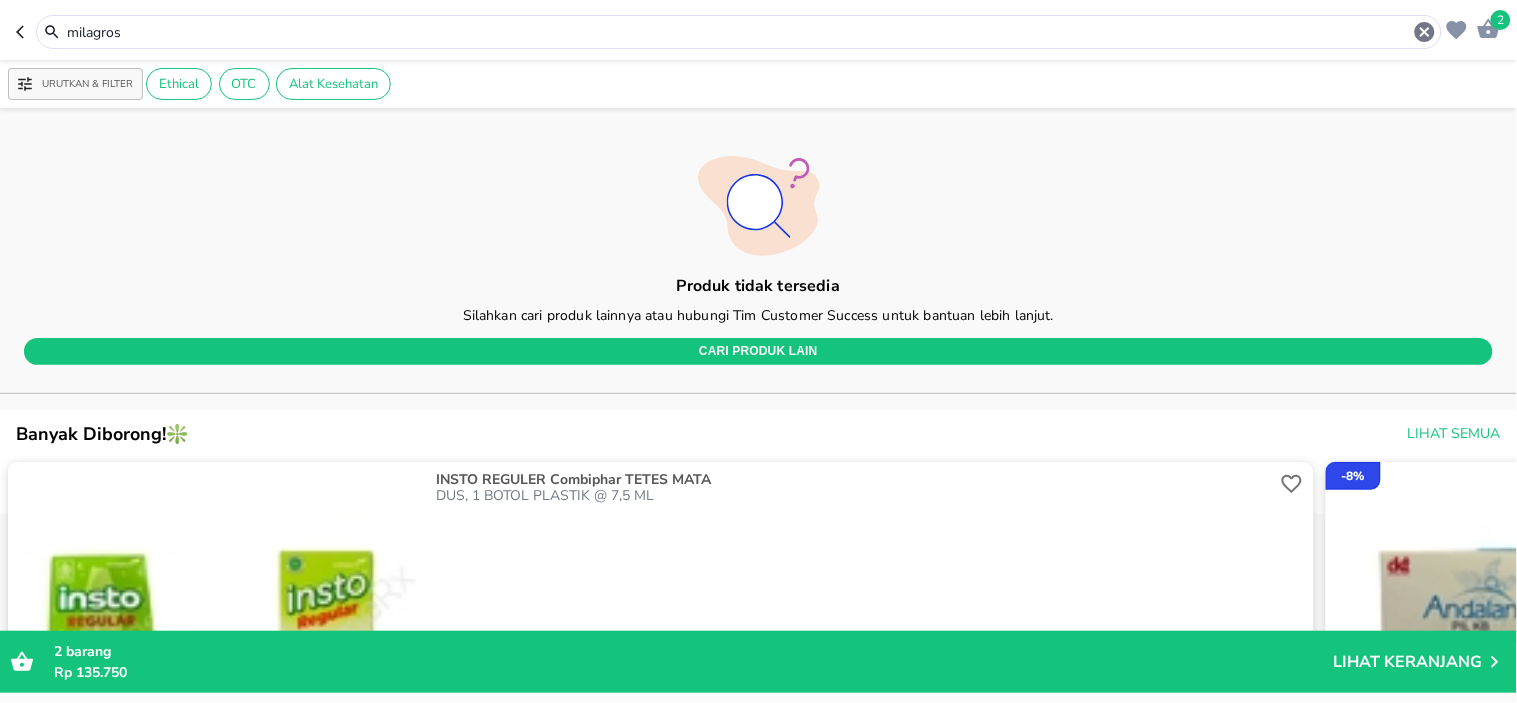 click on "Halo Apotek K24 Ciracas Ciracas Ciracas, selamat datang! [NUMBER] milagros Urutkan & Filter Ethical OTC Alat Kesehatan Produk tidak tersedia Silahkan cari produk lainnya atau hubungi Tim Customer Success untuk bantuan lebih lanjut. CARI PRODUK LAIN [NUMBER] INSTO REGULER Combiphar TETES MATA DUS, 1 BOTOL PLASTIK @ 7,5 ML Rp 12.280 Beli - 8 % [NUMBER] ANDALAN Harsen TABLET 0.15/0.03 MG DUS, 2 BLISTER @ 28 TABLET SALUT GULA Diskon hingga 12% Rp 12.765 Rp 11.744 Beli - 1 % [NUMBER] PANADOL EXTRA Sterling KAPLET 1 AMPLOP @ 1 BLISTER @ 10 KAPLET Rp 10.770 Rp 10.663 Beli - 1 % BEDAK SALICYL 2% Kimia Farma DUS 60 GRAM Rp 5.842 Rp 5.784 Beli BODREXIN Tempo Scan TABLET 80 MG DUS, 4 STRIP @ 4 TABLET Rp 3.582 Beli VICKS VAPORUB Darya-Varia BALSAM POT PLASTIK @ 10 GRAM Rp 7.067 Beli - 5 % [NUMBER] HUFAGRIPP FLU dan BATUK Gratia SUSPENSI MAX 50/BULAN DUS, 1 BOTOL @ 60 ML Rp 19.618 Rp 18.638 Beli IPI VITAMIN D3 + K2 Supra Febrindo TABLET DUS, POT PLASTIK @ 25 TABLET Rp 7.320 Beli VITAMIN B COMPLEX IPI Supra Ferbindo TABLET DUS, POT PLASTIK 45 TABLET" at bounding box center (758, 0) 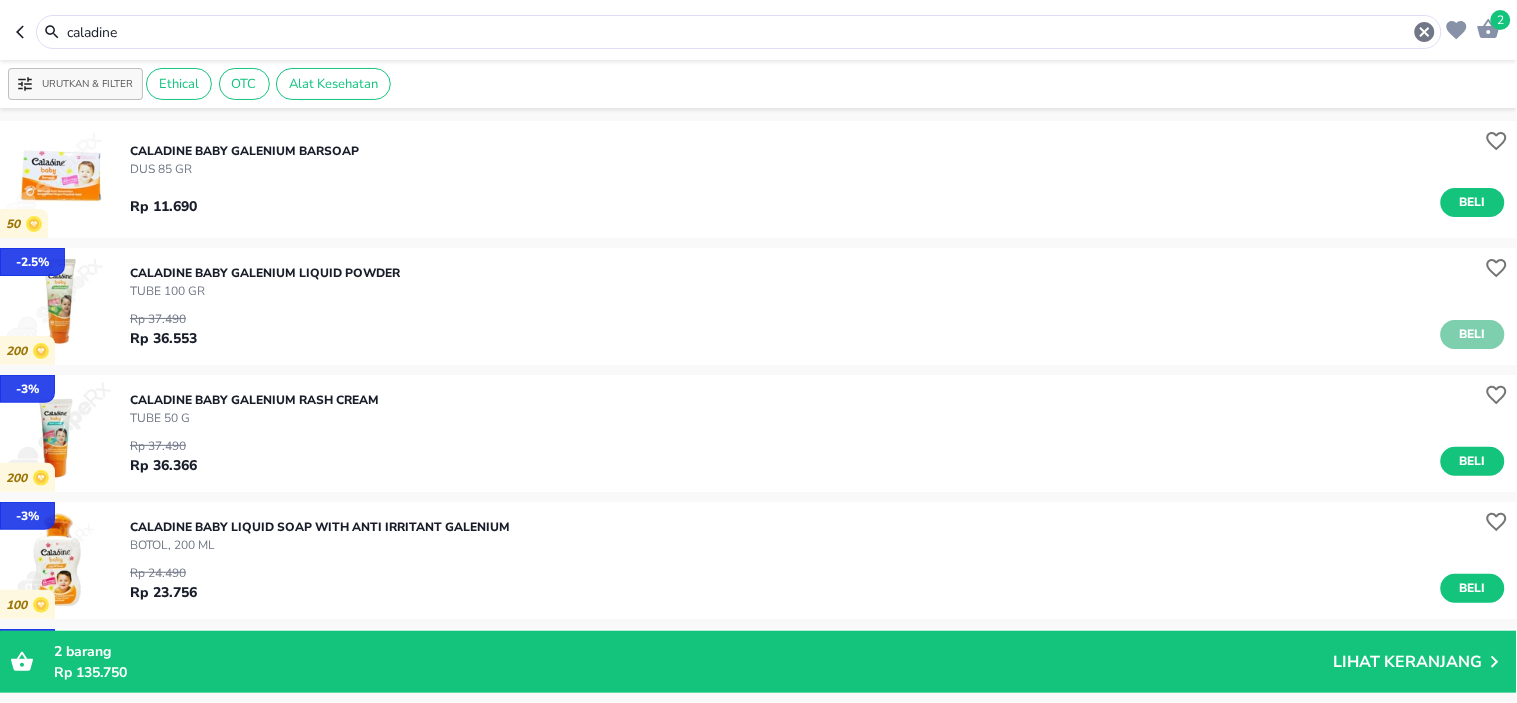 click on "Beli" at bounding box center [1473, 334] 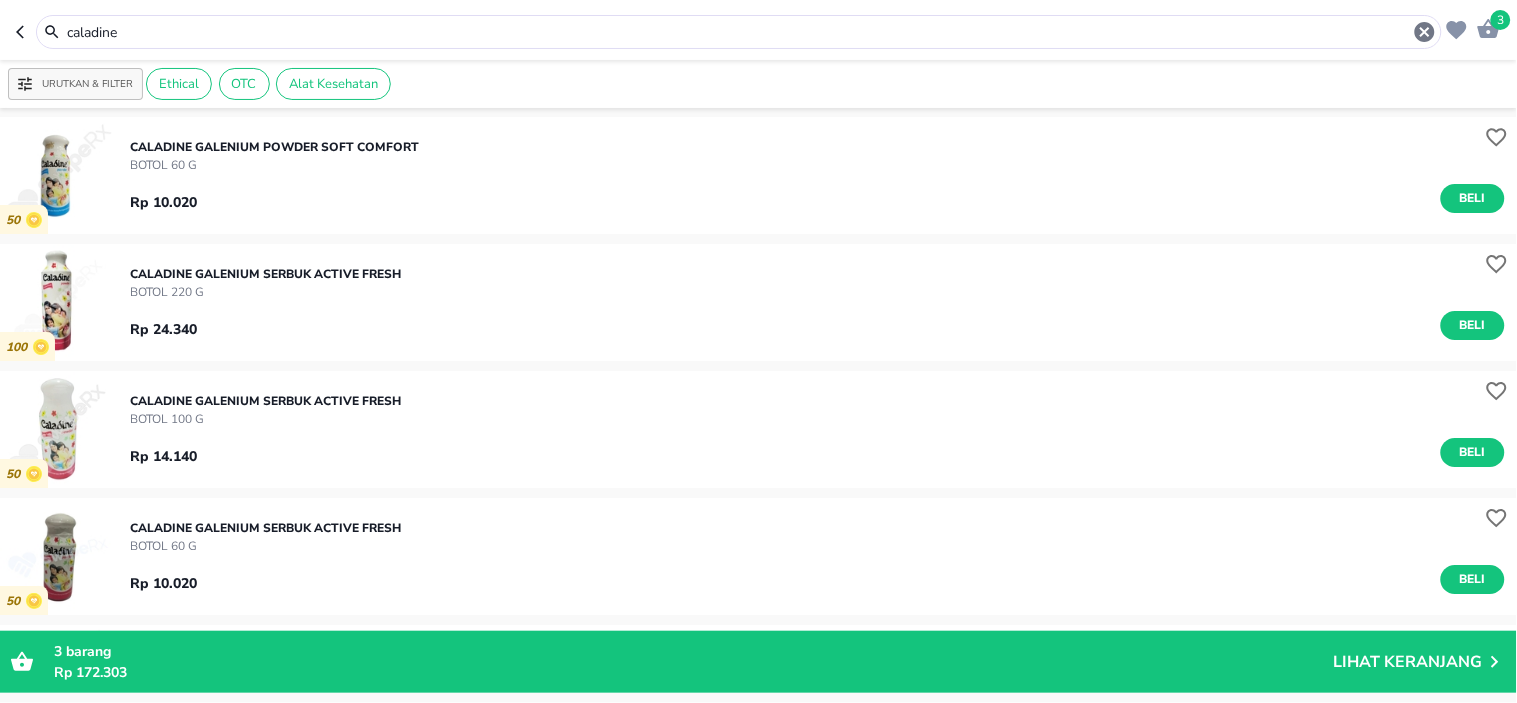 scroll, scrollTop: 1766, scrollLeft: 0, axis: vertical 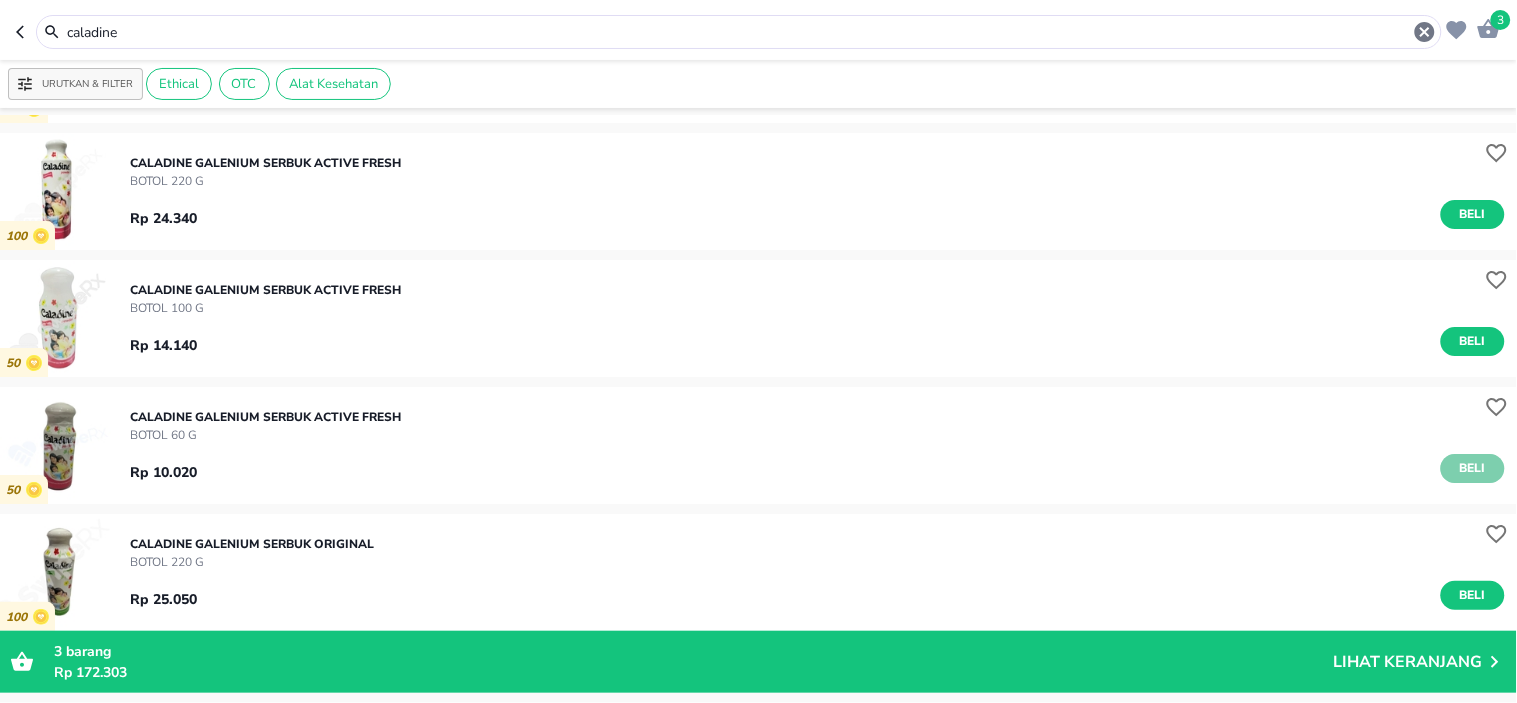 click on "Beli" at bounding box center [1473, 468] 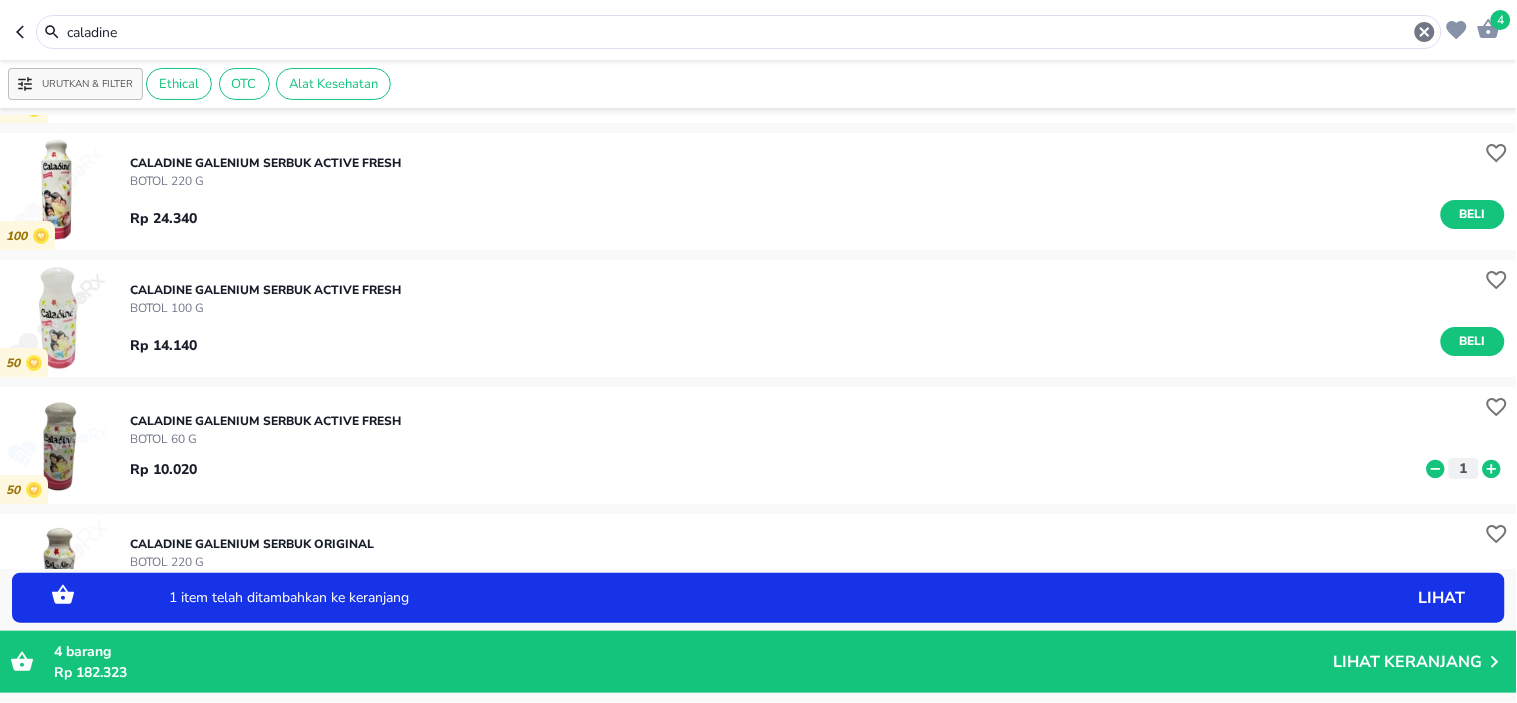click 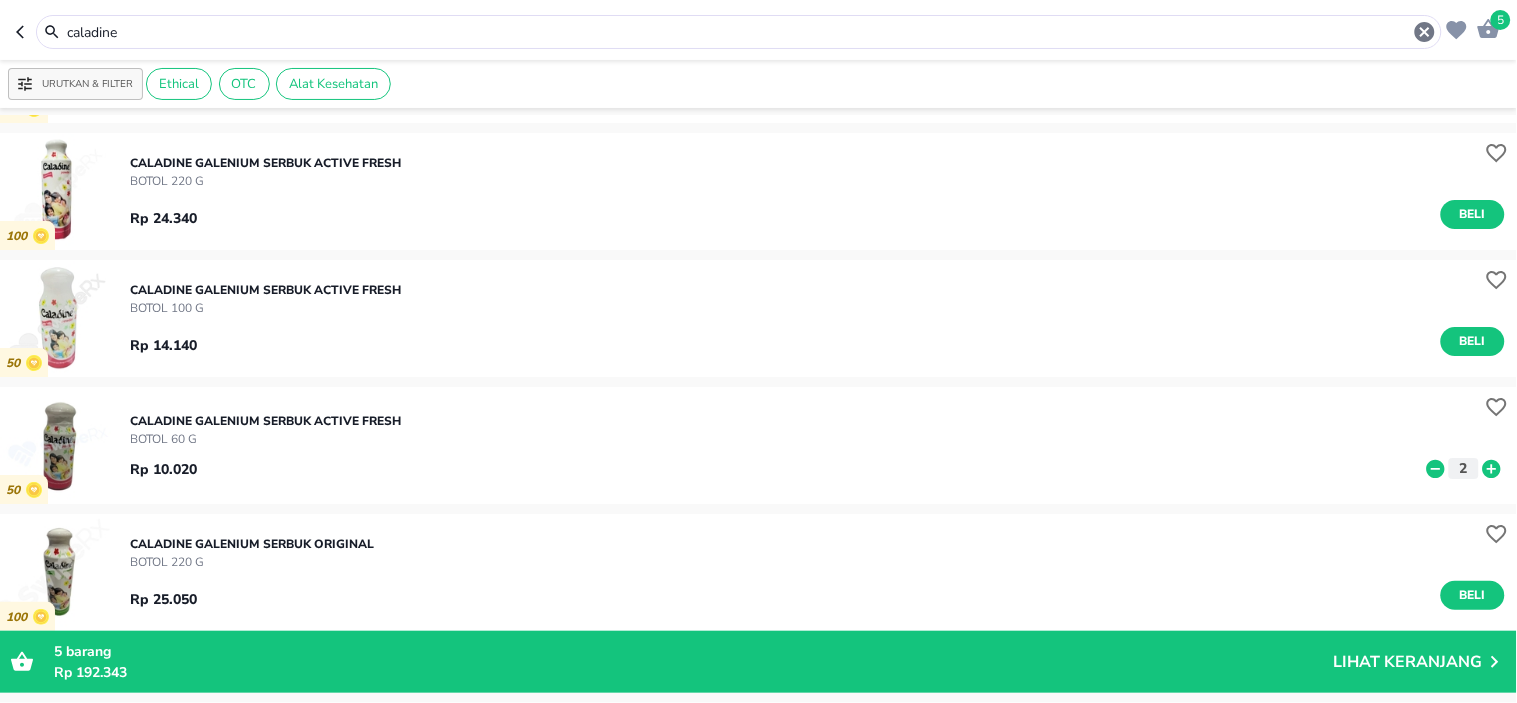 drag, startPoint x: 171, startPoint y: 35, endPoint x: 0, endPoint y: -15, distance: 178.16003 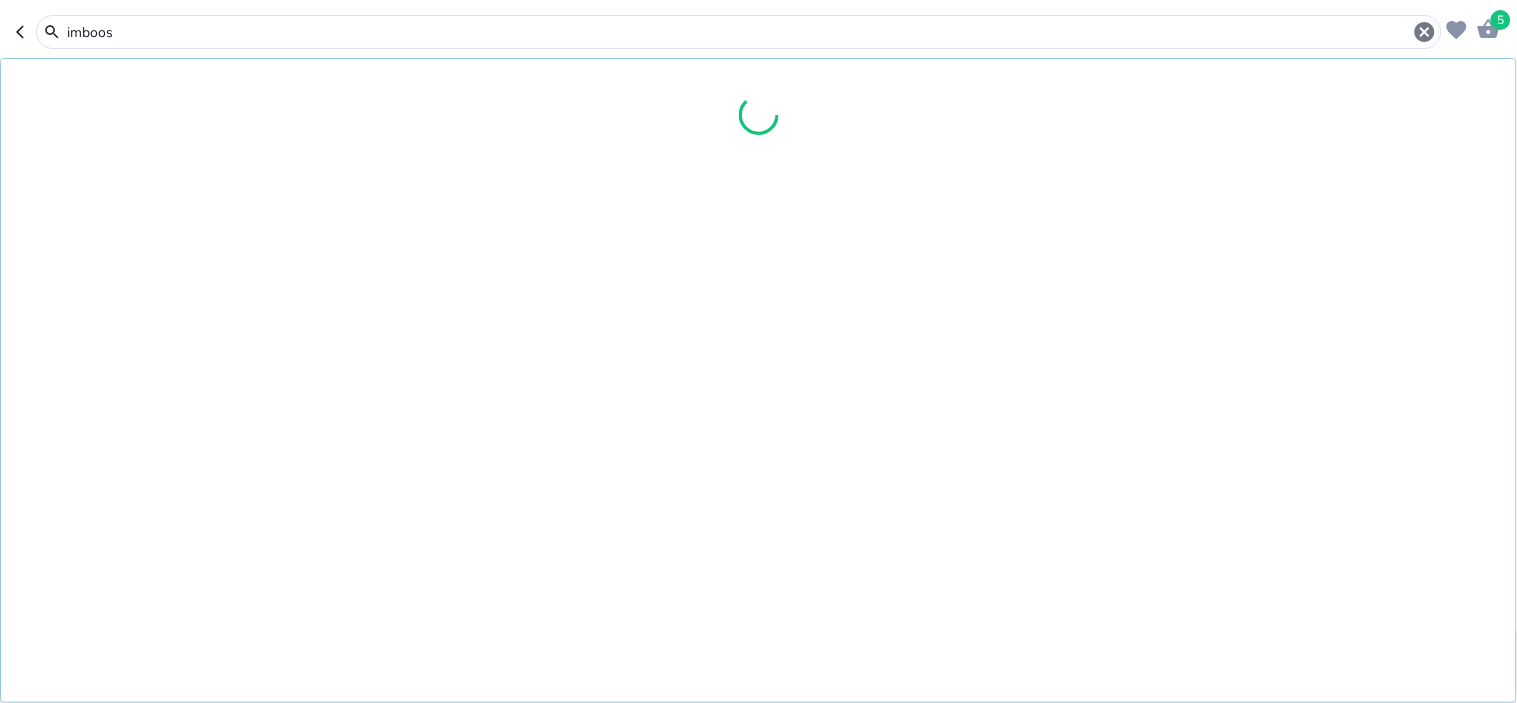 type on "imboos" 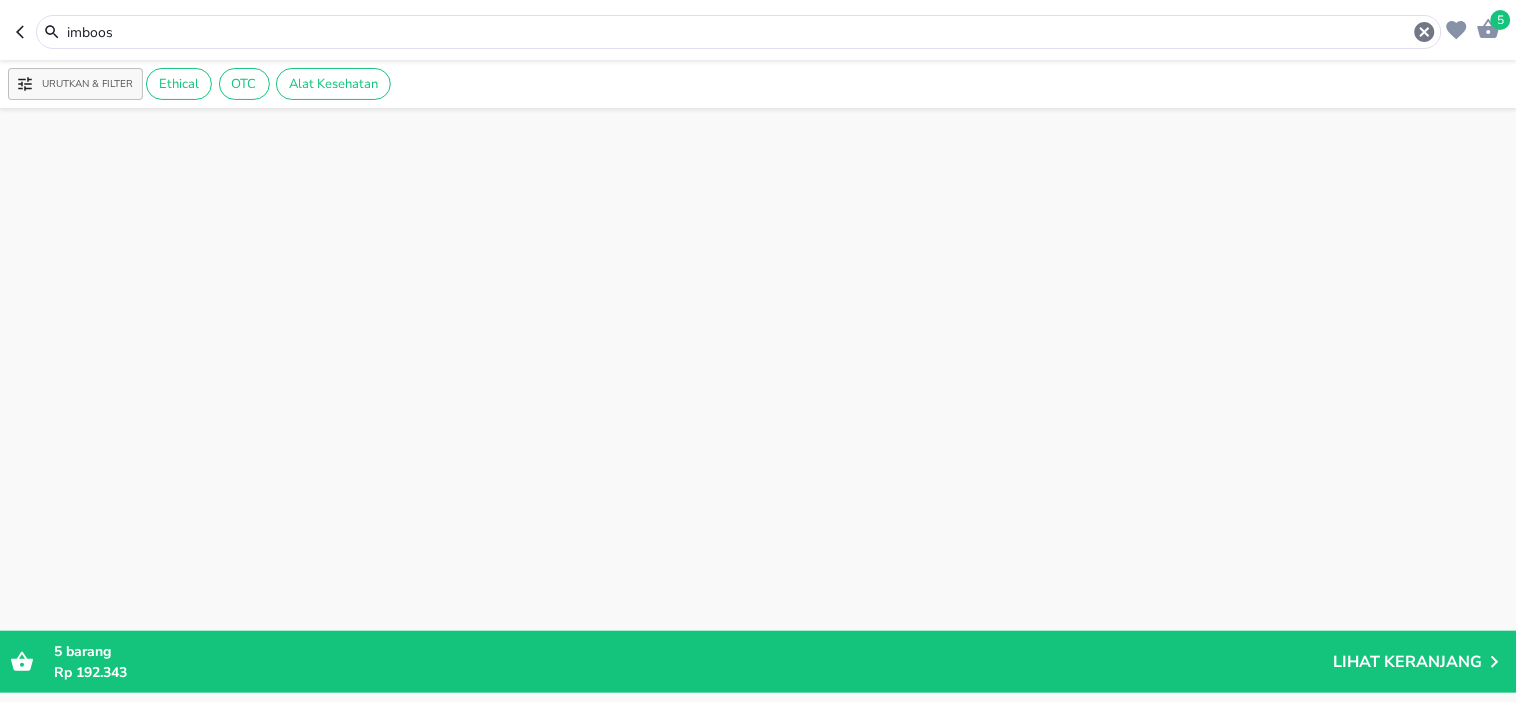 scroll, scrollTop: 2511, scrollLeft: 0, axis: vertical 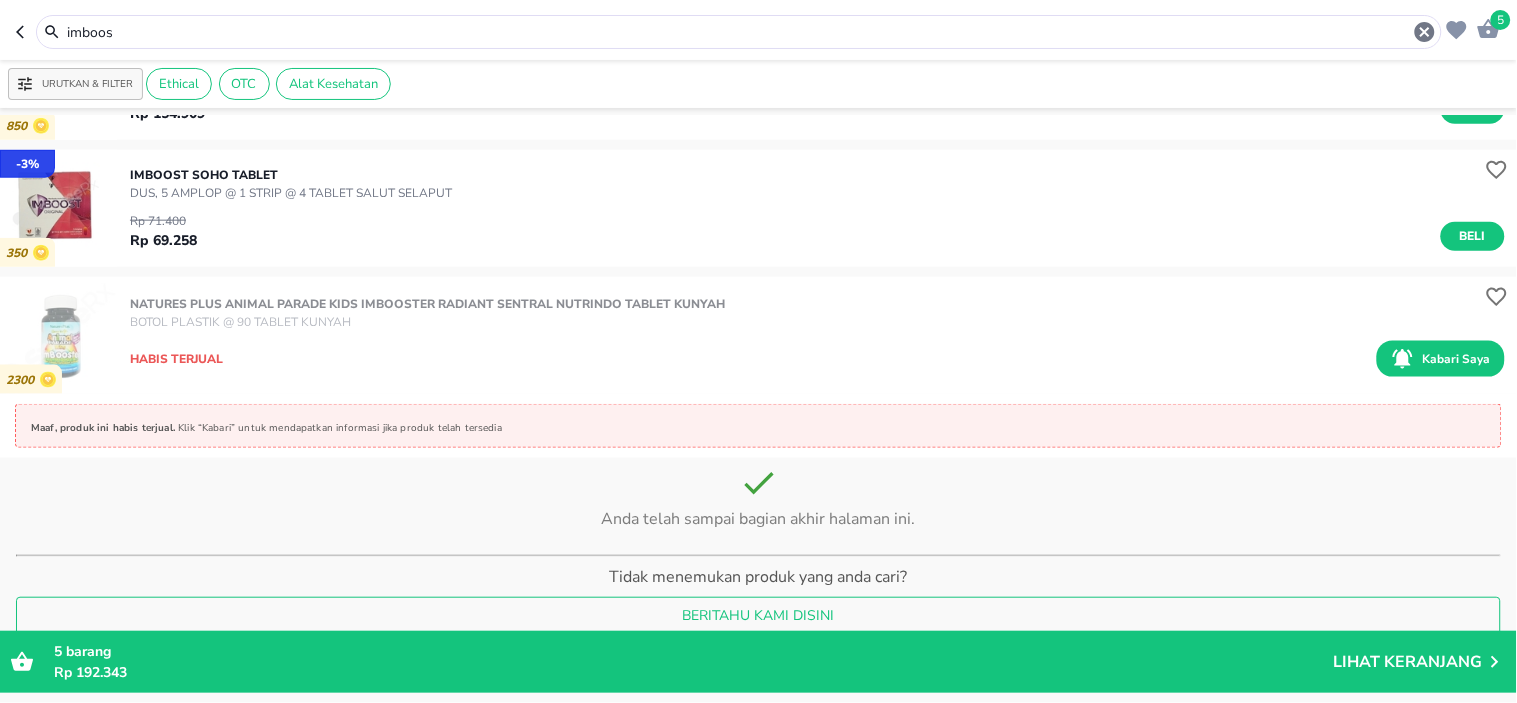 click on "5" at bounding box center [1501, 20] 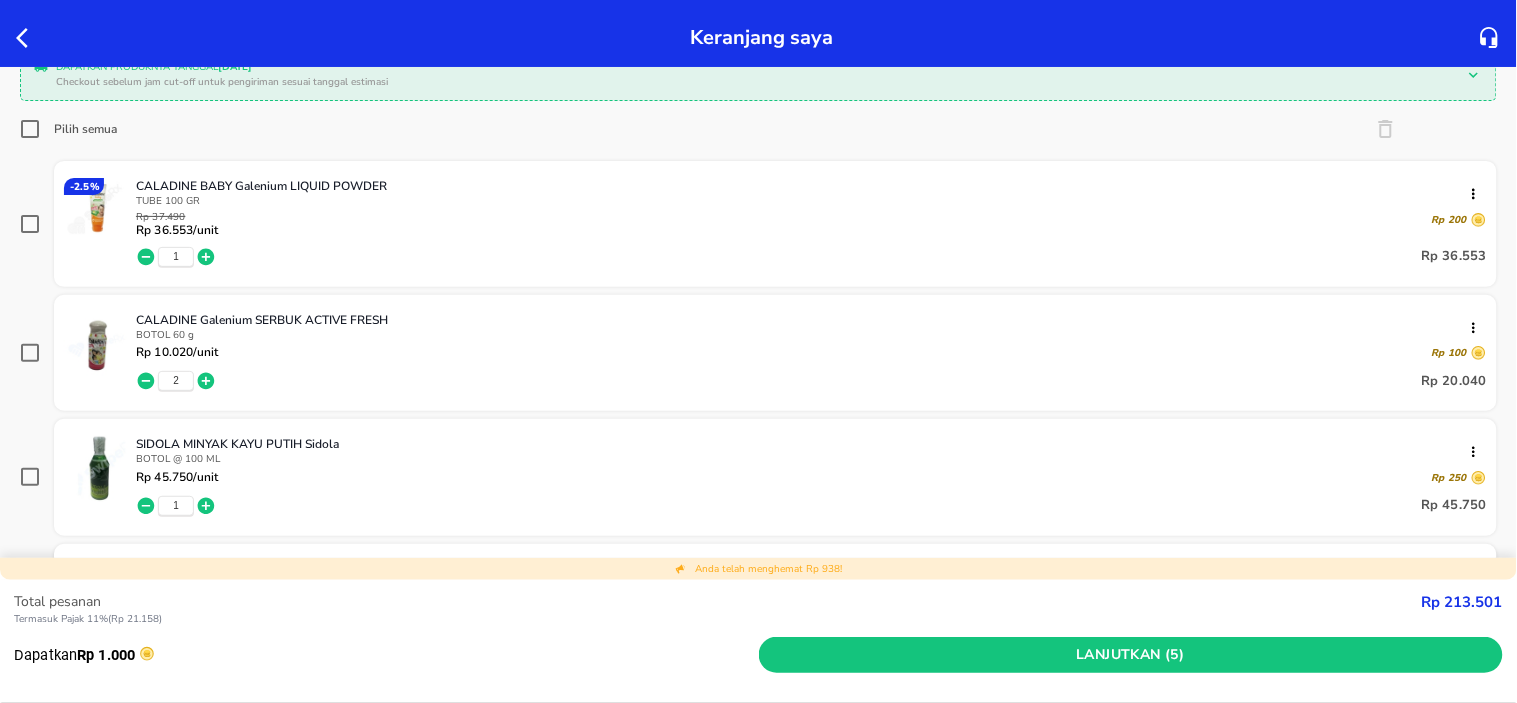 scroll, scrollTop: 444, scrollLeft: 0, axis: vertical 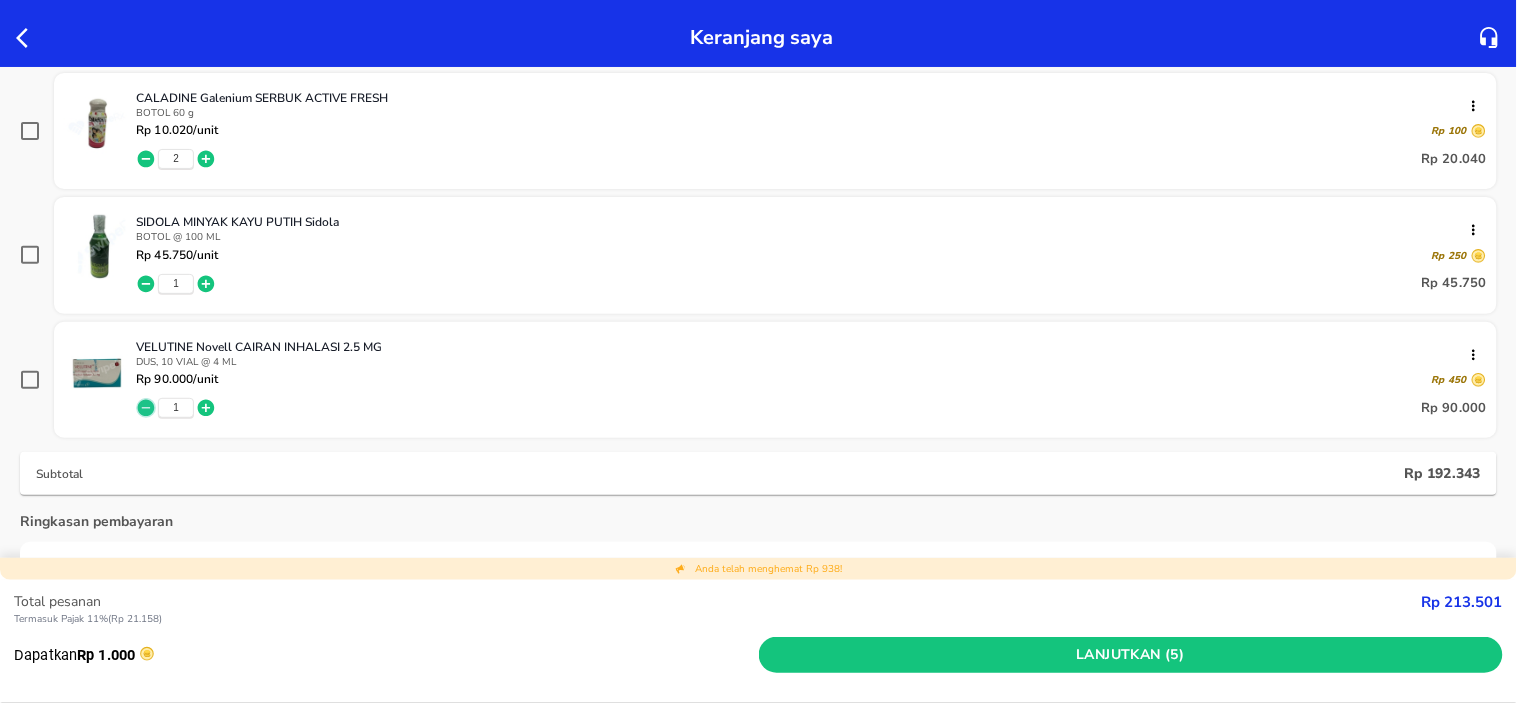 click 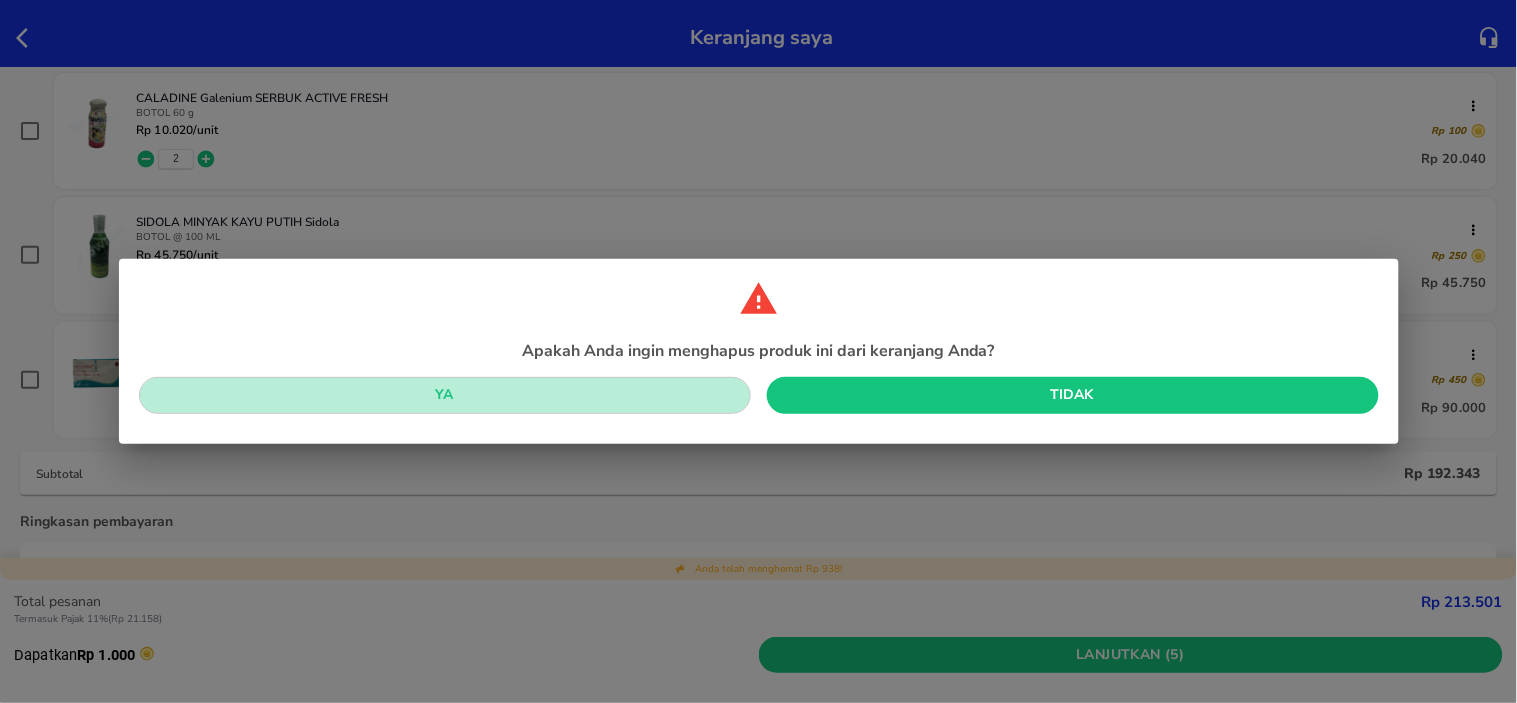 click on "Ya" at bounding box center [445, 395] 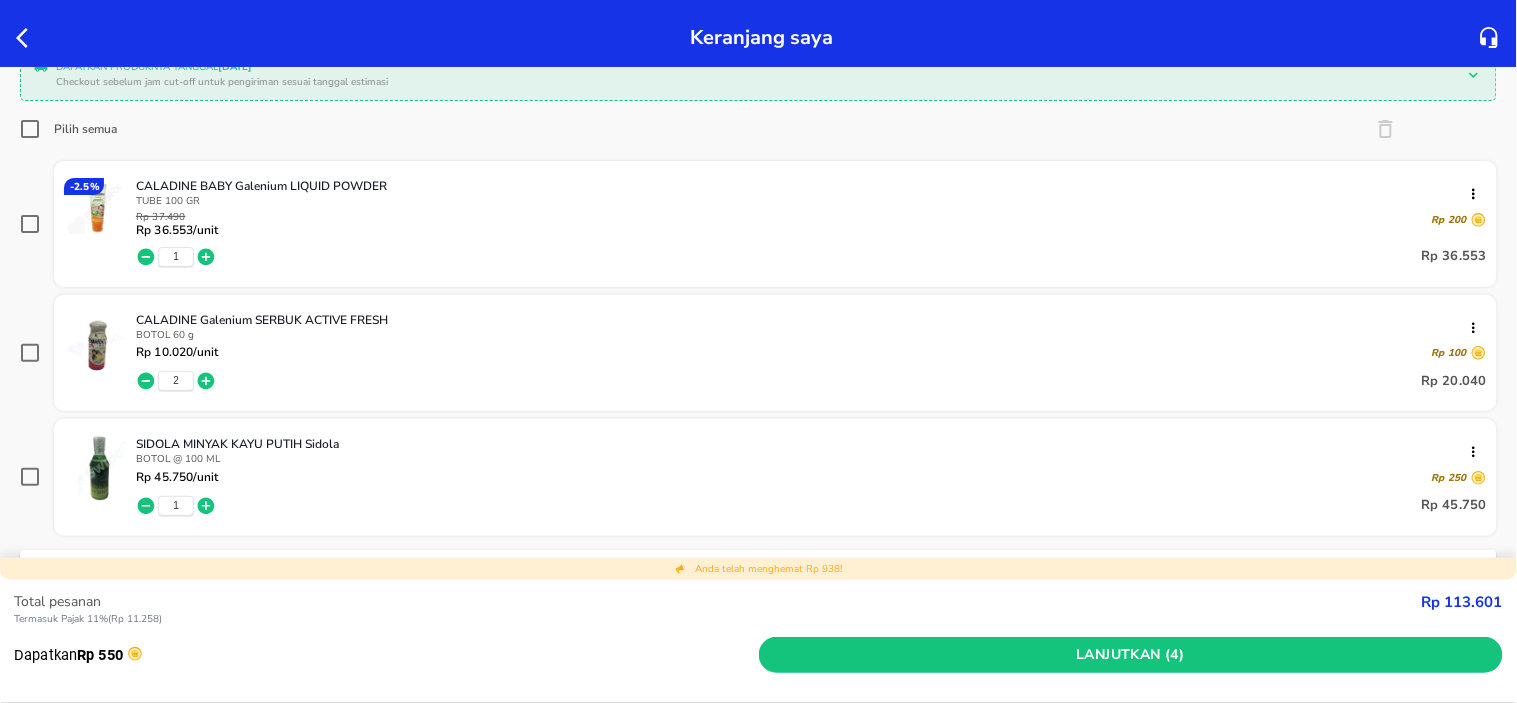 scroll, scrollTop: 0, scrollLeft: 0, axis: both 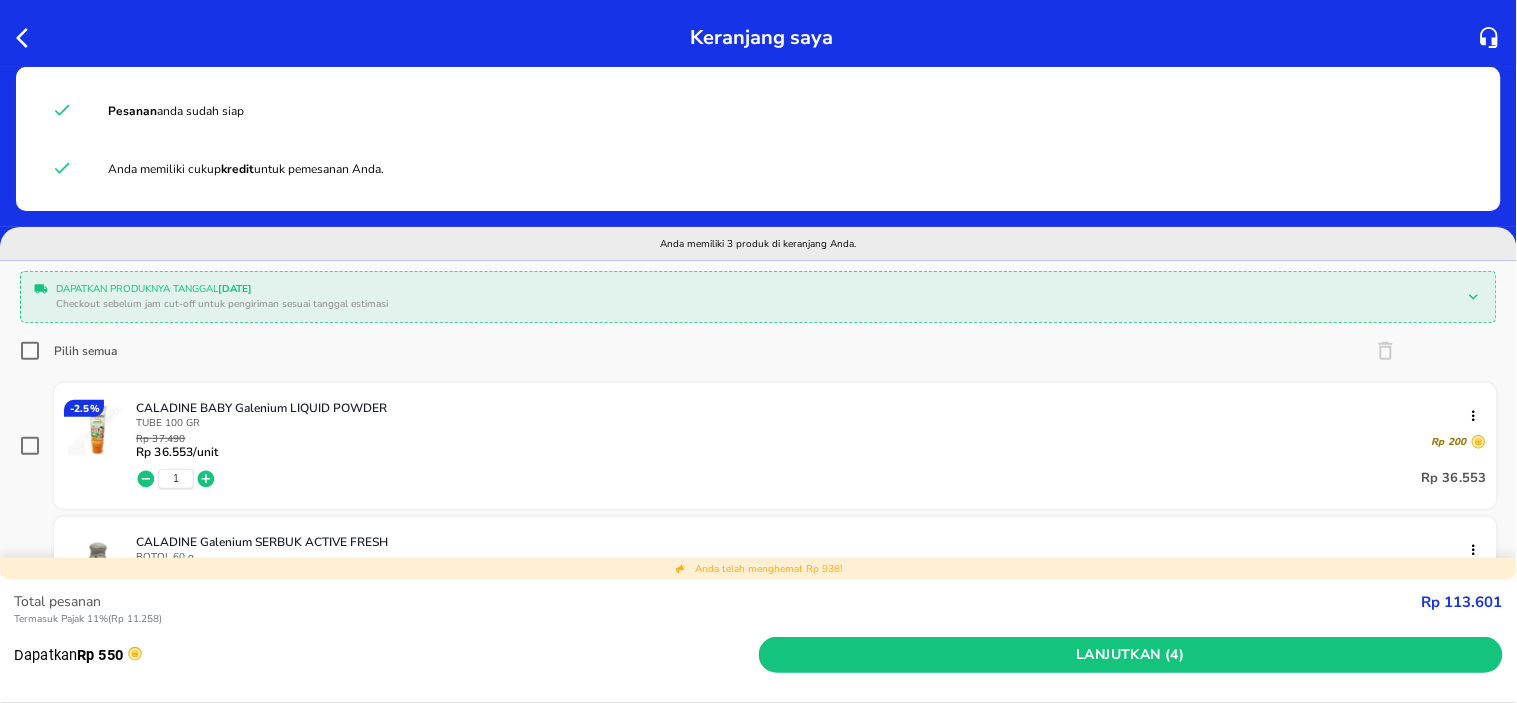 click 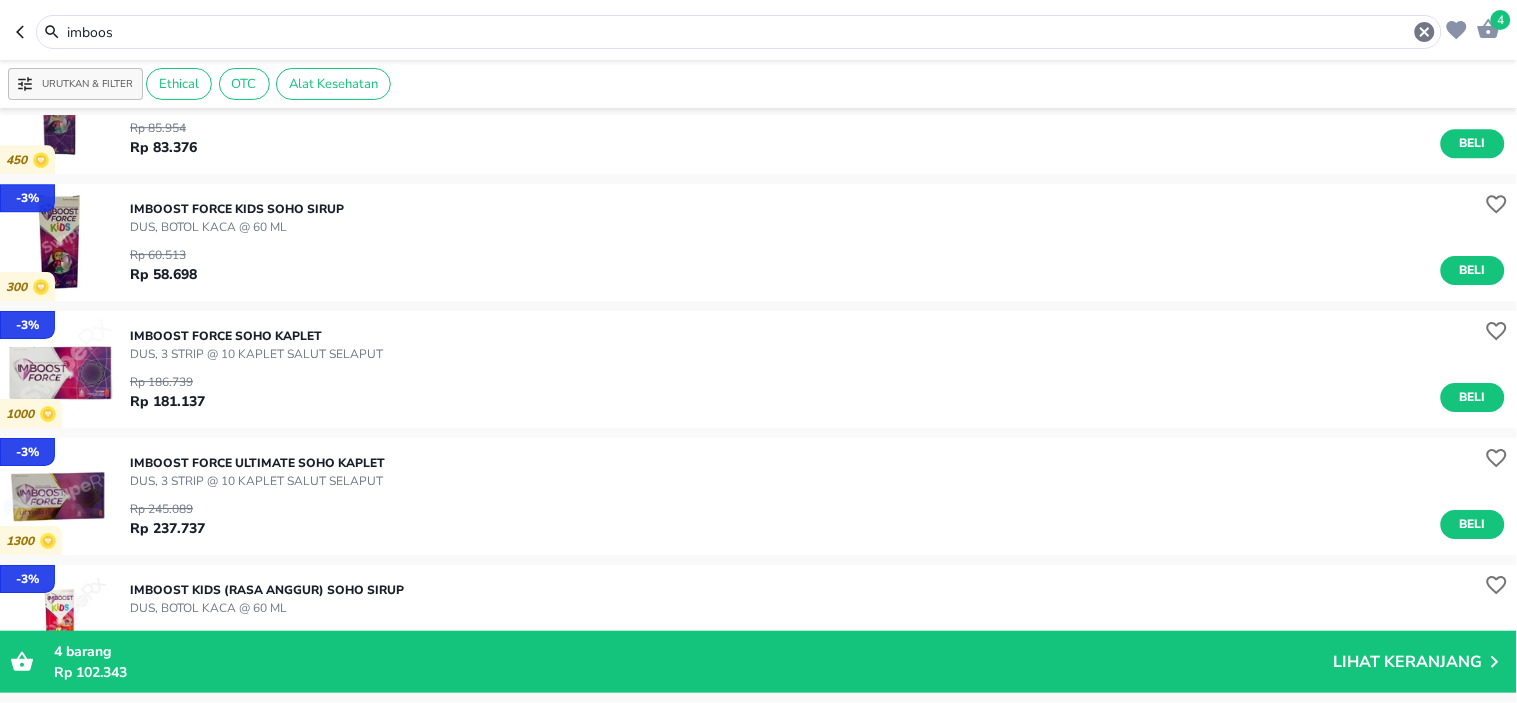 scroll, scrollTop: 1655, scrollLeft: 0, axis: vertical 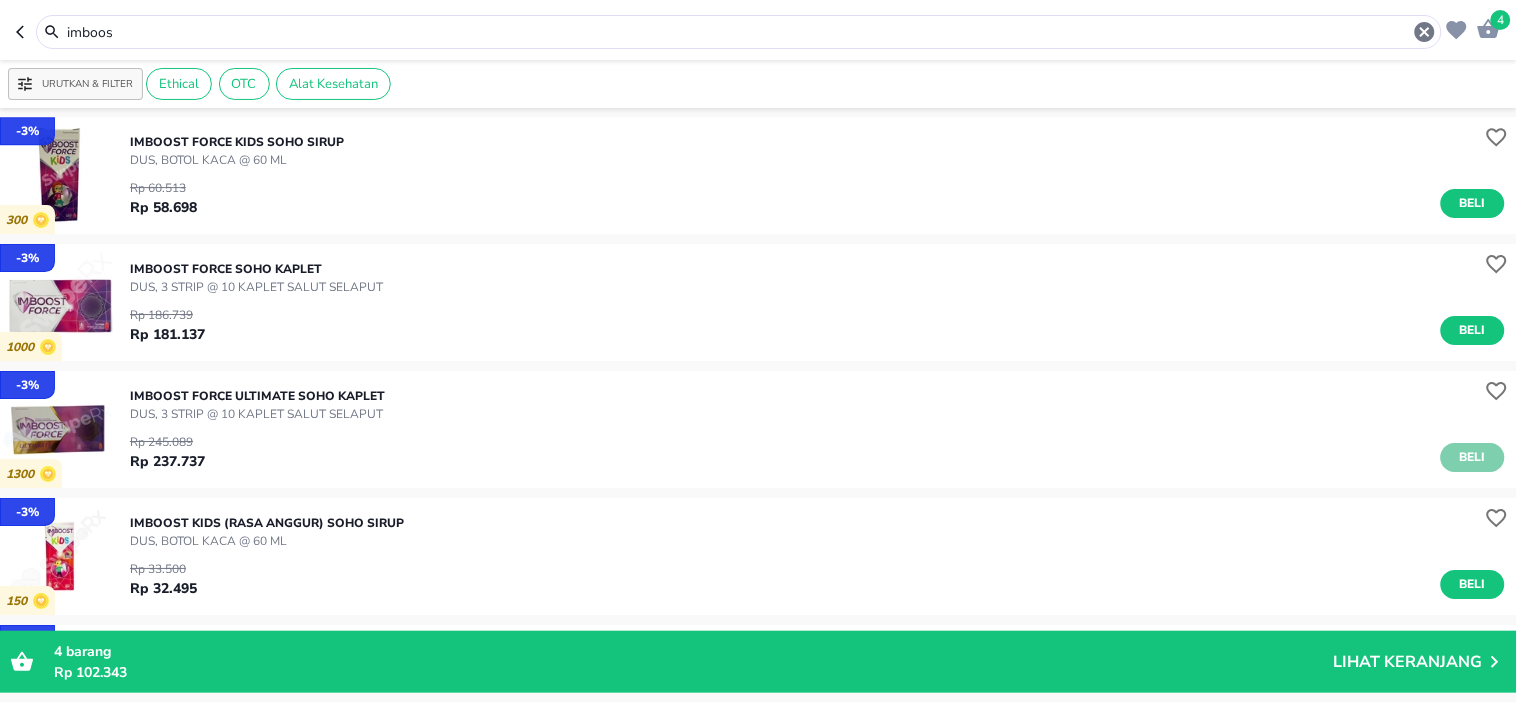 click on "Beli" at bounding box center [1473, 457] 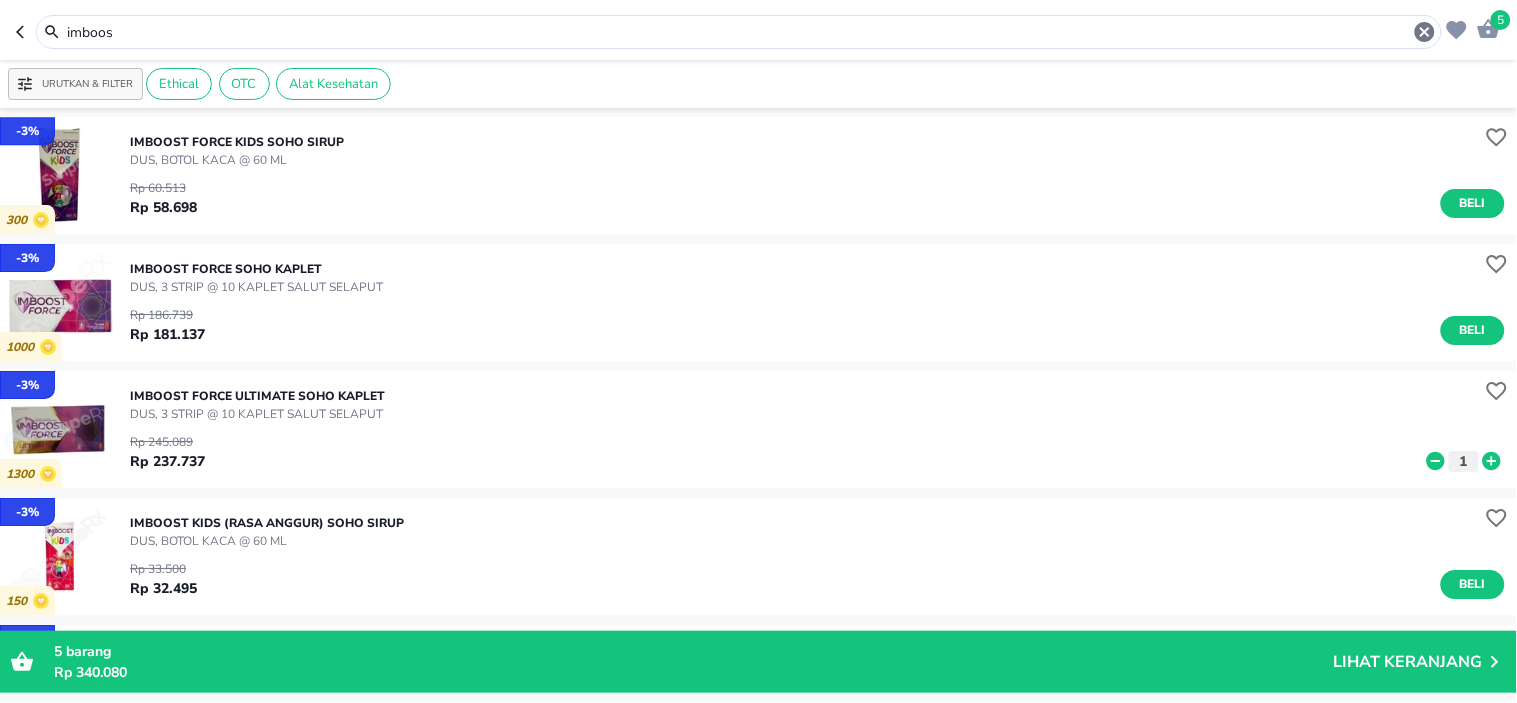 drag, startPoint x: 255, startPoint y: 28, endPoint x: 0, endPoint y: 37, distance: 255.15877 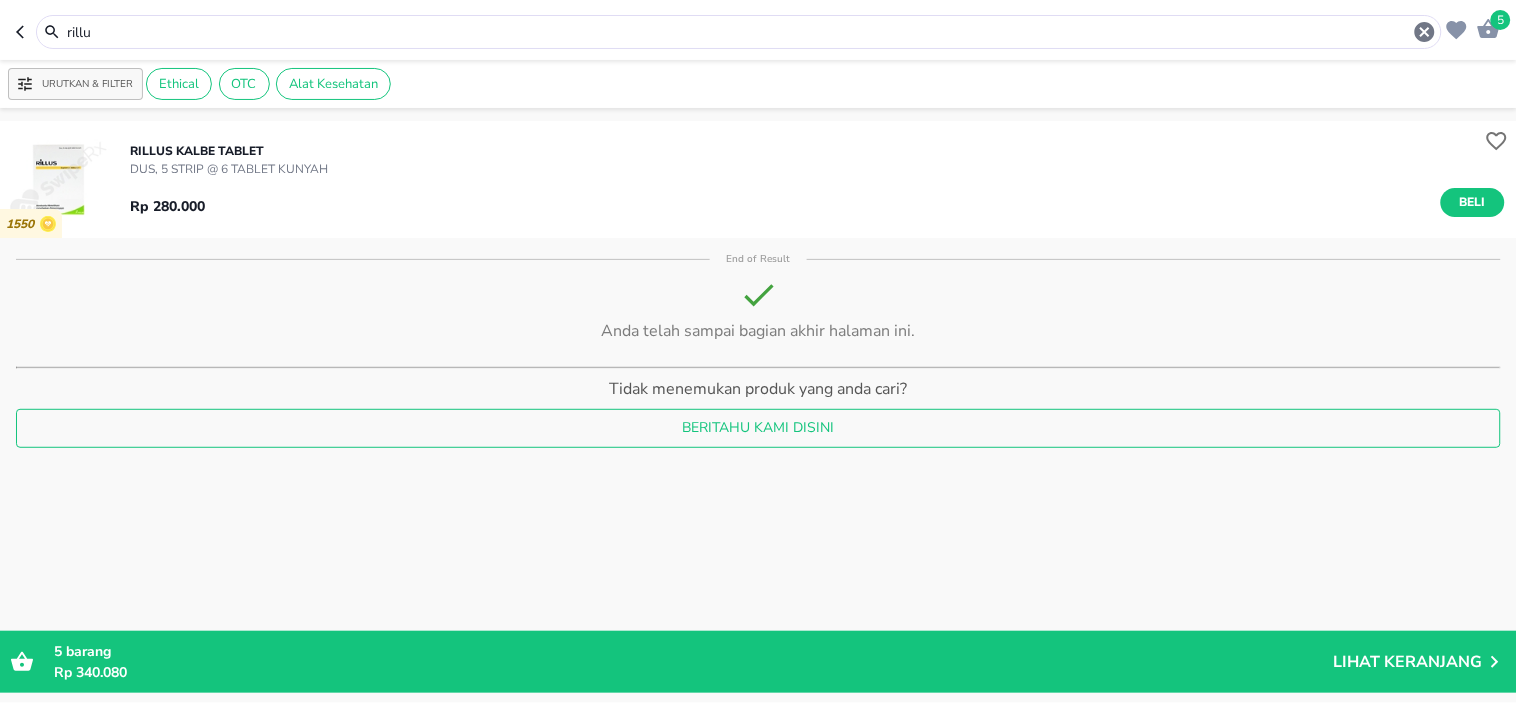 scroll, scrollTop: 0, scrollLeft: 0, axis: both 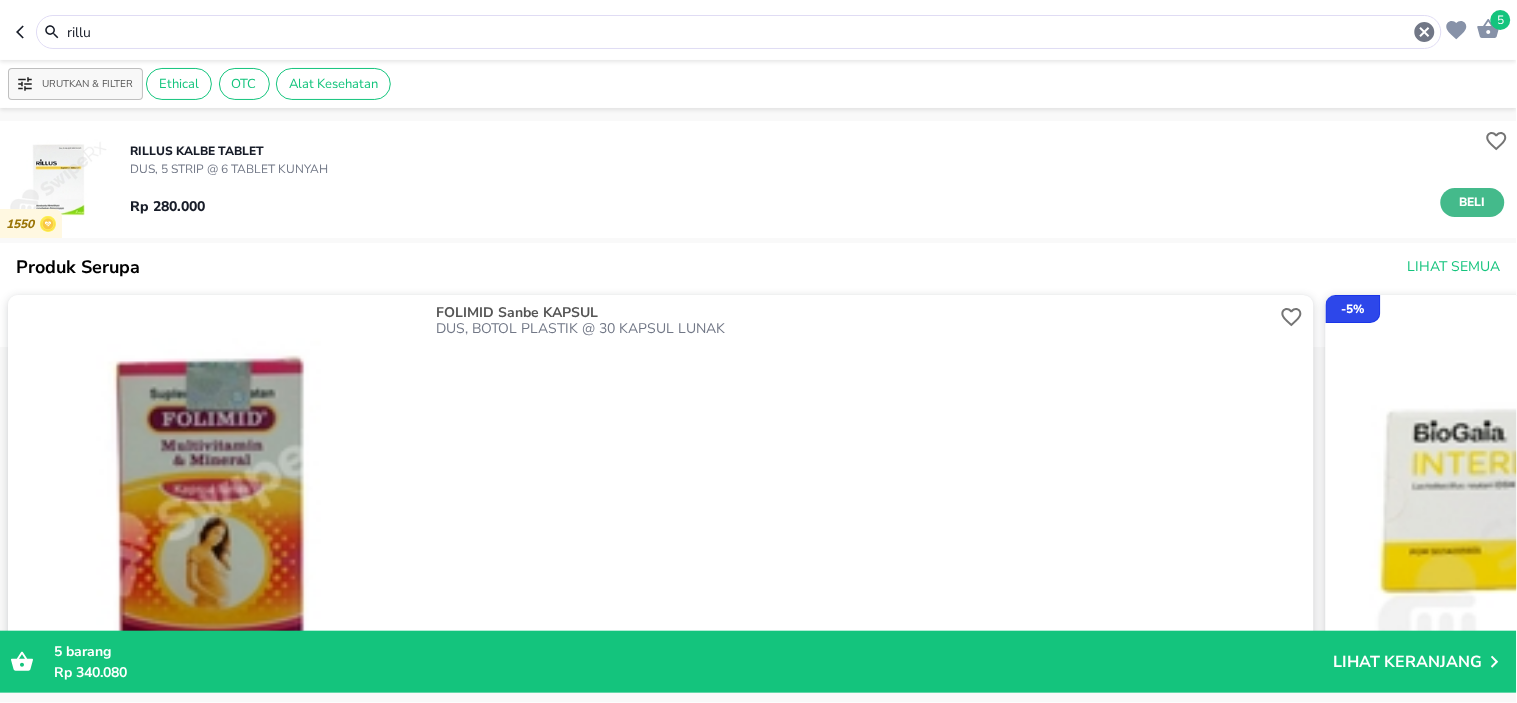 click on "Beli" at bounding box center (1473, 202) 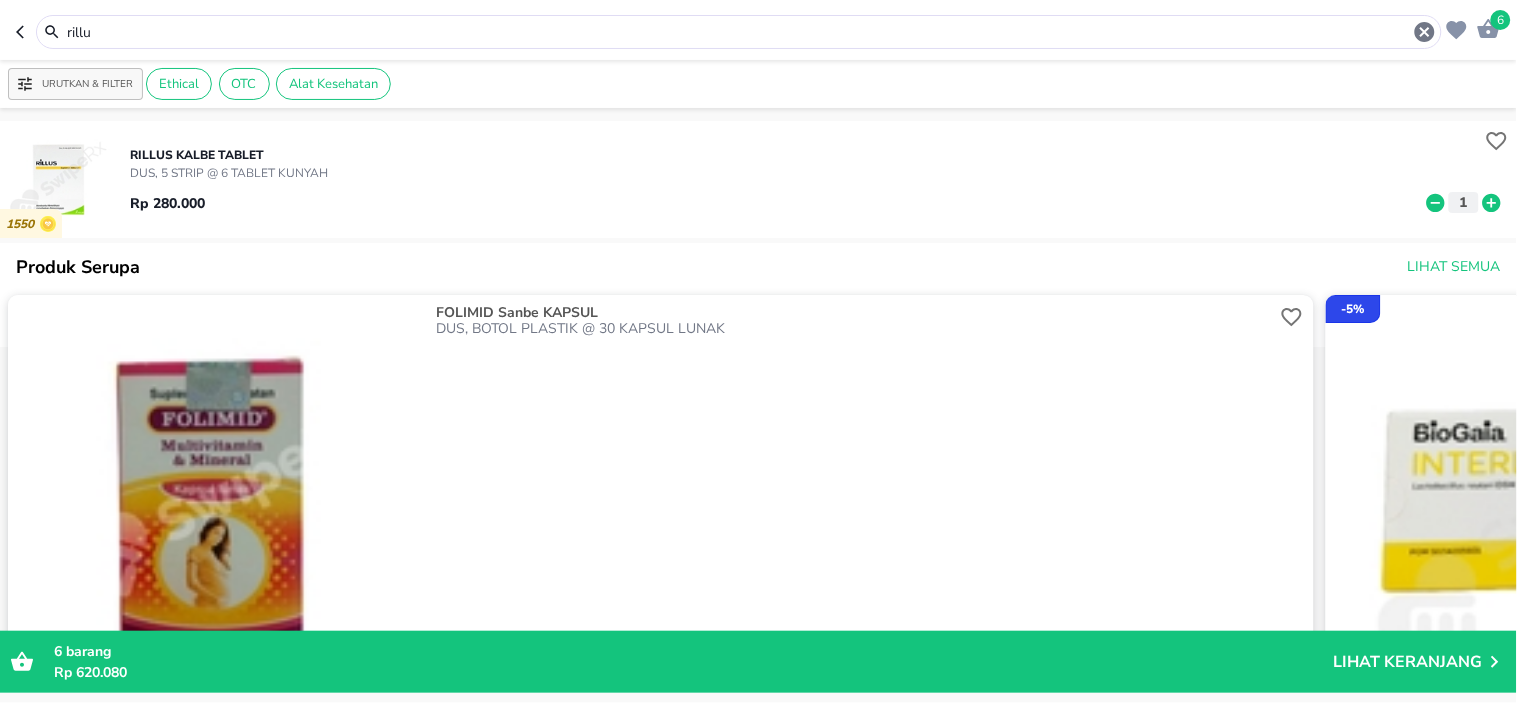 drag, startPoint x: 172, startPoint y: 41, endPoint x: 0, endPoint y: 41, distance: 172 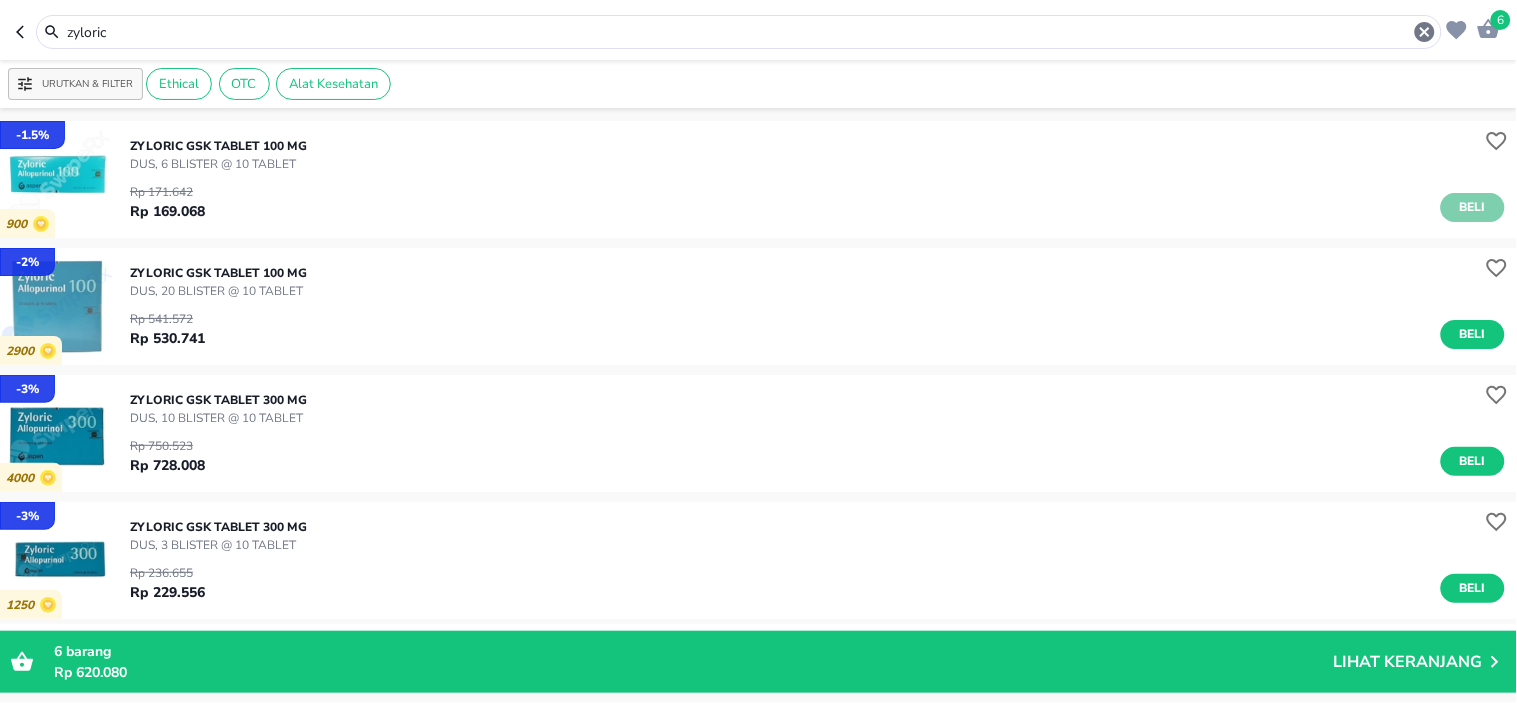 click on "Beli" at bounding box center (1473, 207) 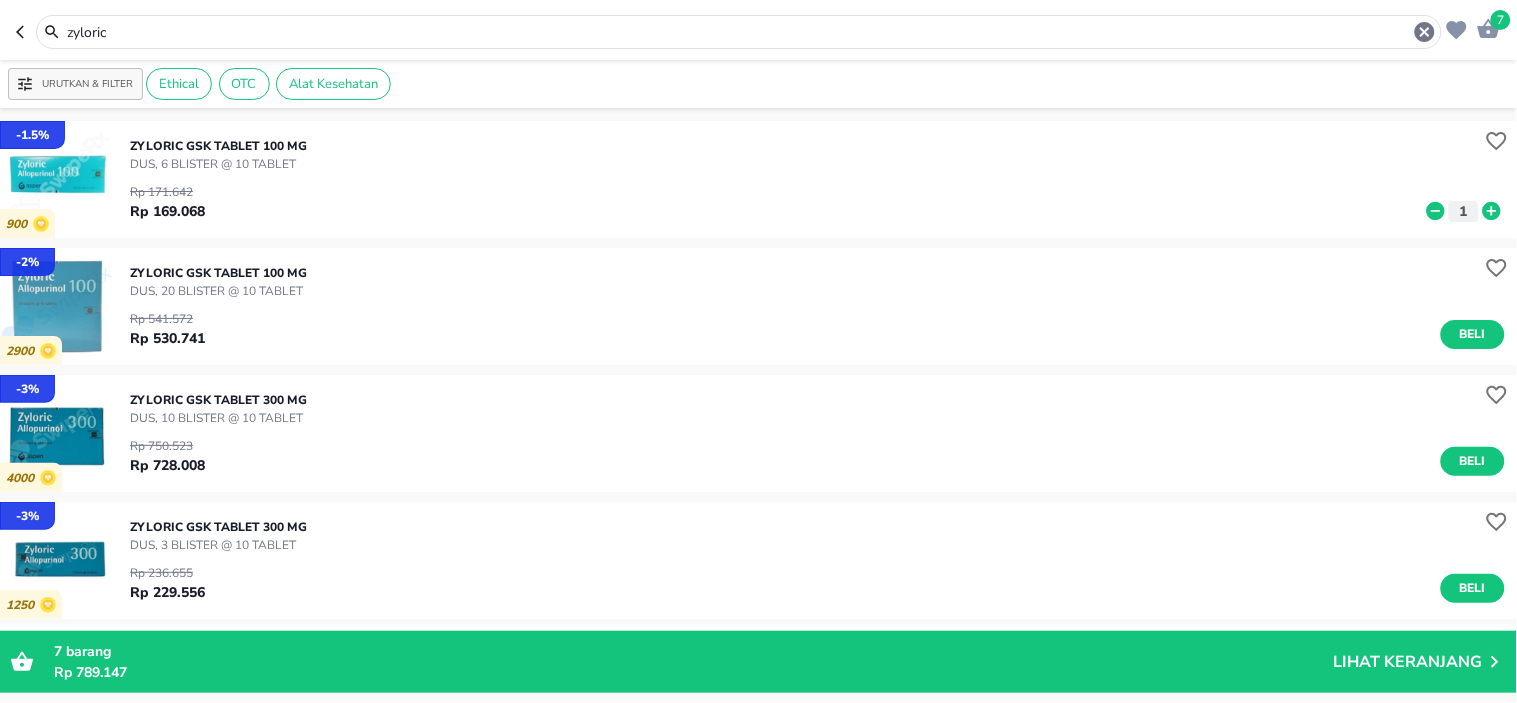 drag, startPoint x: 147, startPoint y: 33, endPoint x: 0, endPoint y: 28, distance: 147.085 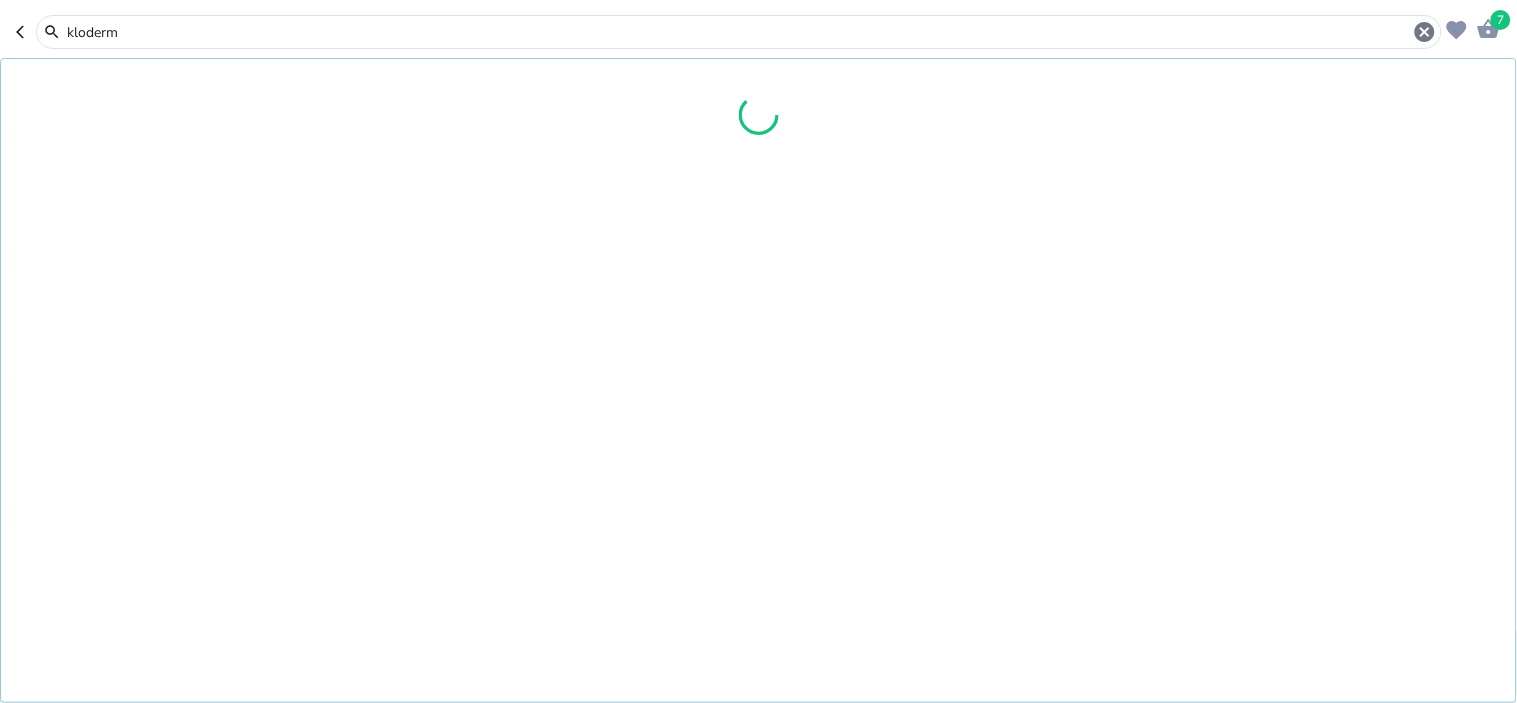 type on "kloderm" 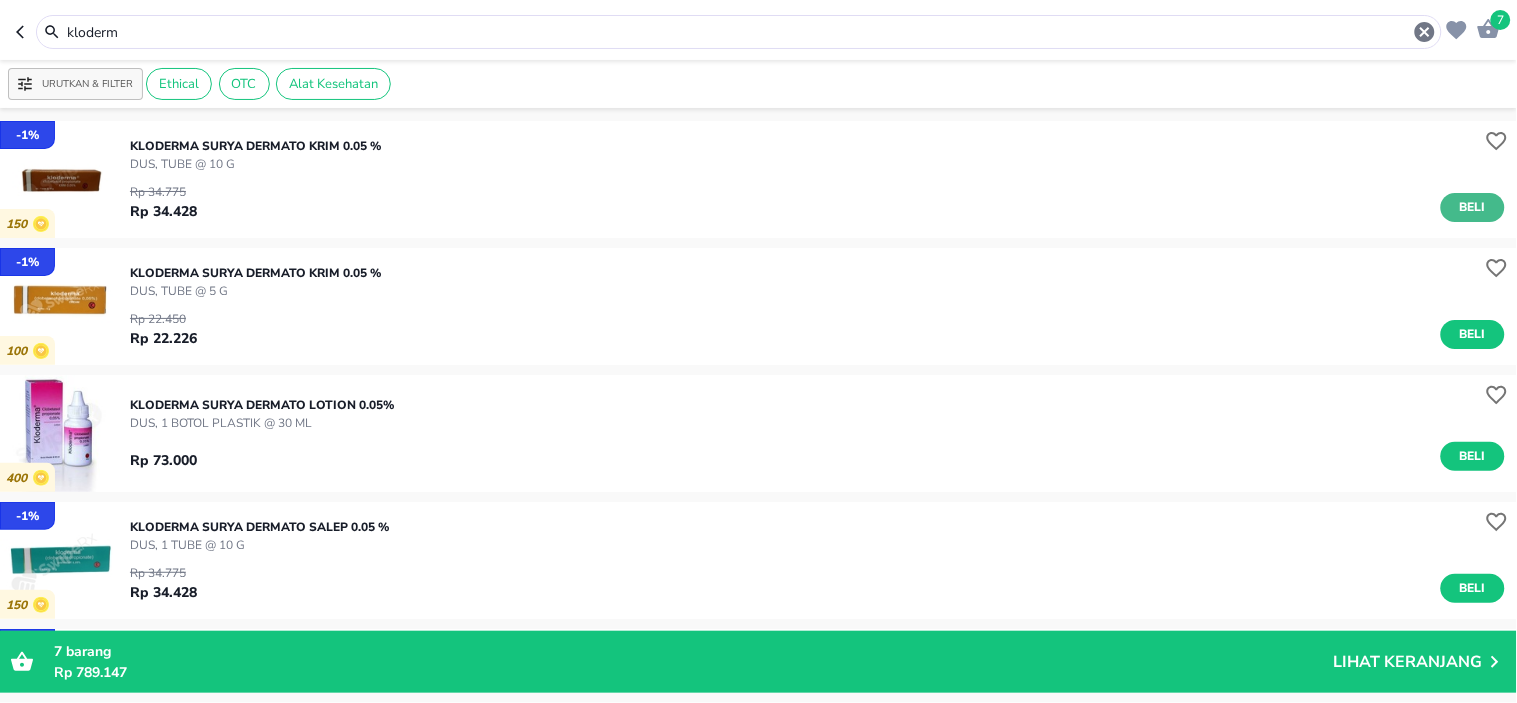 click on "Beli" at bounding box center [1473, 207] 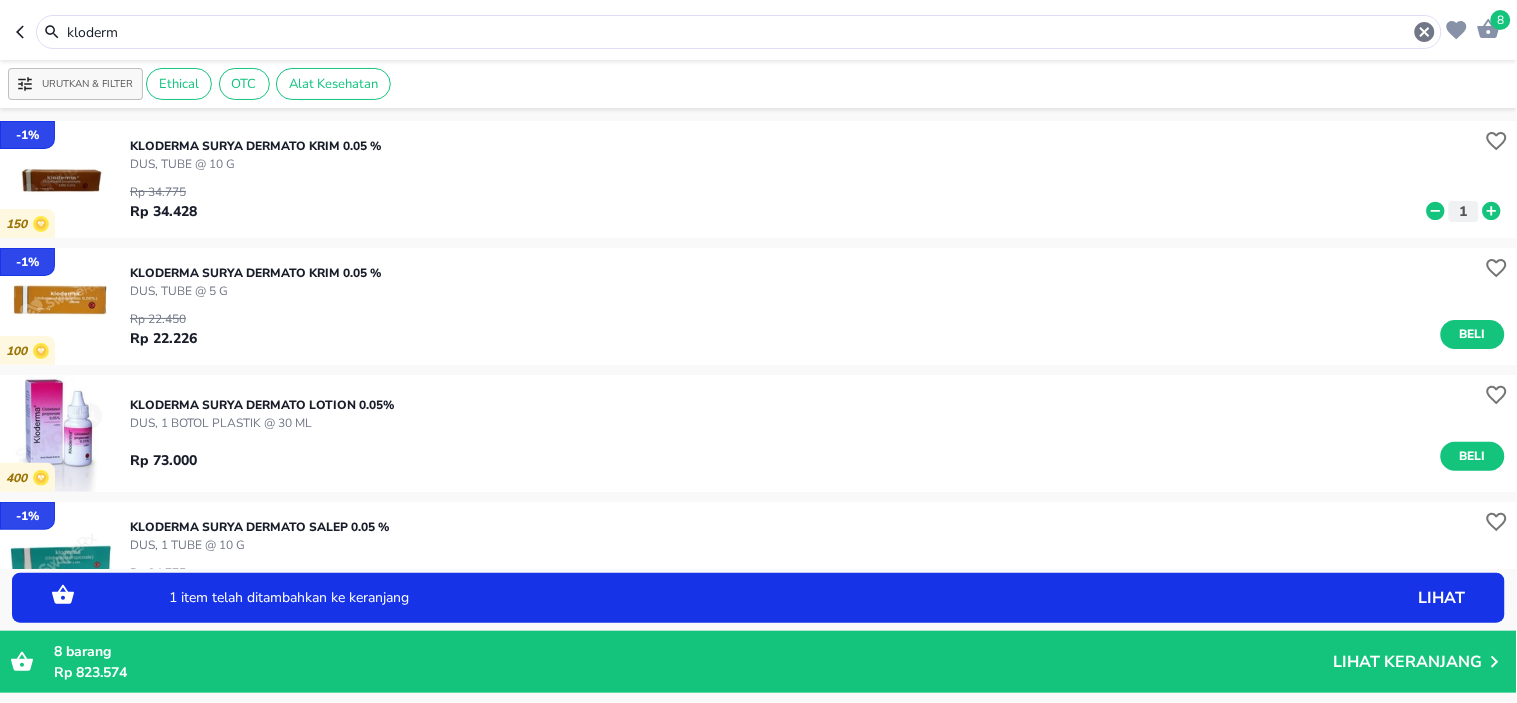 click 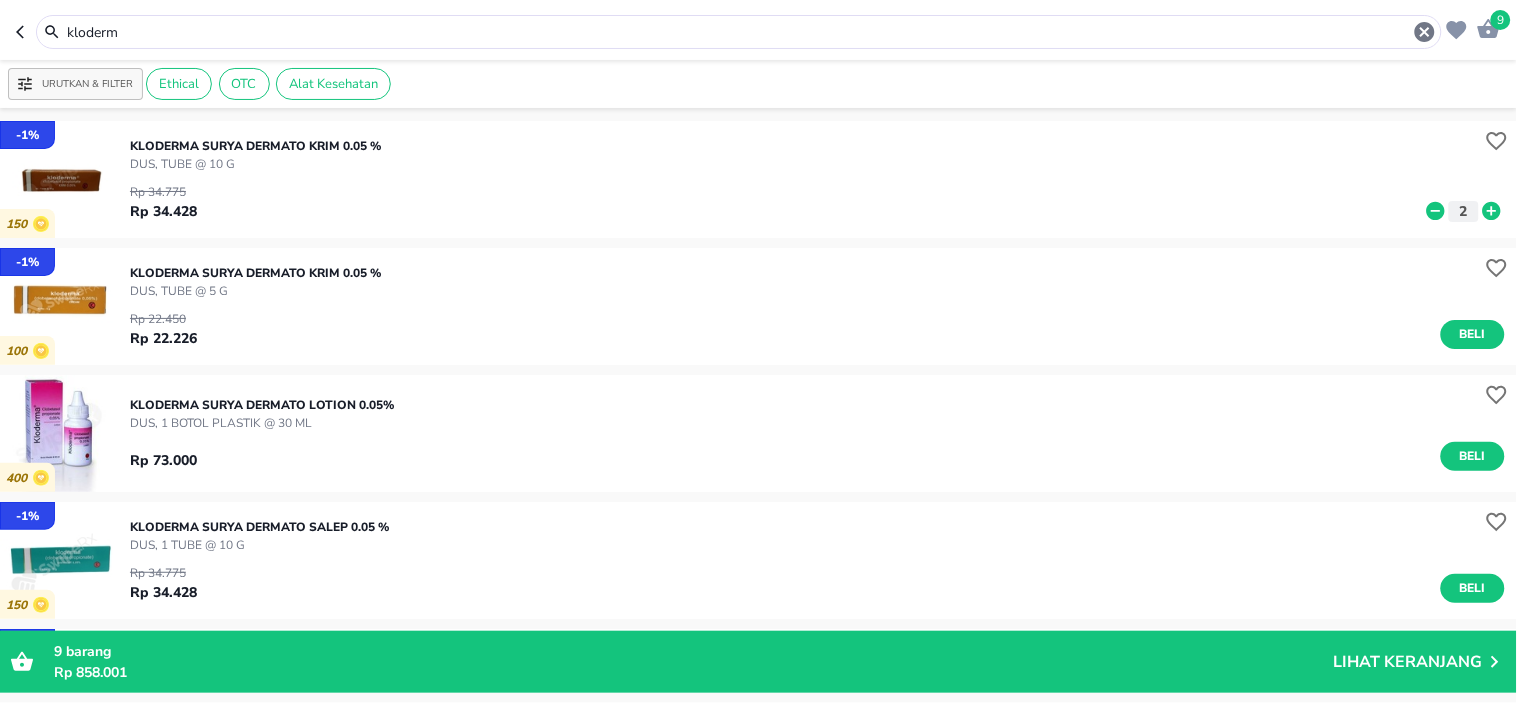 click 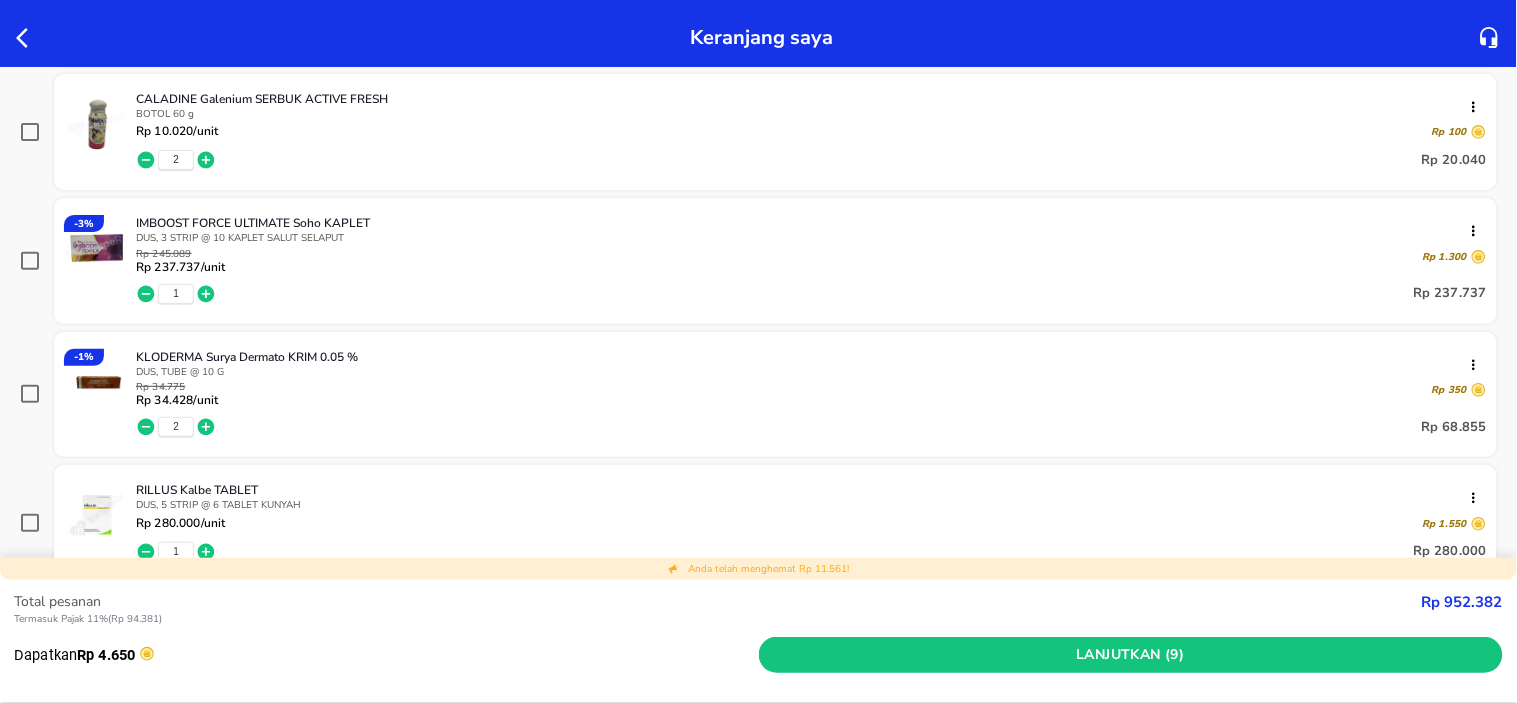 scroll, scrollTop: 444, scrollLeft: 0, axis: vertical 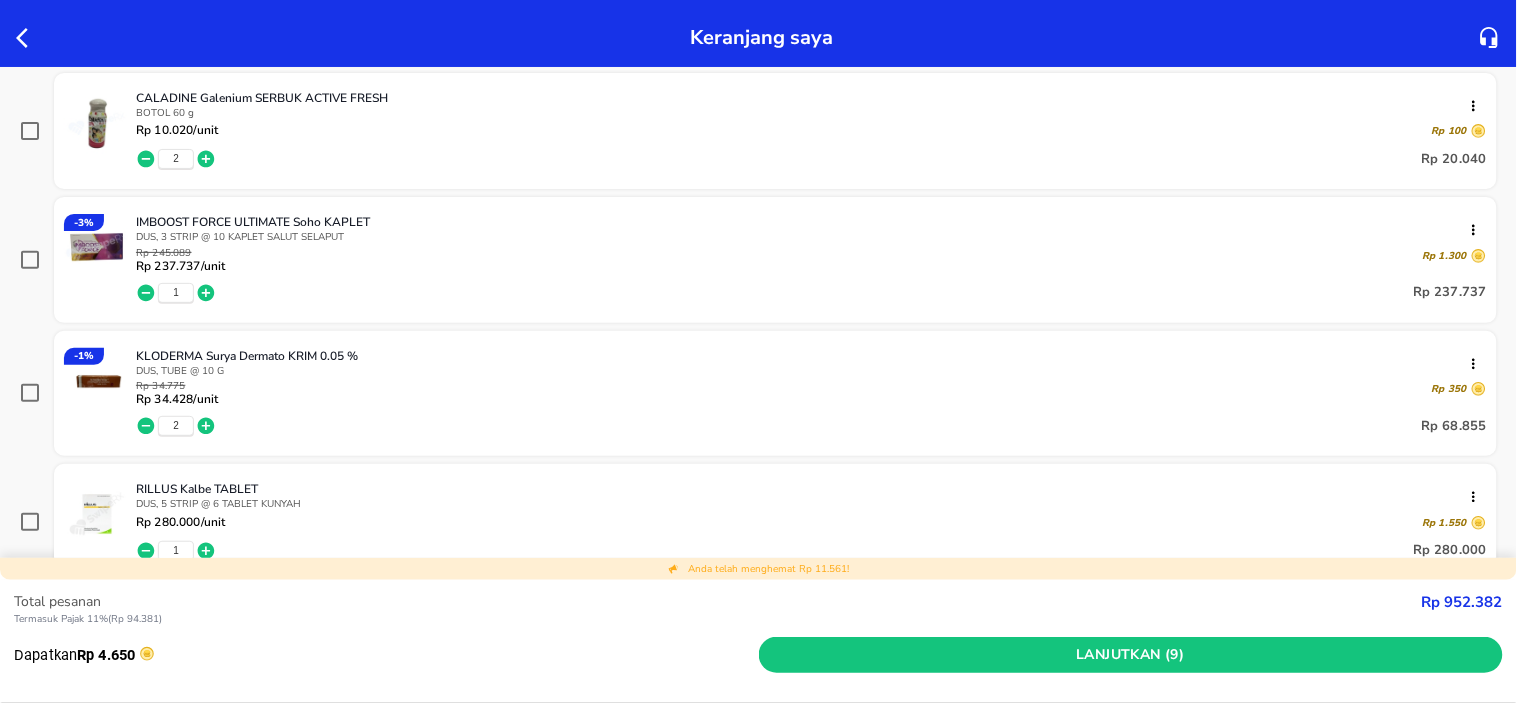 click 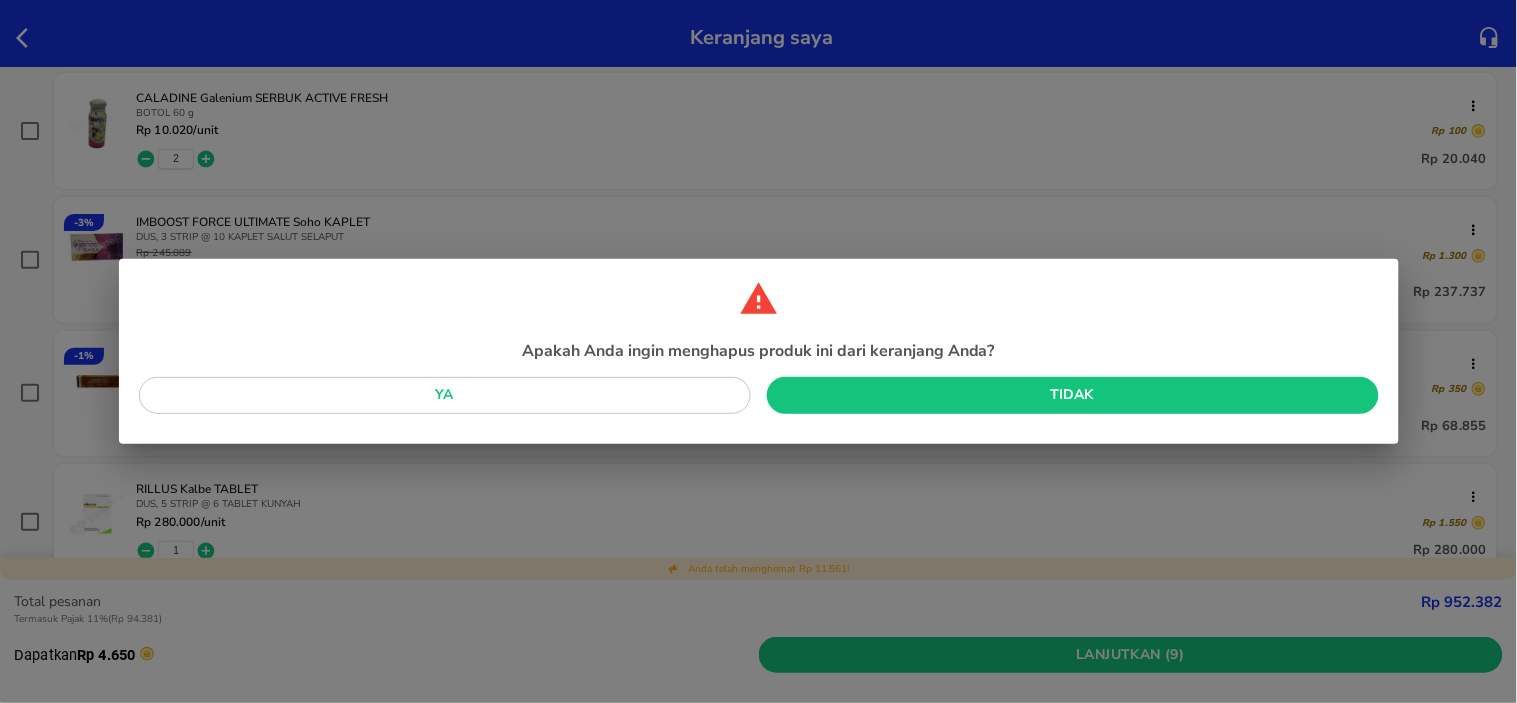 click on "Ya" at bounding box center [445, 395] 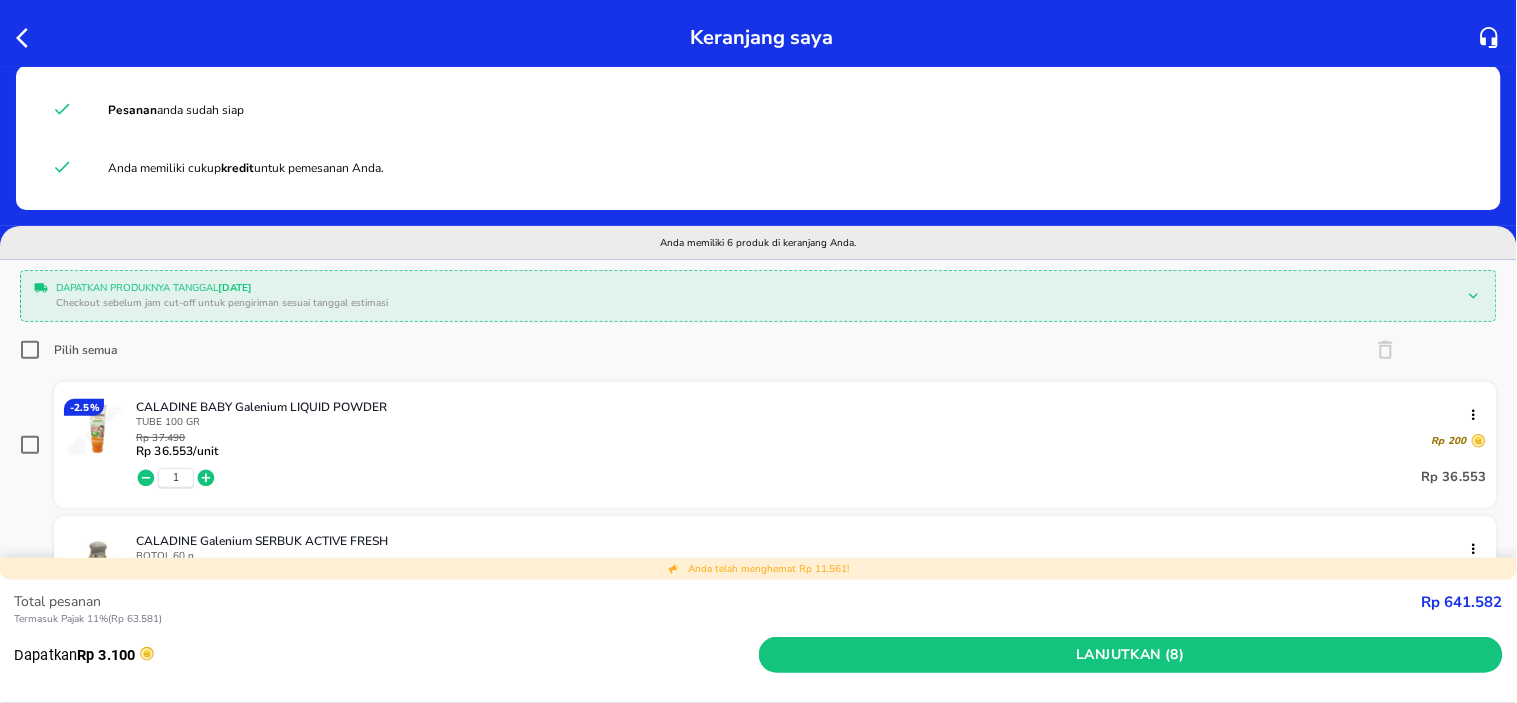 scroll, scrollTop: 0, scrollLeft: 0, axis: both 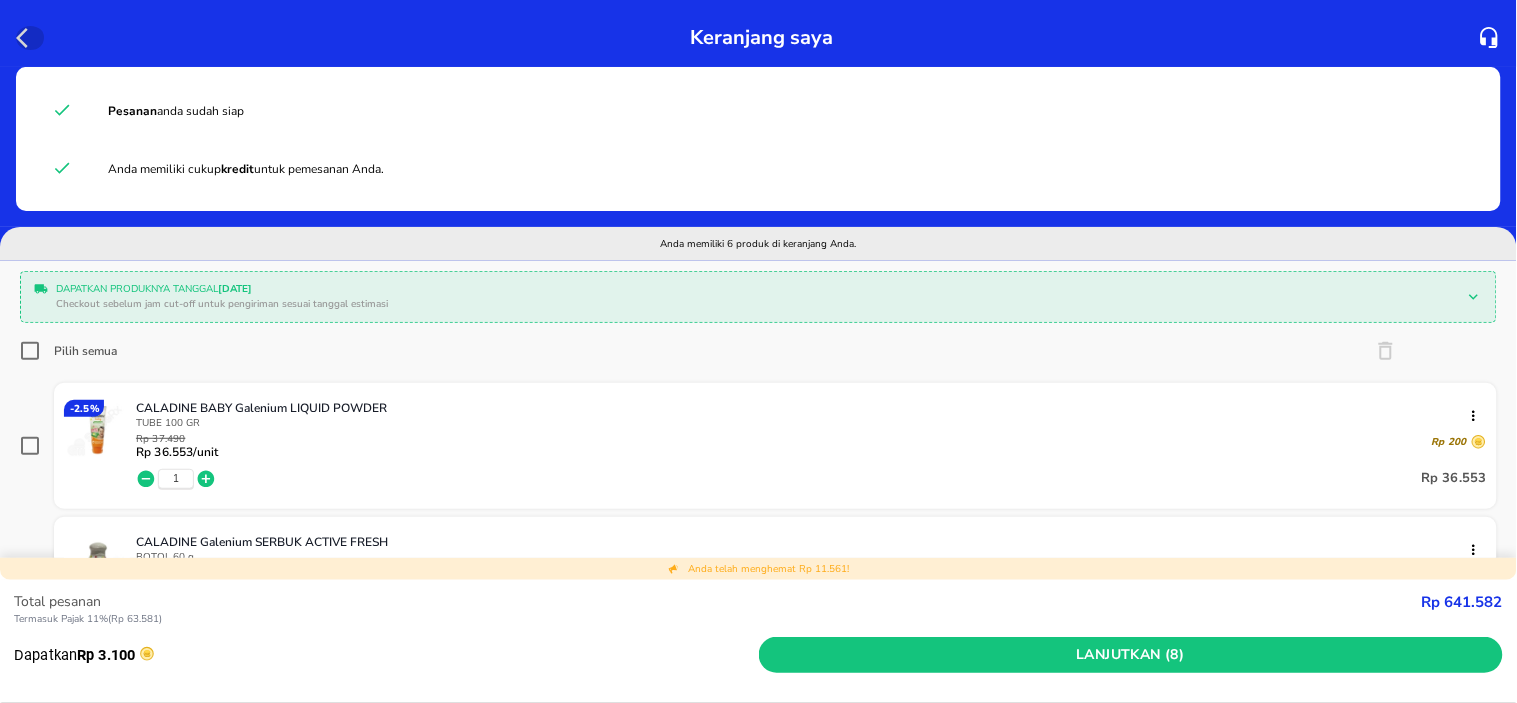 click 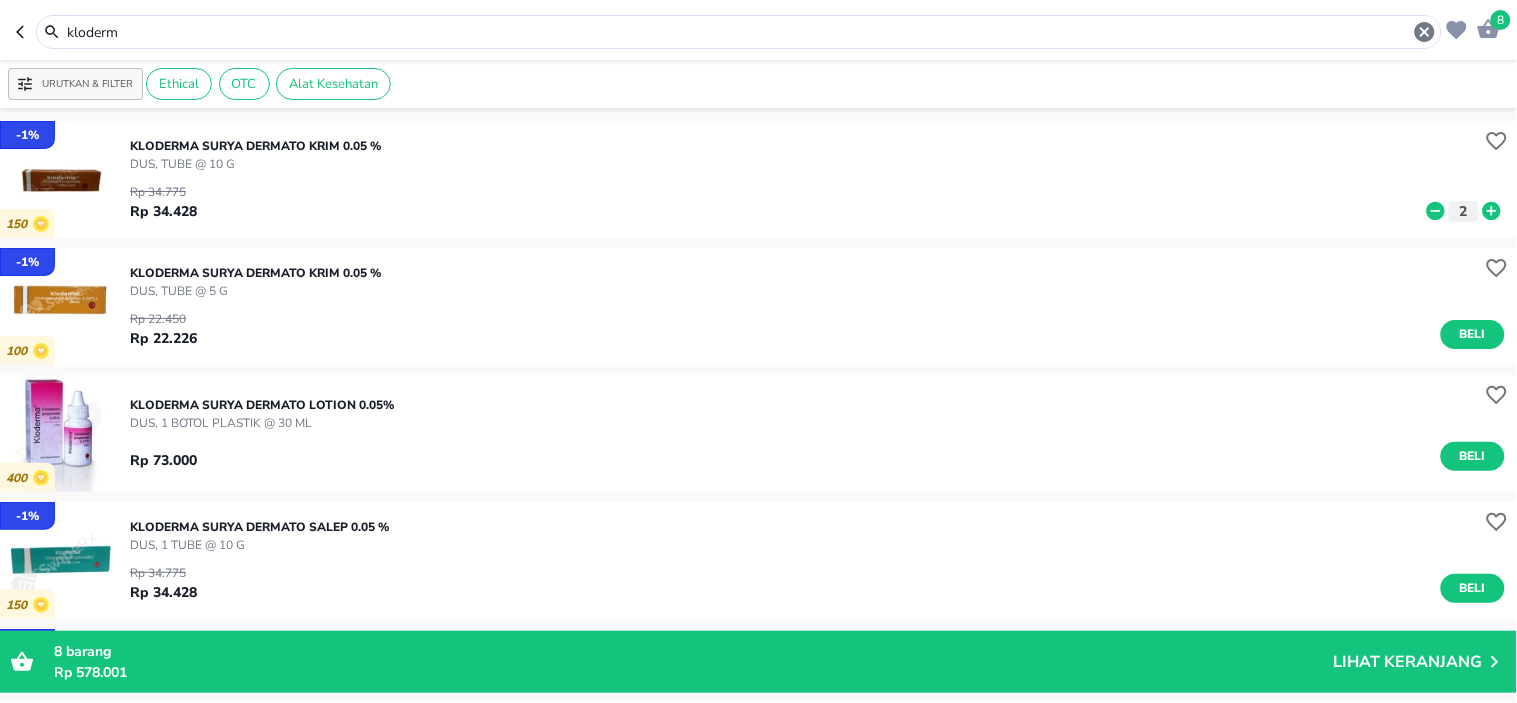 drag, startPoint x: 190, startPoint y: 22, endPoint x: 0, endPoint y: 25, distance: 190.02368 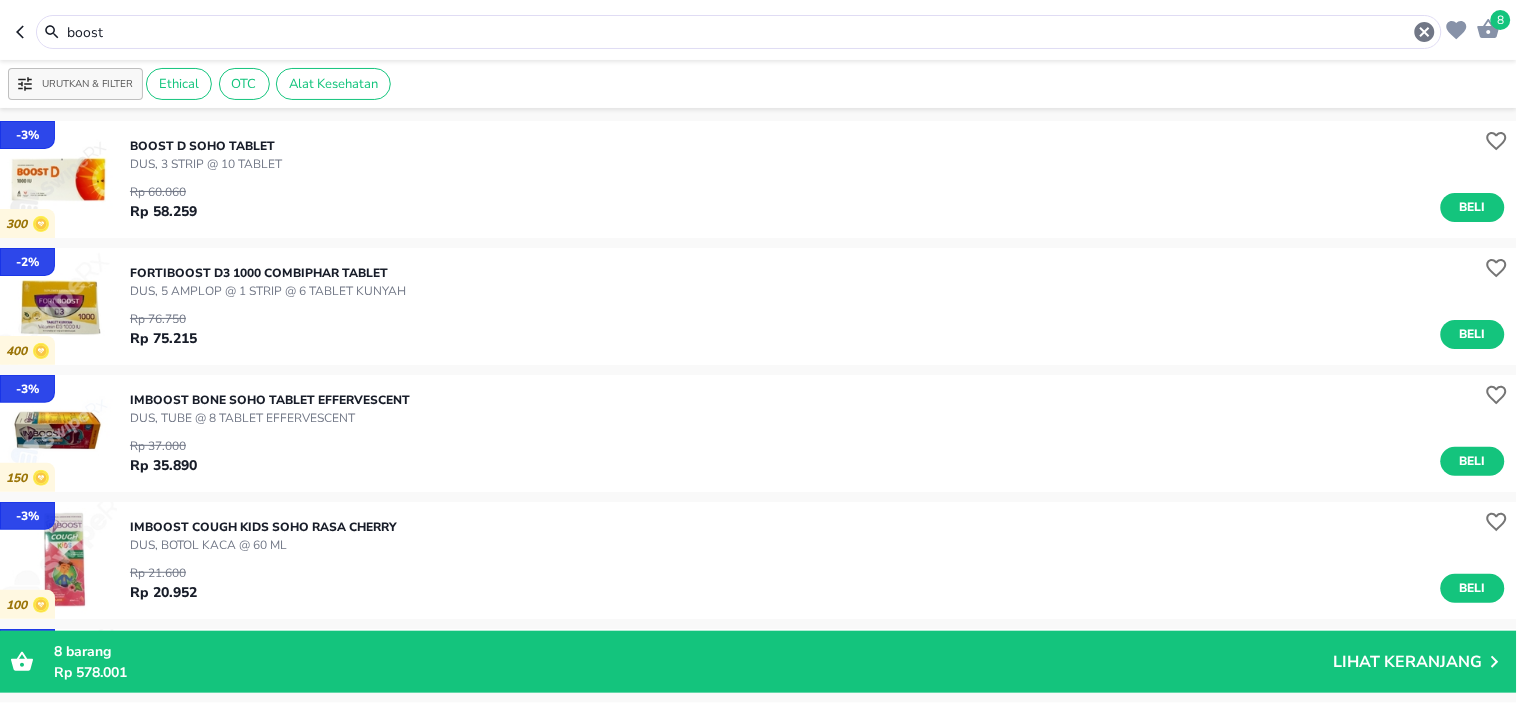 click at bounding box center [58, 179] 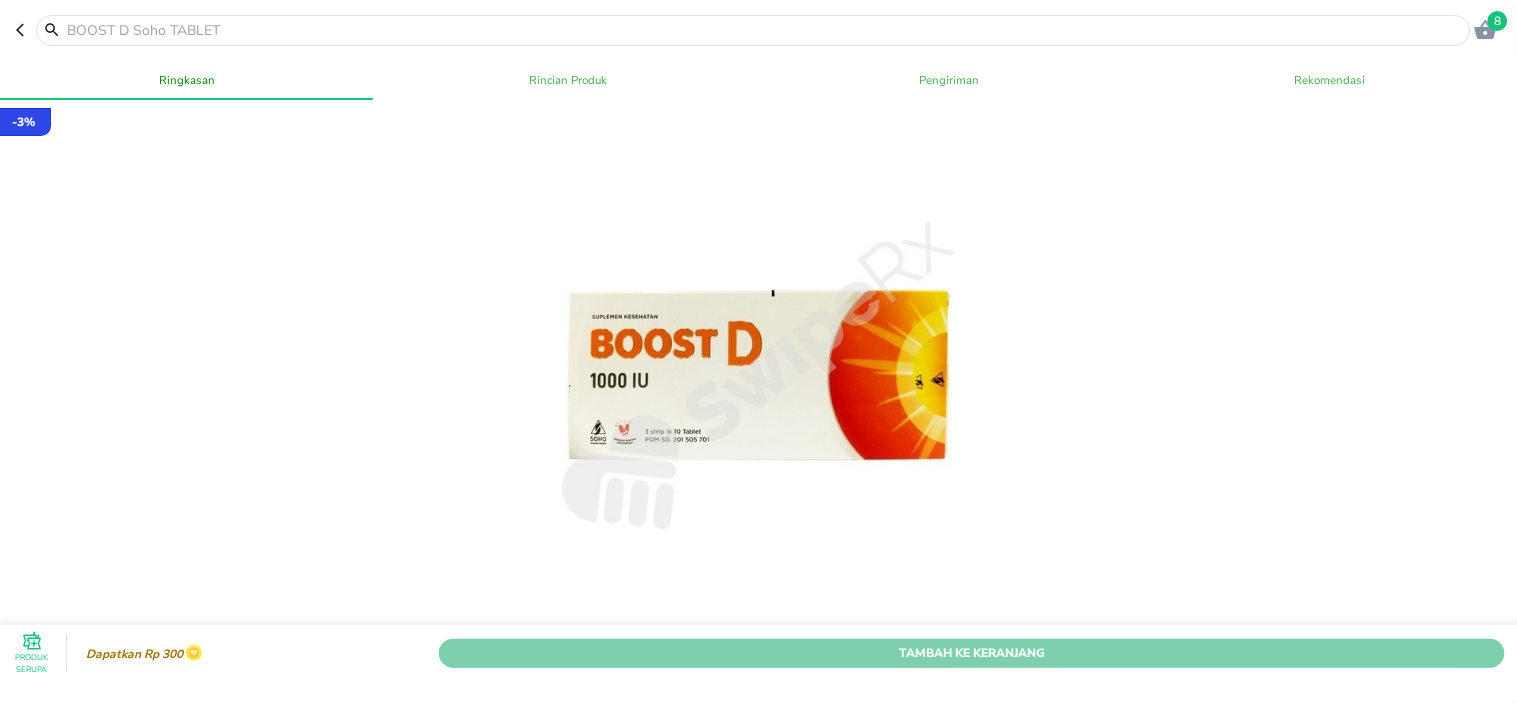 click on "Tambah Ke Keranjang" at bounding box center [972, 652] 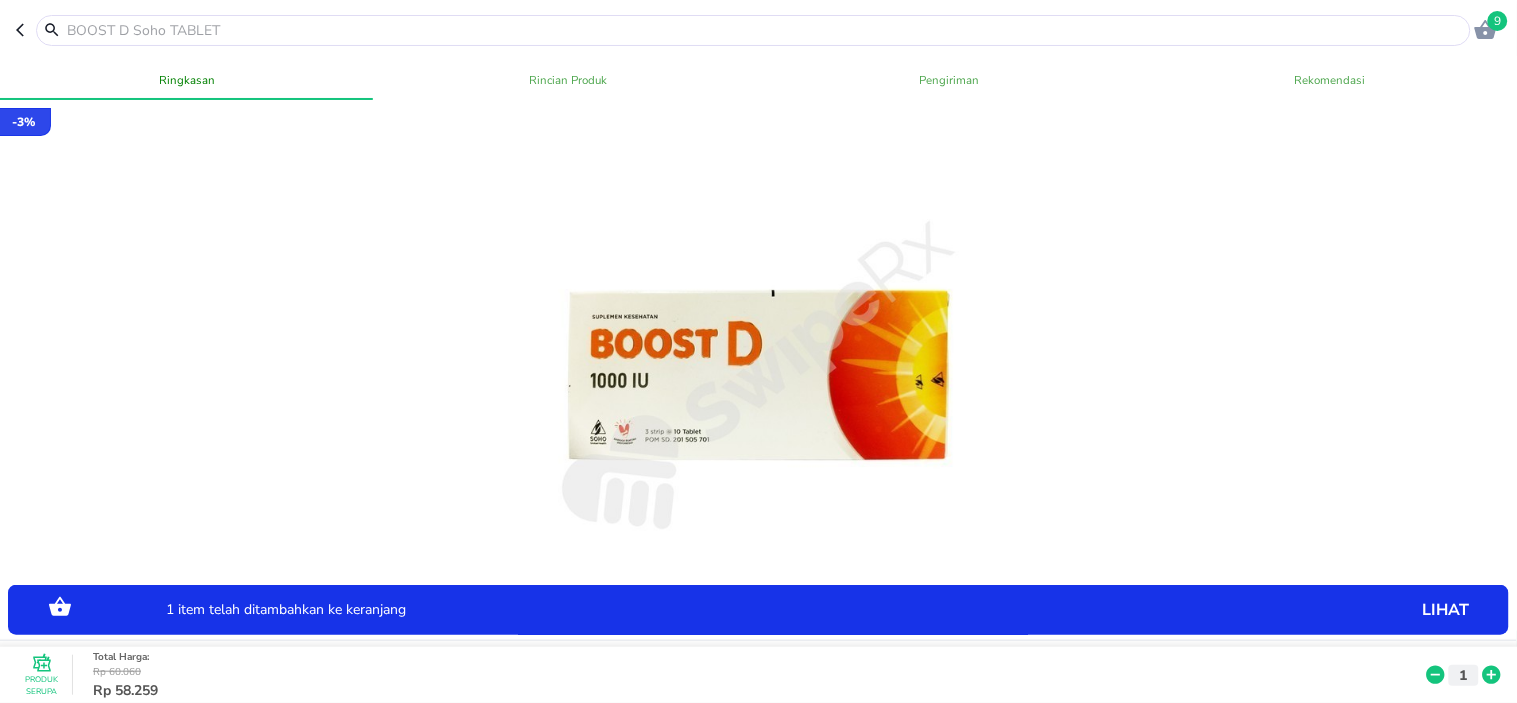 click on "9" at bounding box center [758, 30] 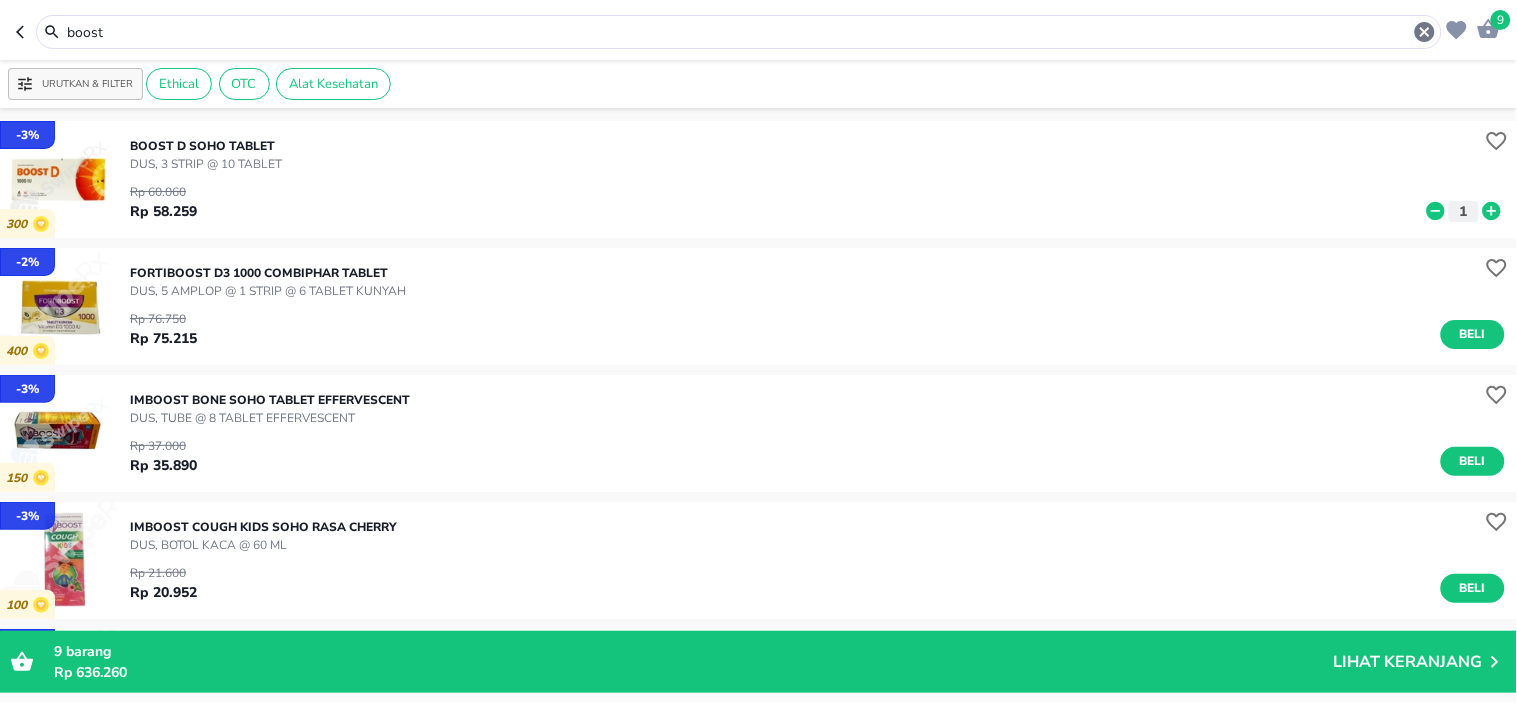 drag, startPoint x: 198, startPoint y: 34, endPoint x: 0, endPoint y: 26, distance: 198.16154 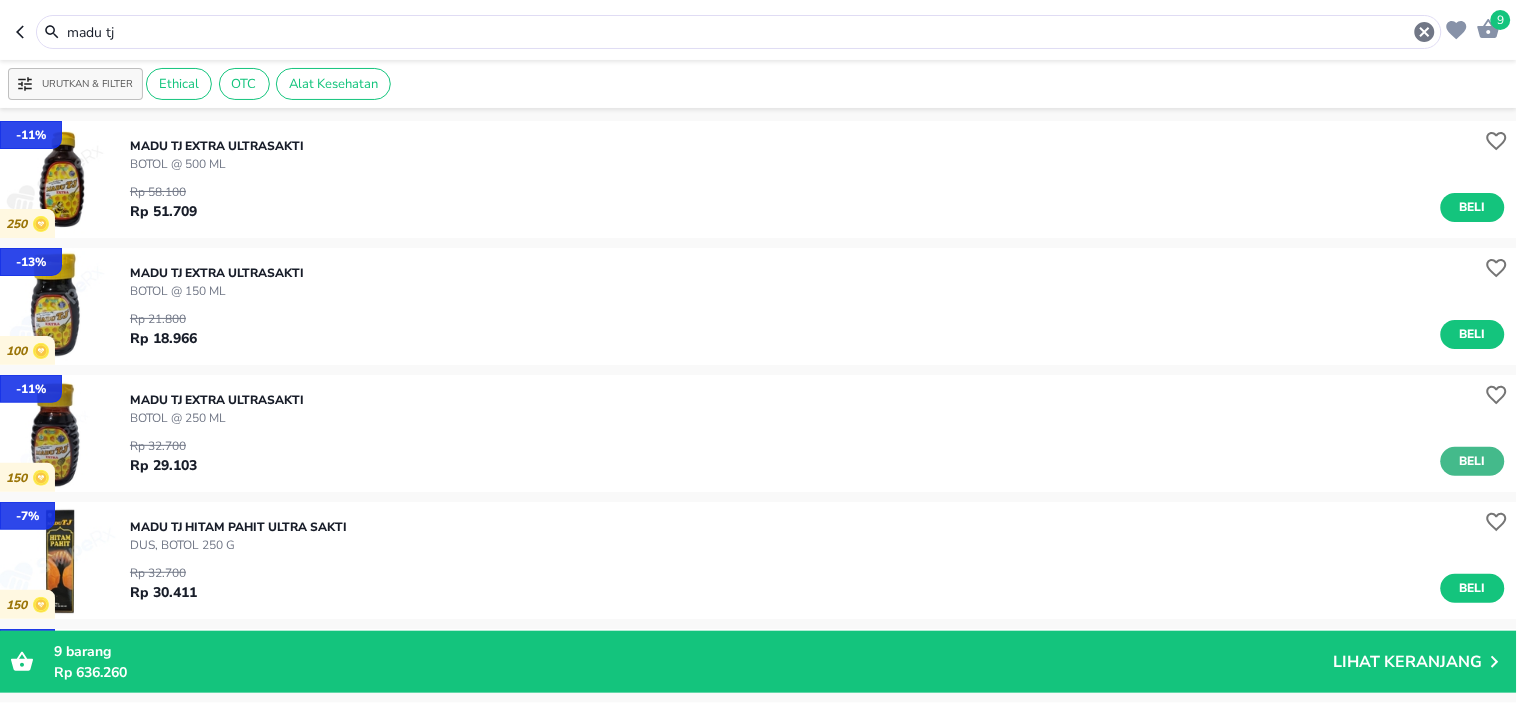 click on "Beli" at bounding box center (1473, 461) 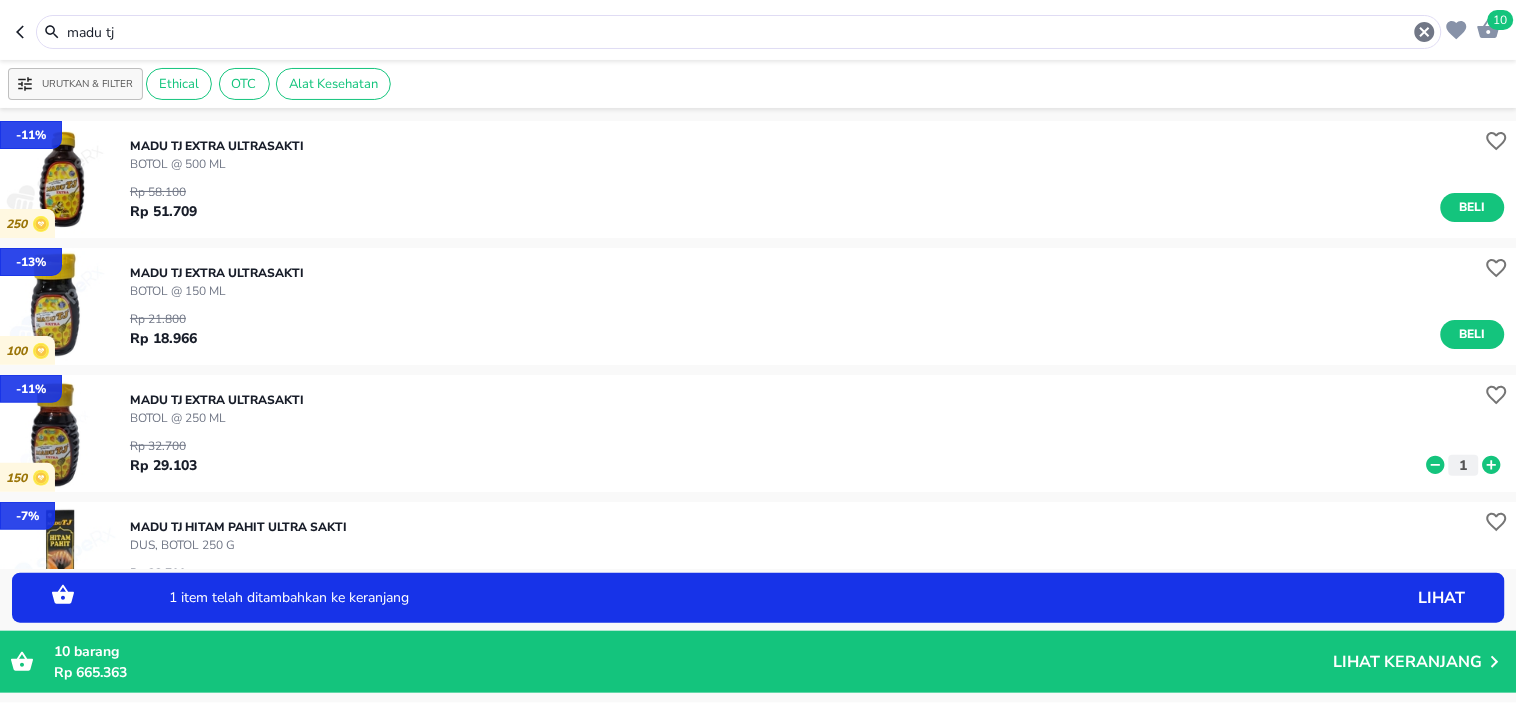 click 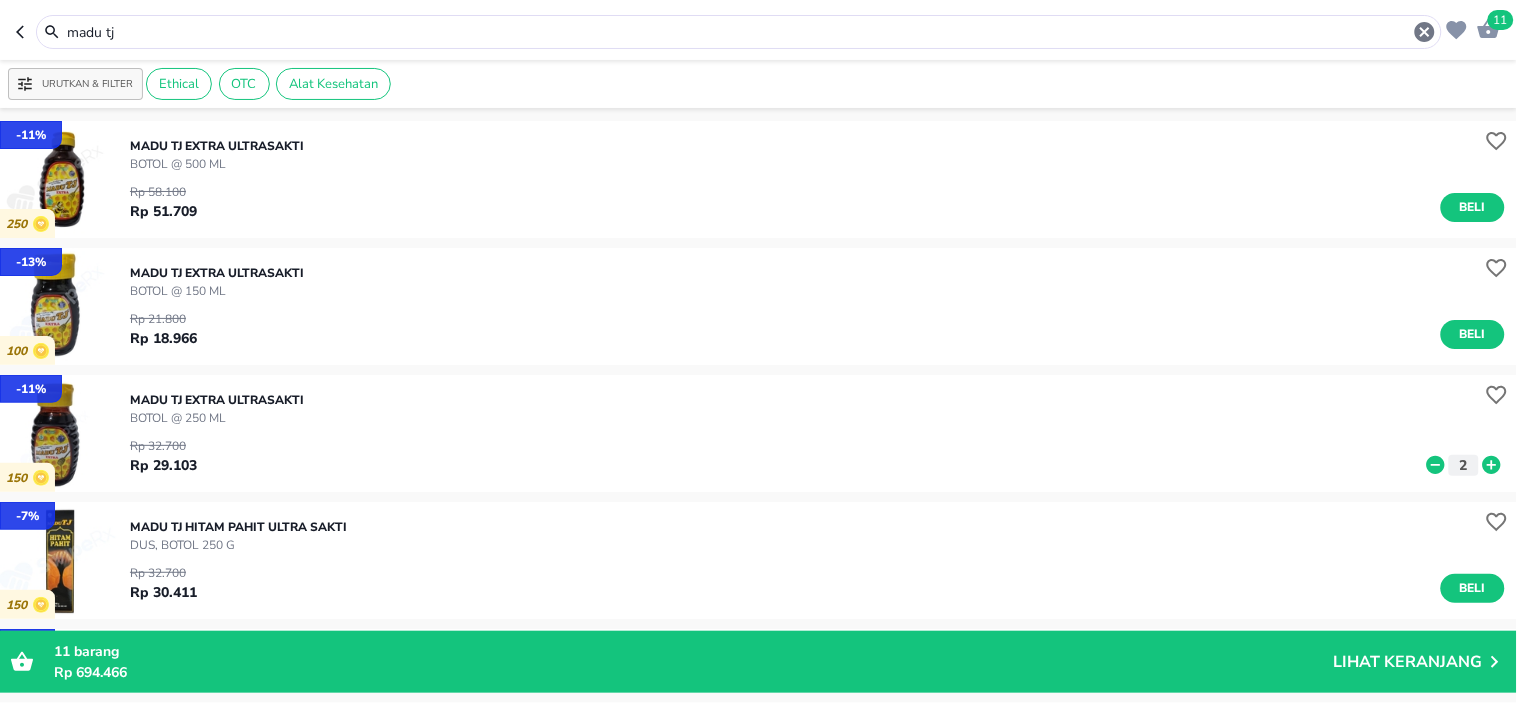 drag, startPoint x: 301, startPoint y: 34, endPoint x: 0, endPoint y: 5, distance: 302.39377 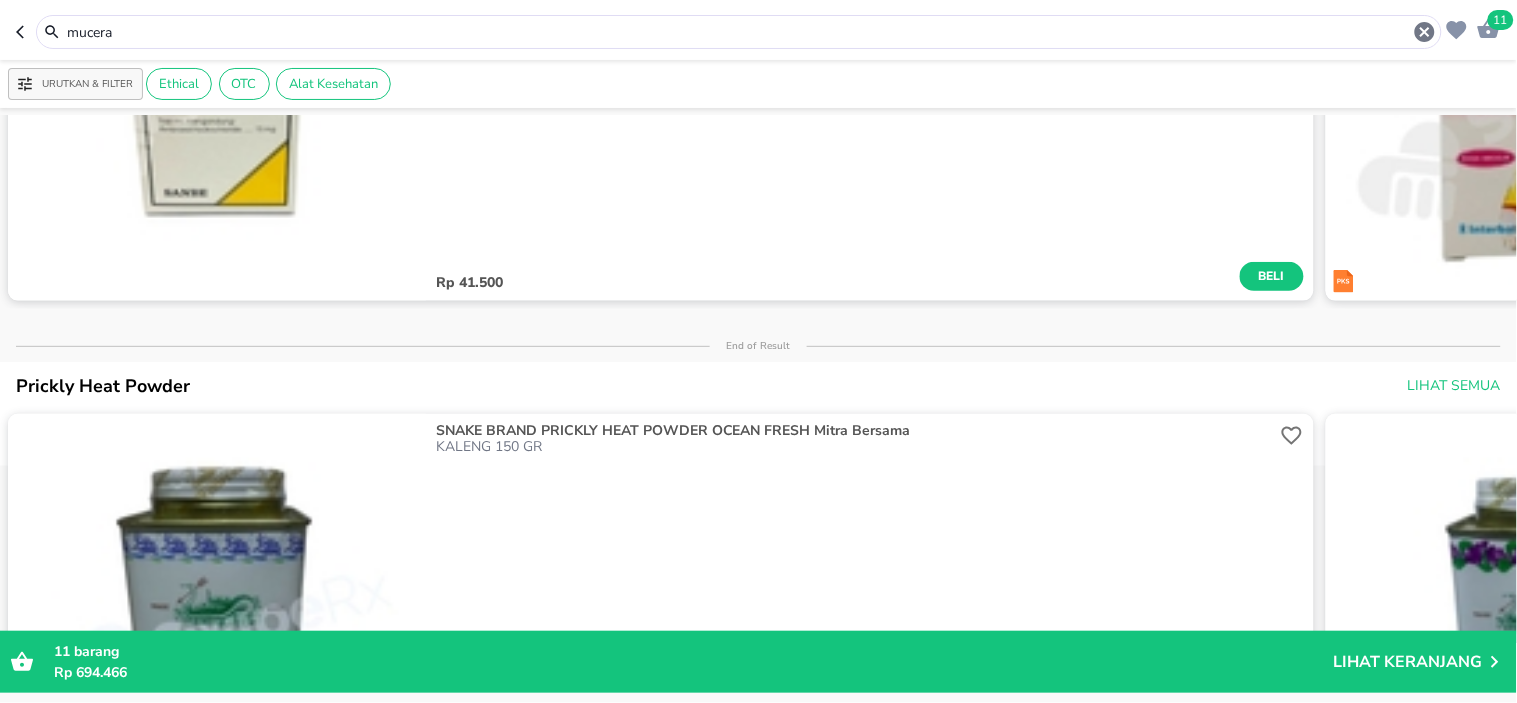 scroll, scrollTop: 0, scrollLeft: 0, axis: both 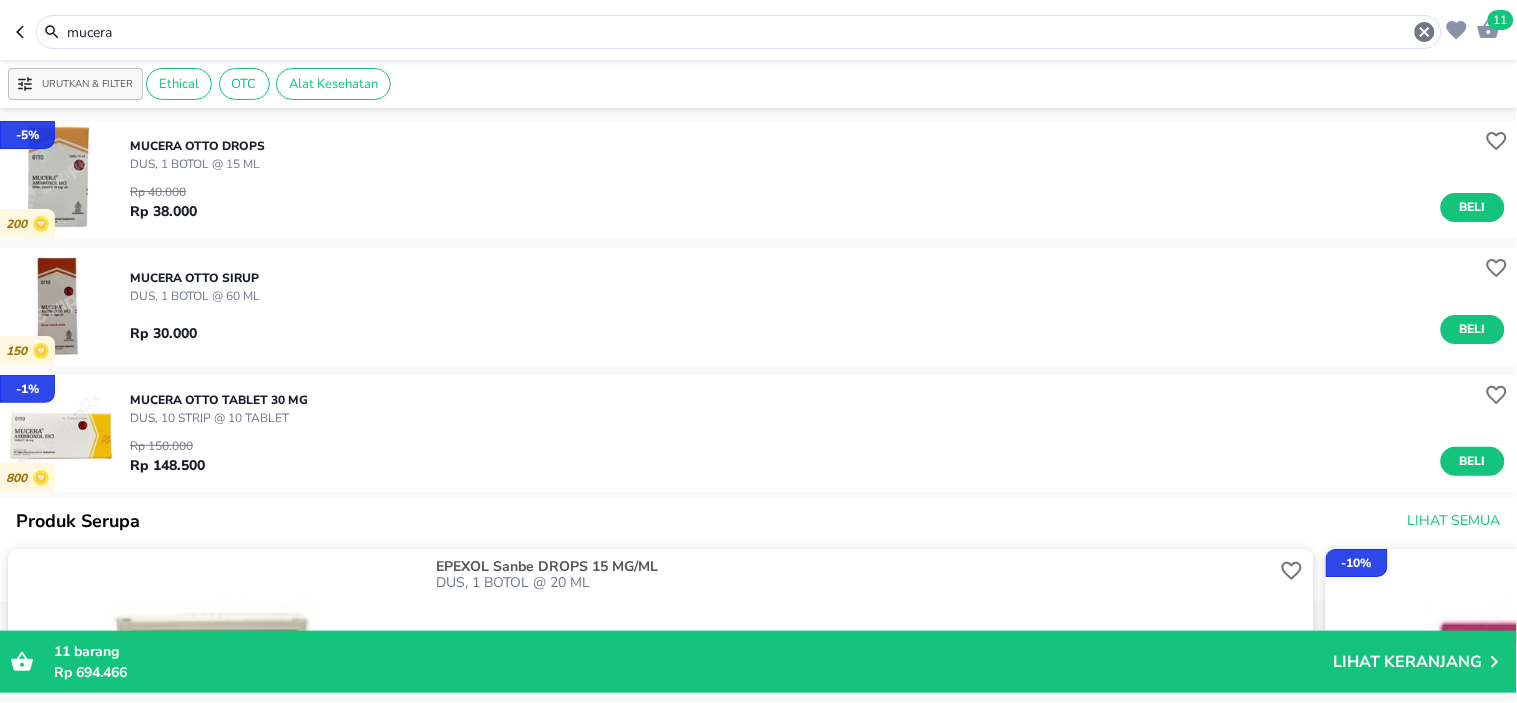 drag, startPoint x: 144, startPoint y: 33, endPoint x: 0, endPoint y: -13, distance: 151.16878 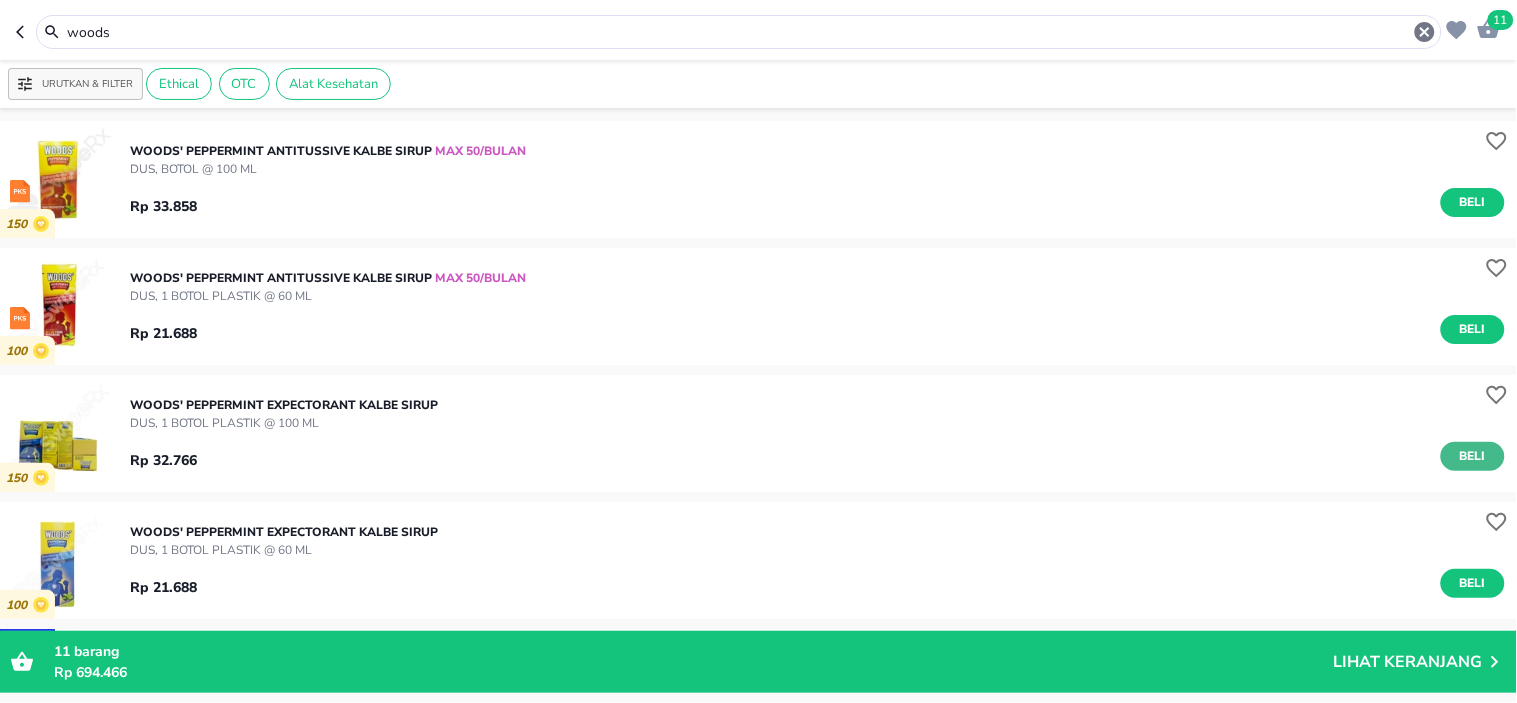 click on "Beli" at bounding box center (1473, 456) 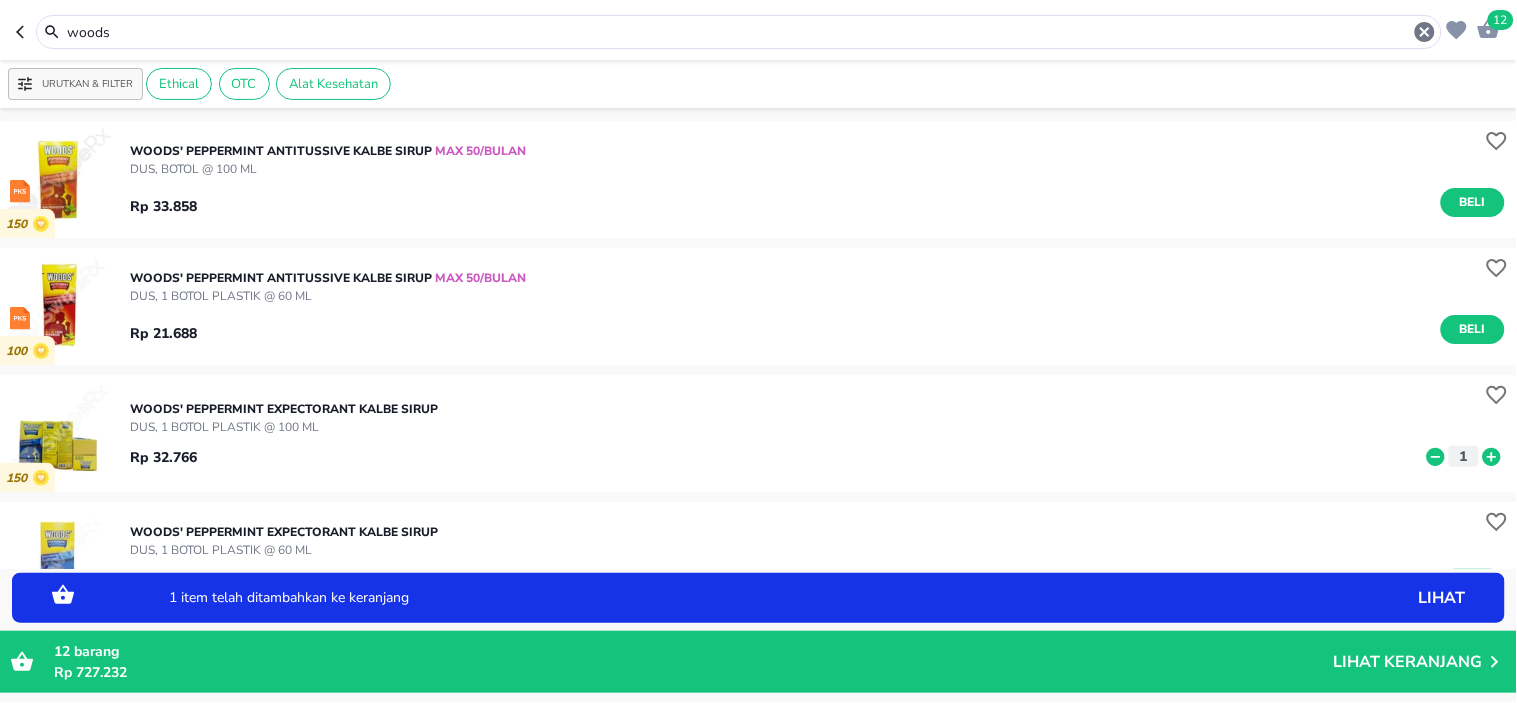 click 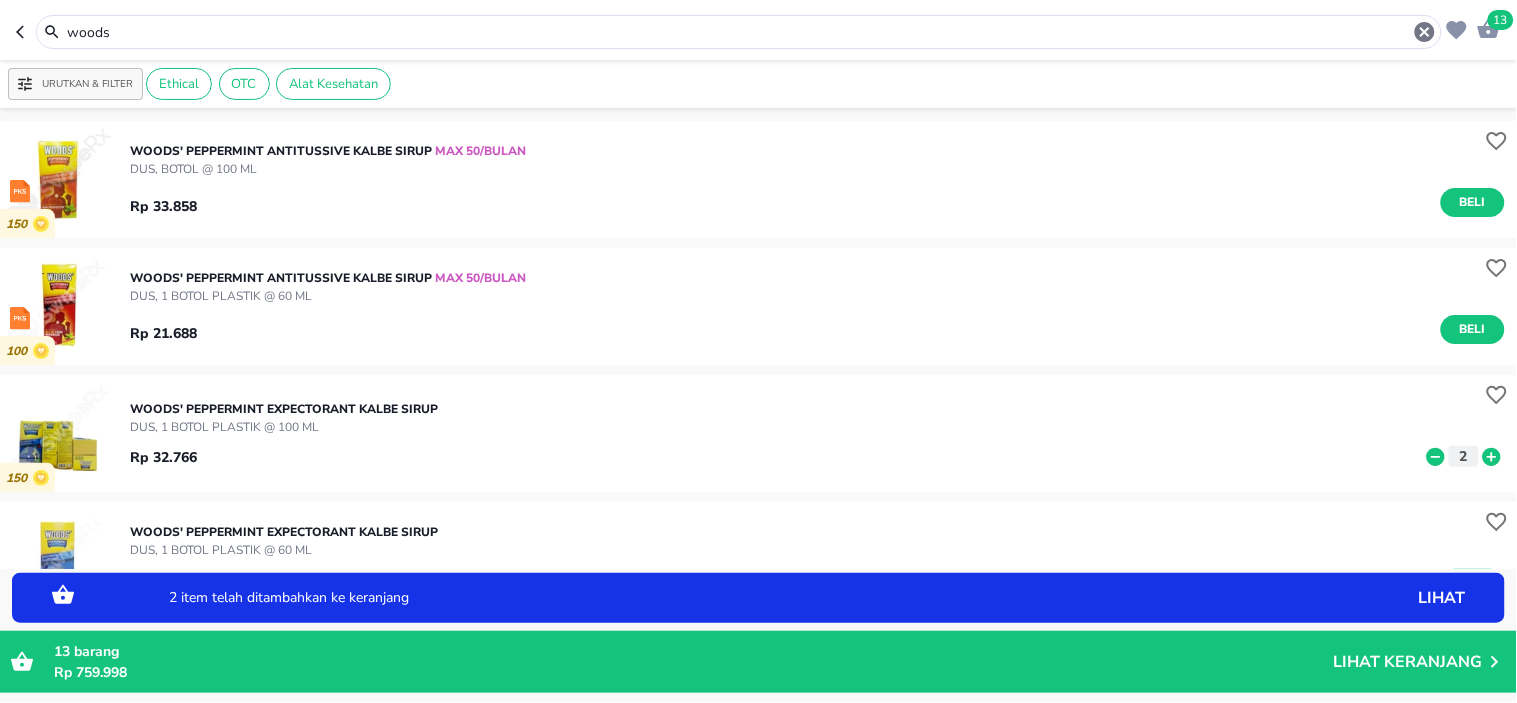 scroll, scrollTop: 111, scrollLeft: 0, axis: vertical 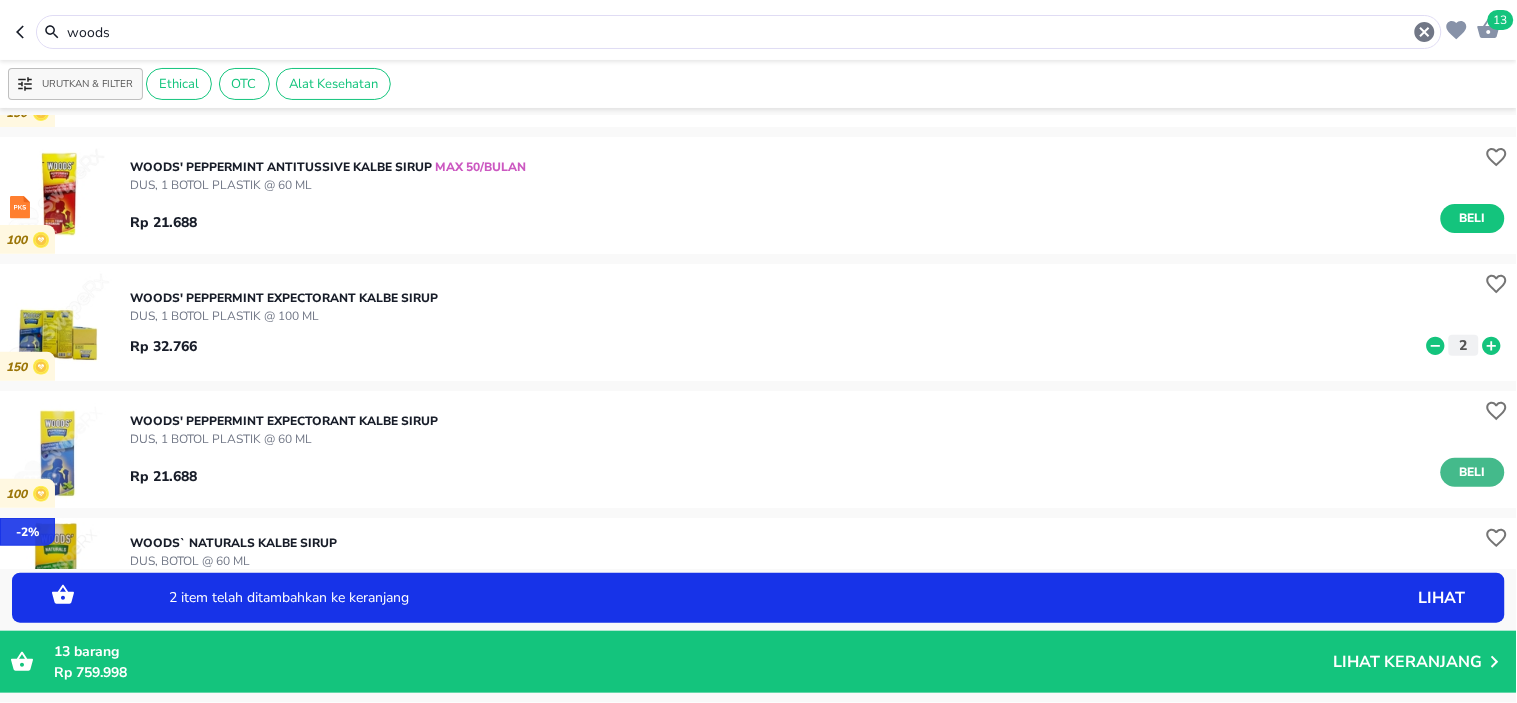 click on "Beli" at bounding box center [1473, 472] 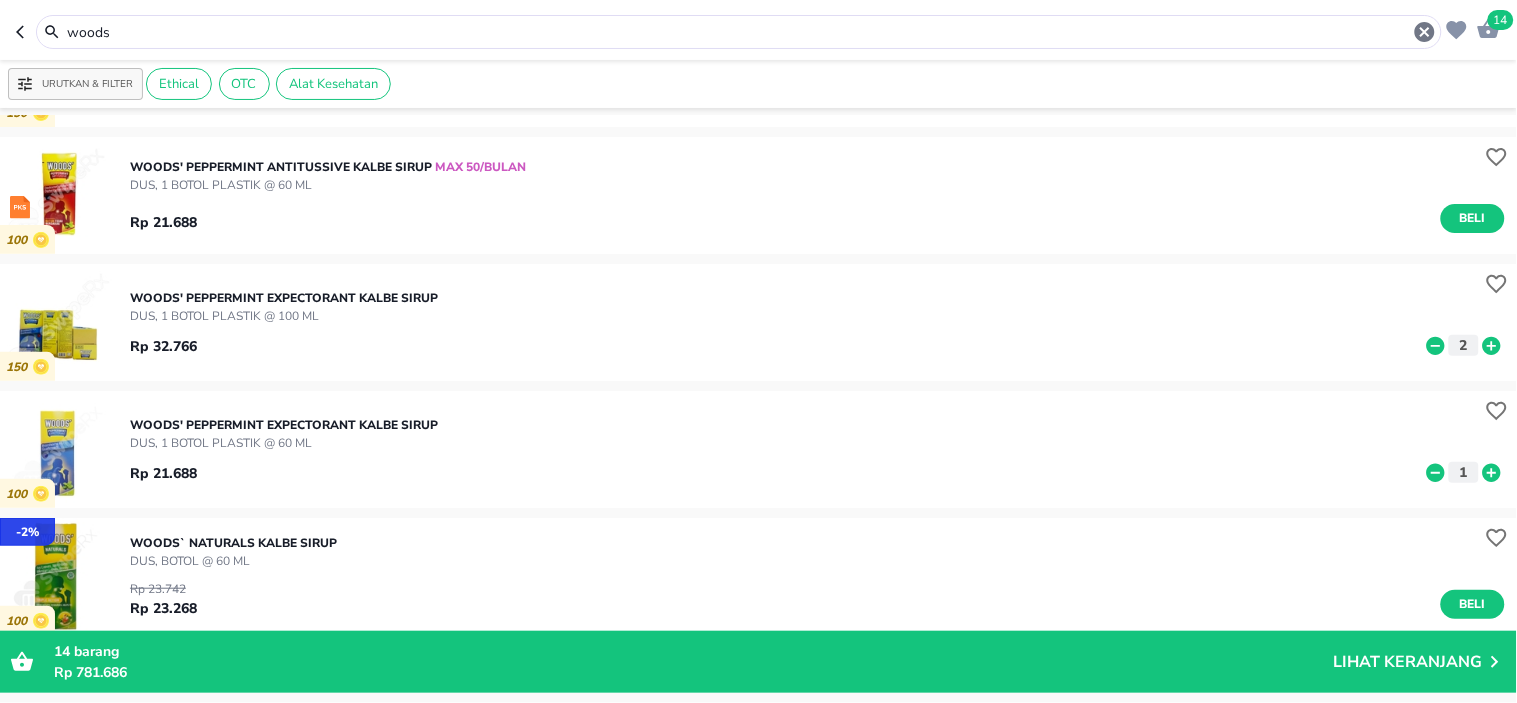 drag, startPoint x: 178, startPoint y: 24, endPoint x: 0, endPoint y: -9, distance: 181.03314 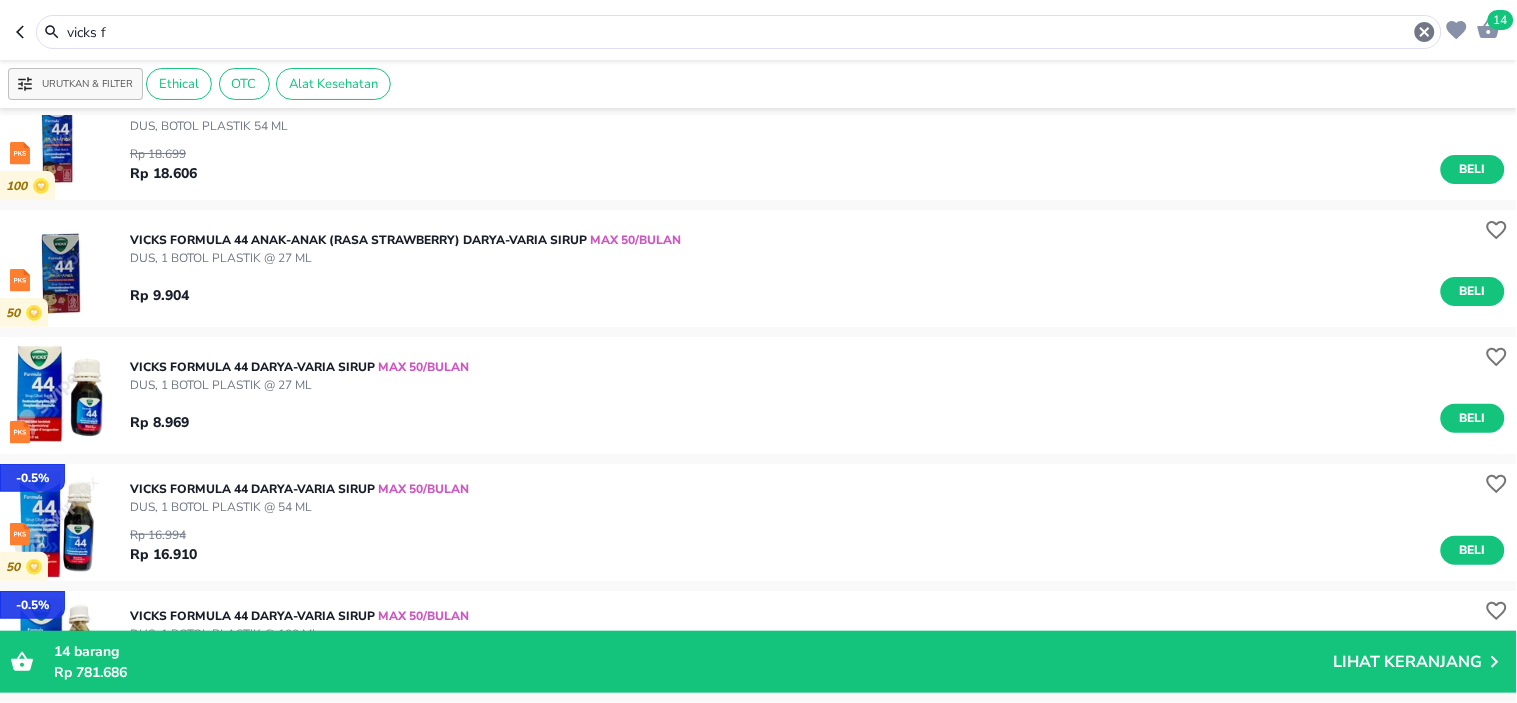 scroll, scrollTop: 0, scrollLeft: 0, axis: both 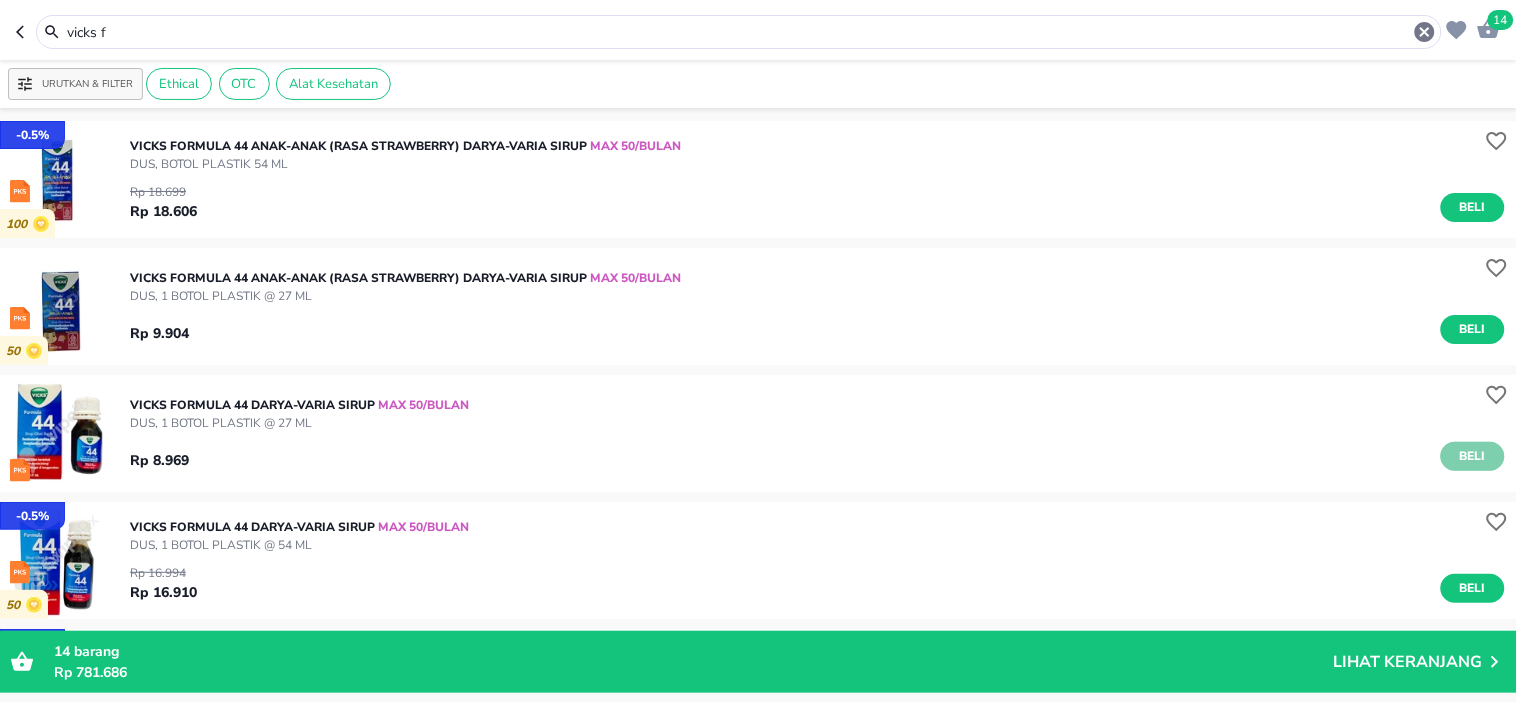 click on "Beli" at bounding box center (1473, 456) 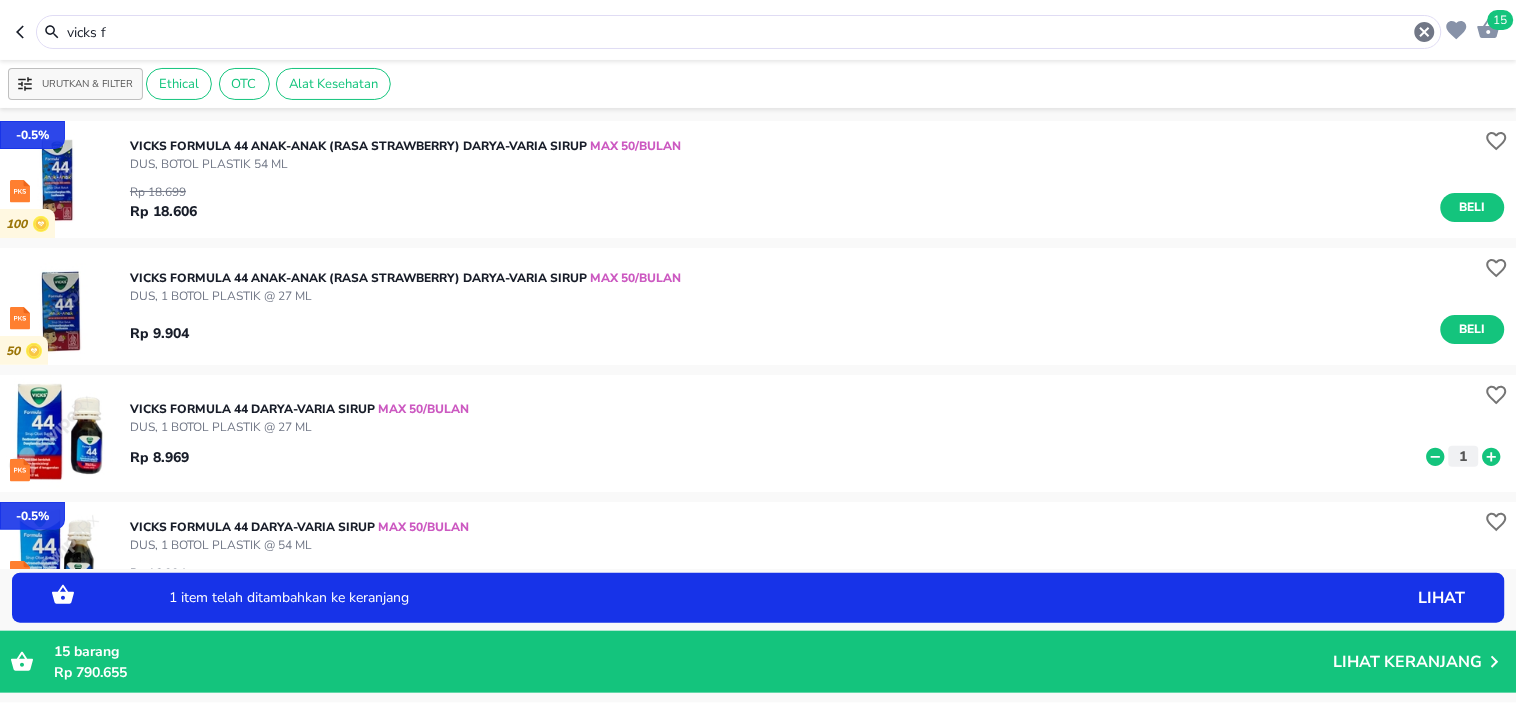 click 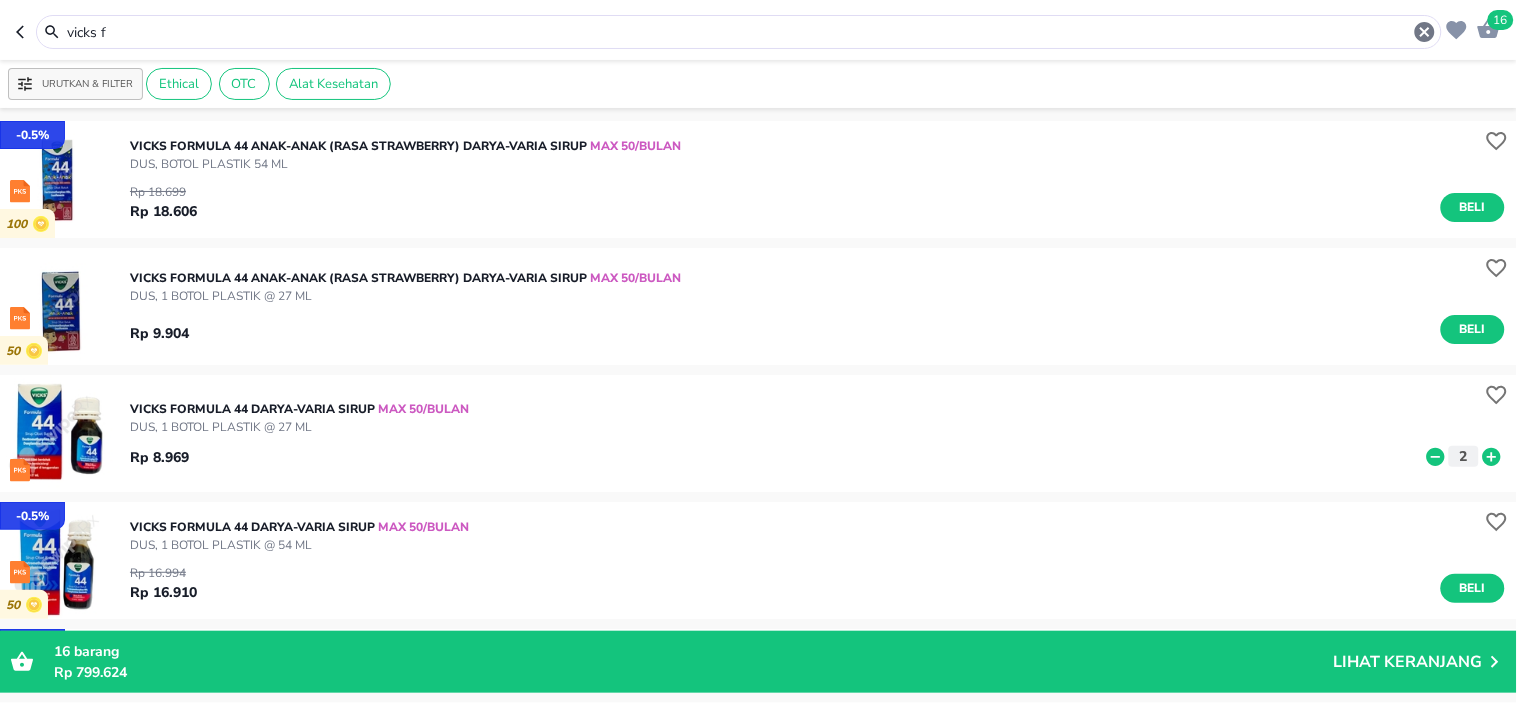 drag, startPoint x: 244, startPoint y: 33, endPoint x: 0, endPoint y: -54, distance: 259.04633 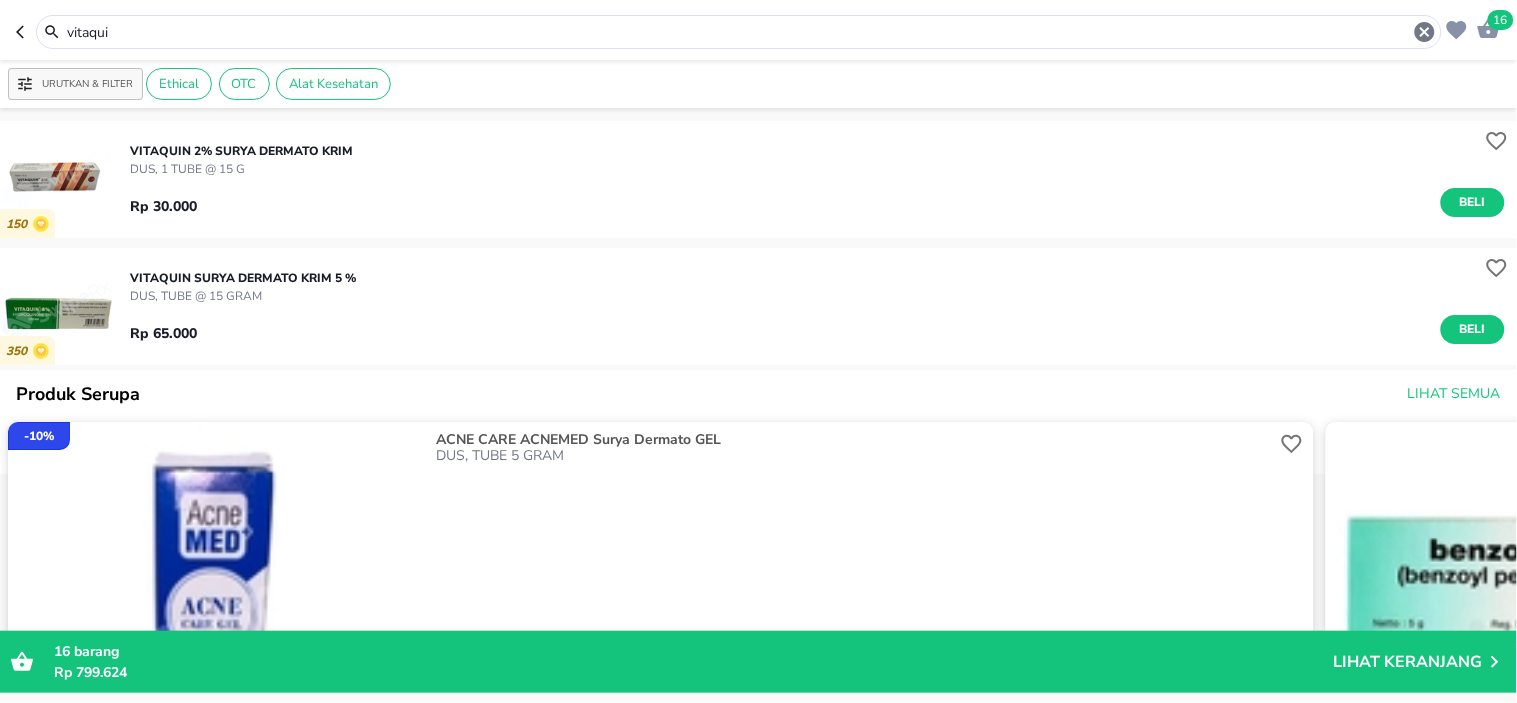 click on "Beli" at bounding box center (1473, 202) 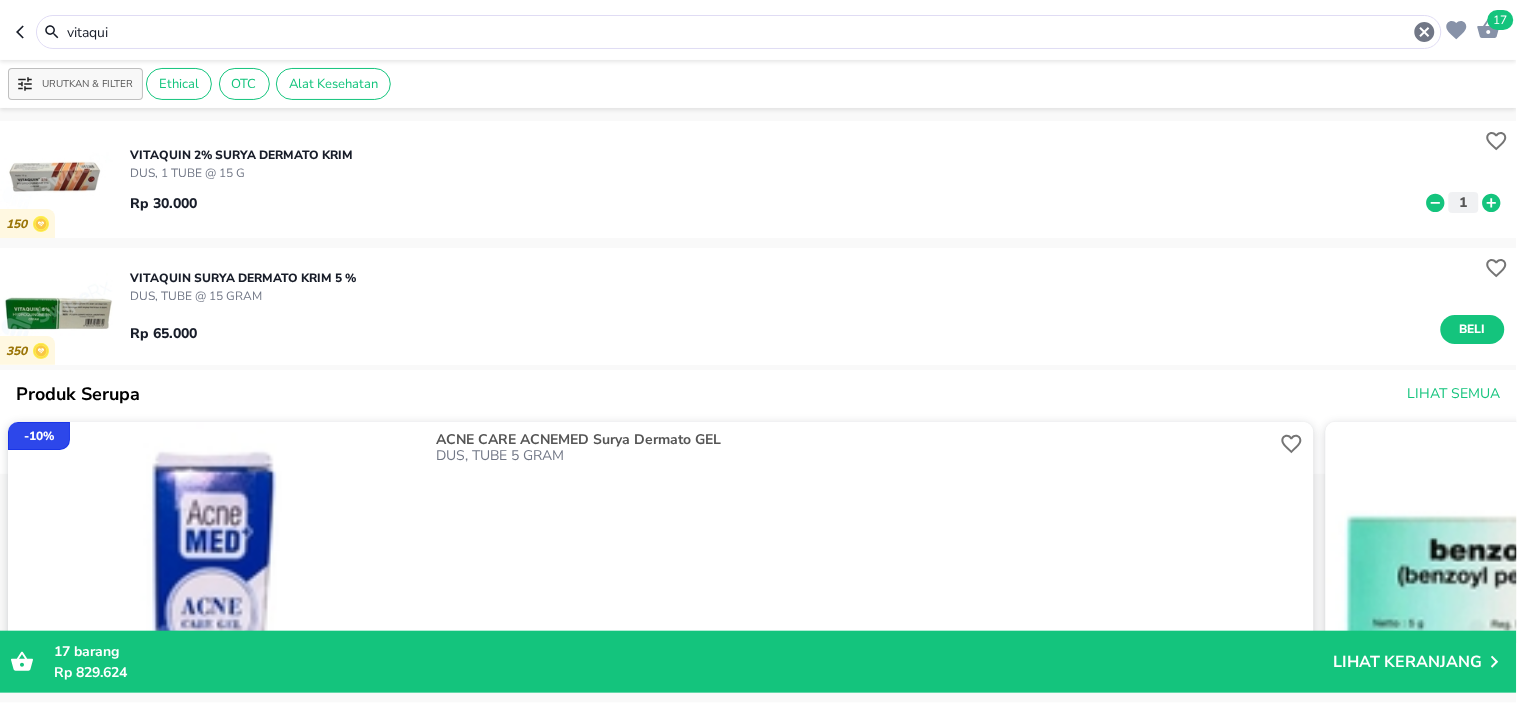 drag, startPoint x: 116, startPoint y: 25, endPoint x: 0, endPoint y: 20, distance: 116.10771 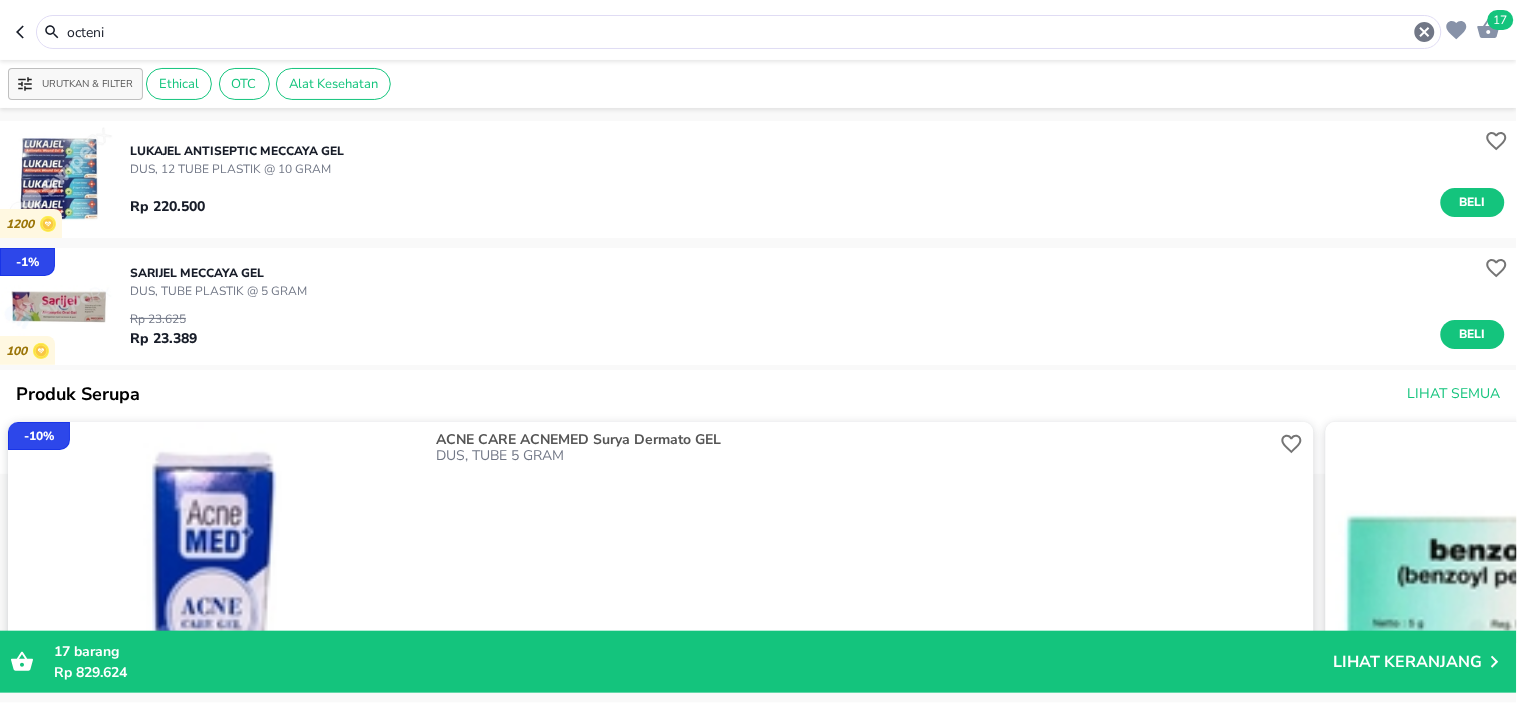 click on "octeni" at bounding box center (739, 32) 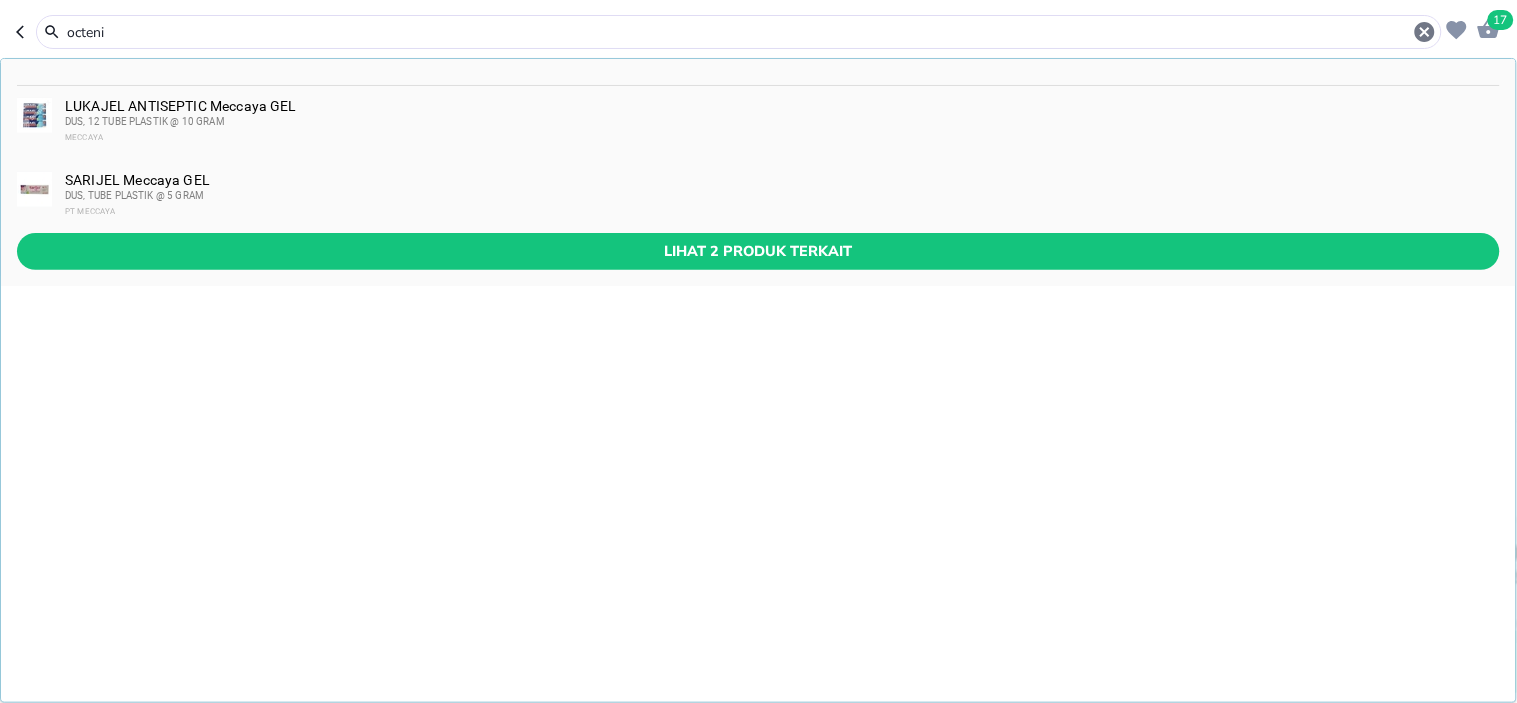 drag, startPoint x: 137, startPoint y: 30, endPoint x: 0, endPoint y: 32, distance: 137.0146 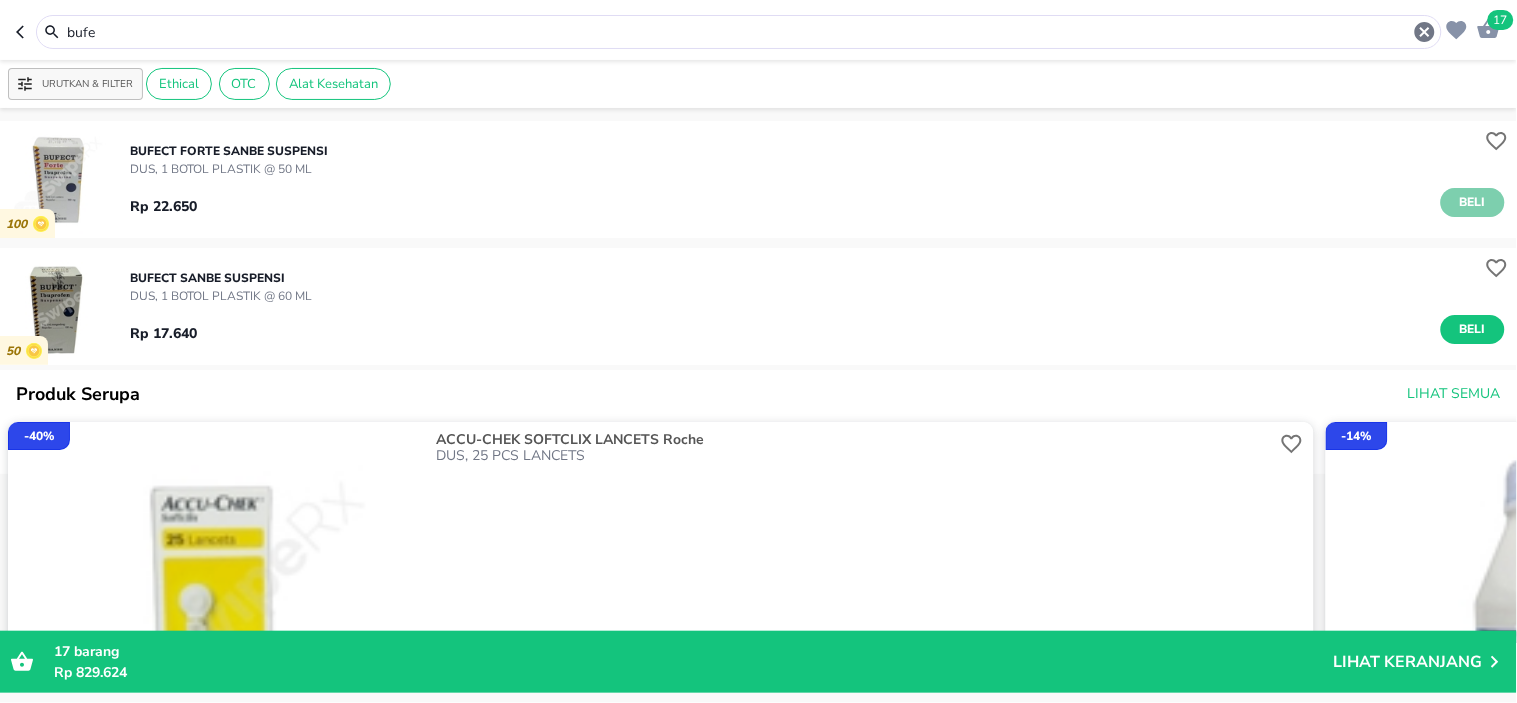 drag, startPoint x: 1472, startPoint y: 195, endPoint x: 1133, endPoint y: 110, distance: 349.49393 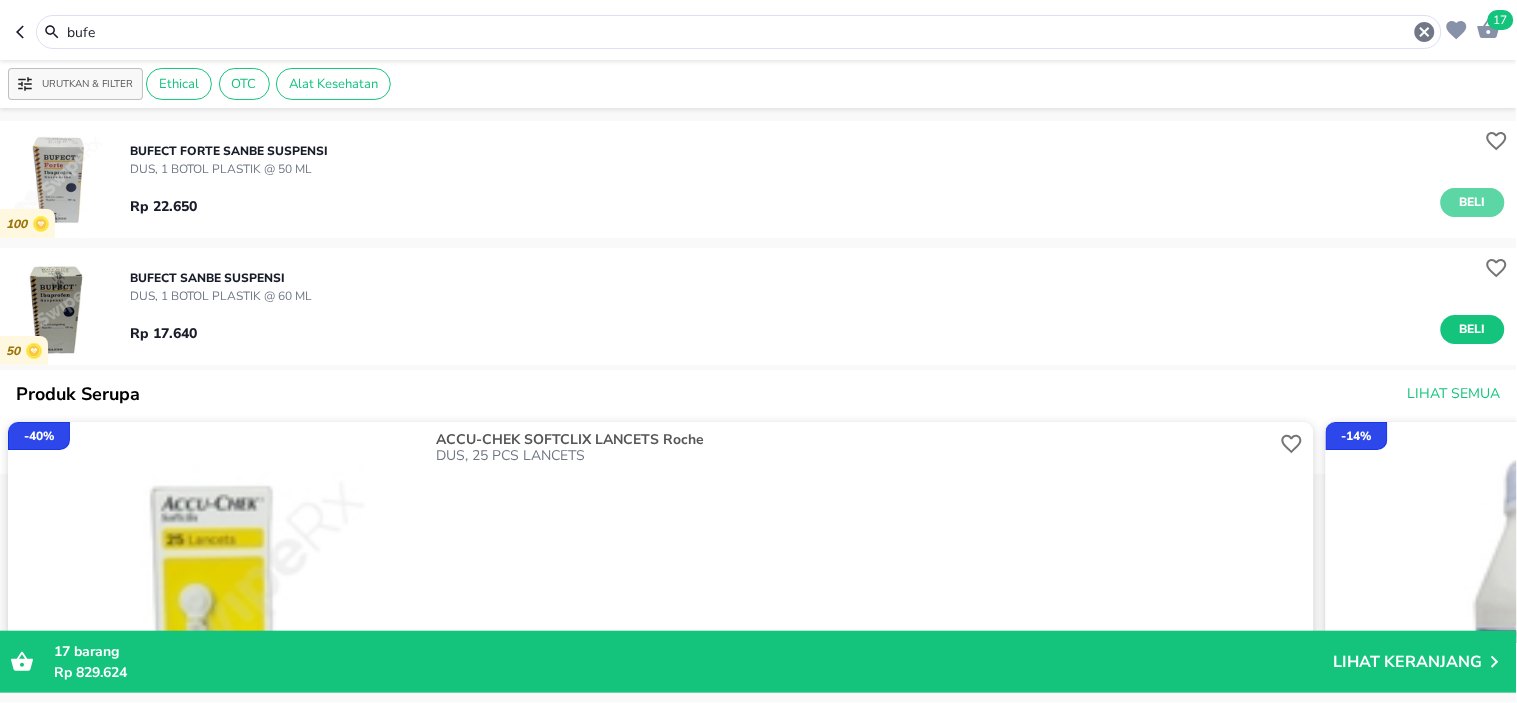 click on "Beli" at bounding box center [1473, 202] 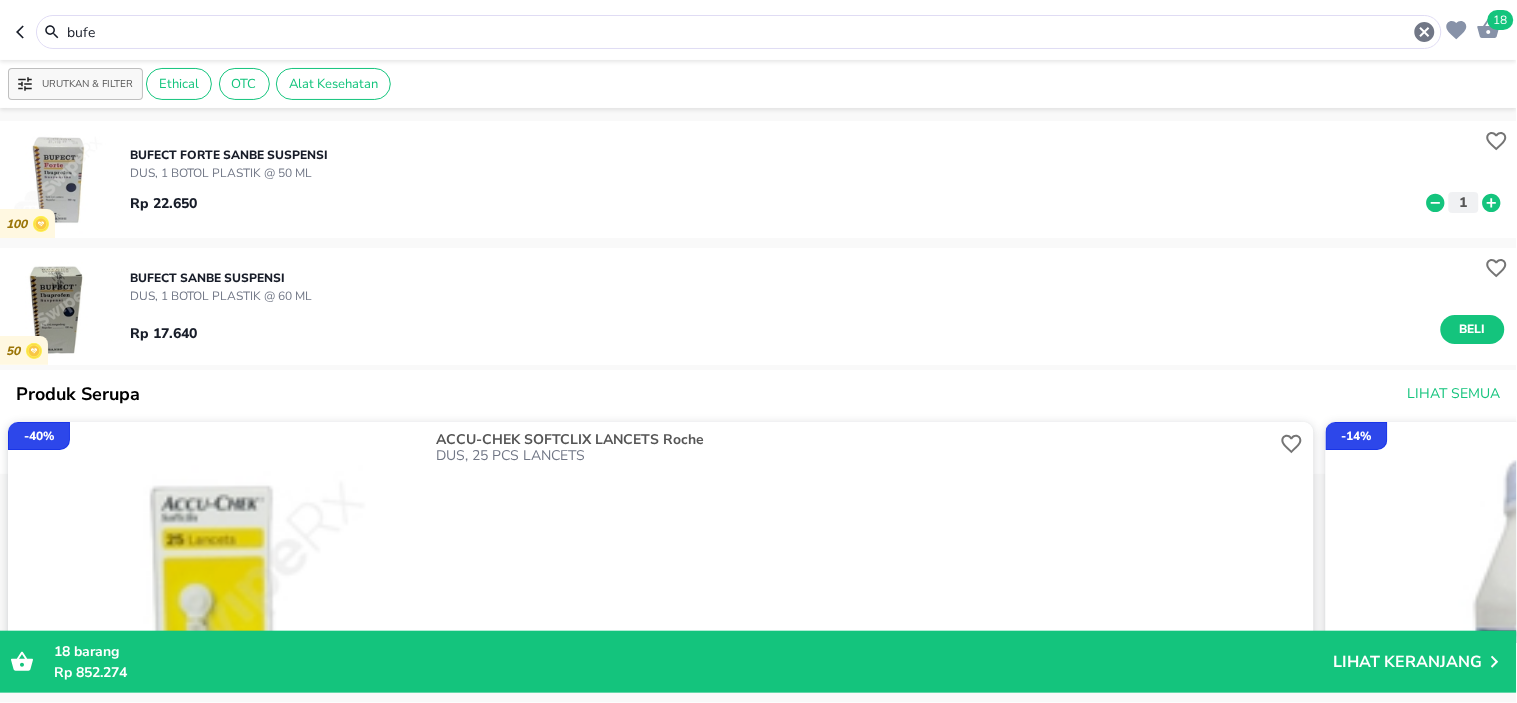 click 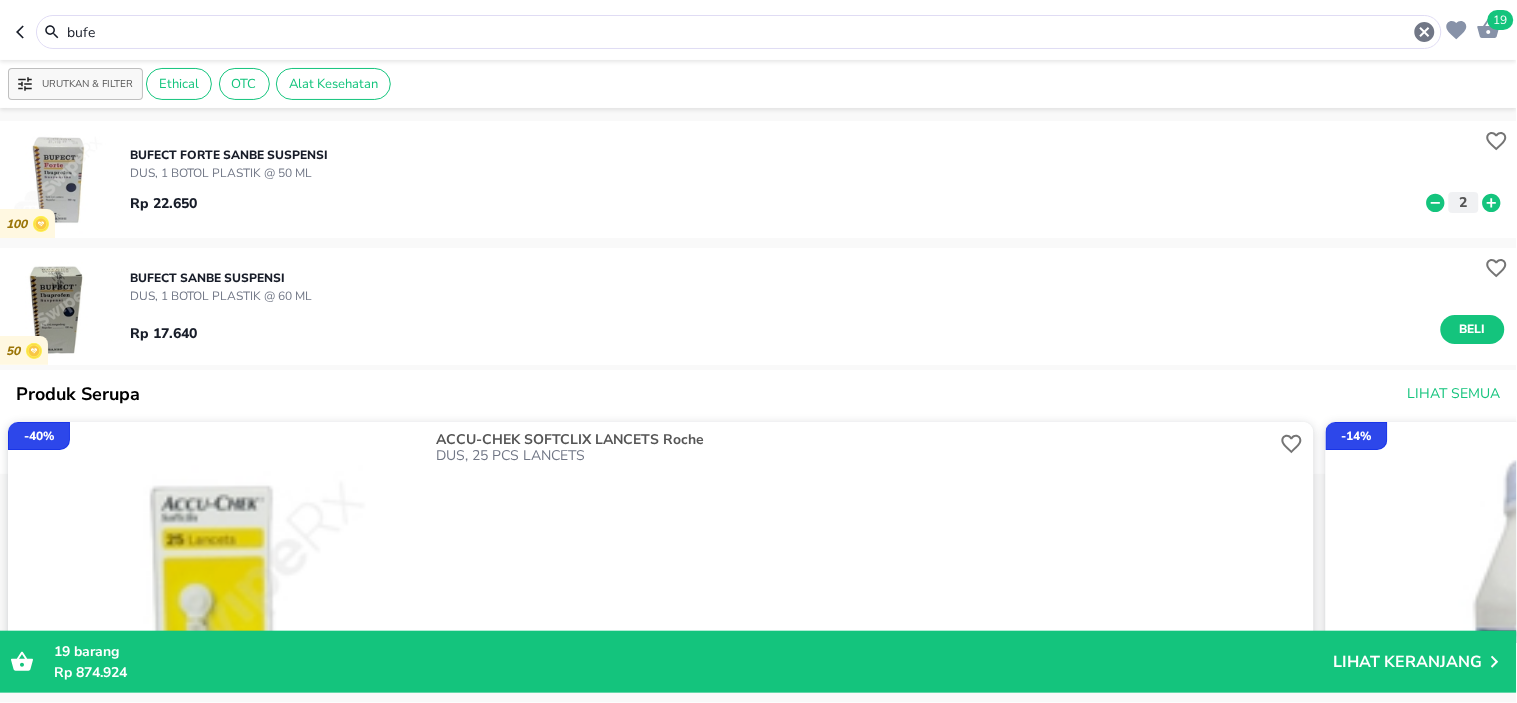 drag, startPoint x: 106, startPoint y: 30, endPoint x: 0, endPoint y: 22, distance: 106.30146 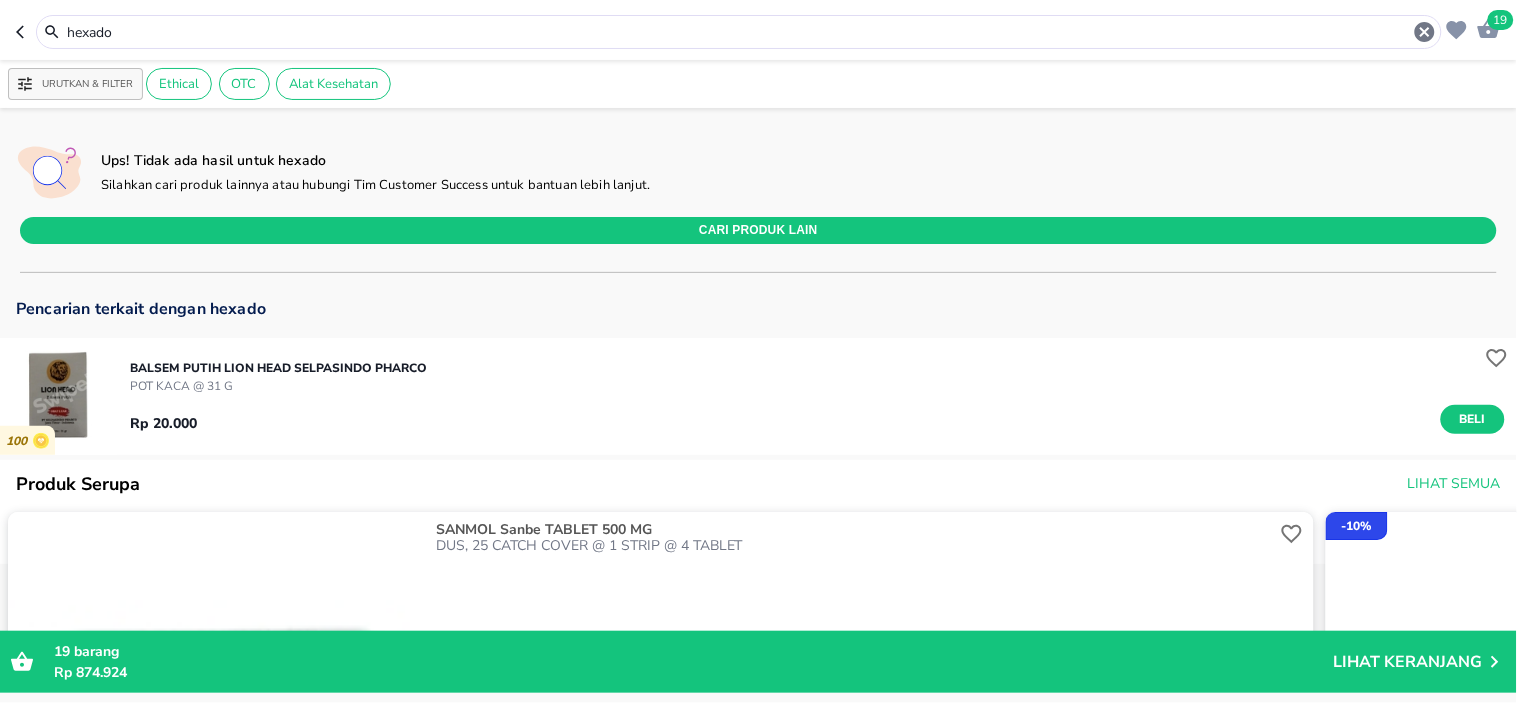 drag, startPoint x: 182, startPoint y: 38, endPoint x: 0, endPoint y: -9, distance: 187.97075 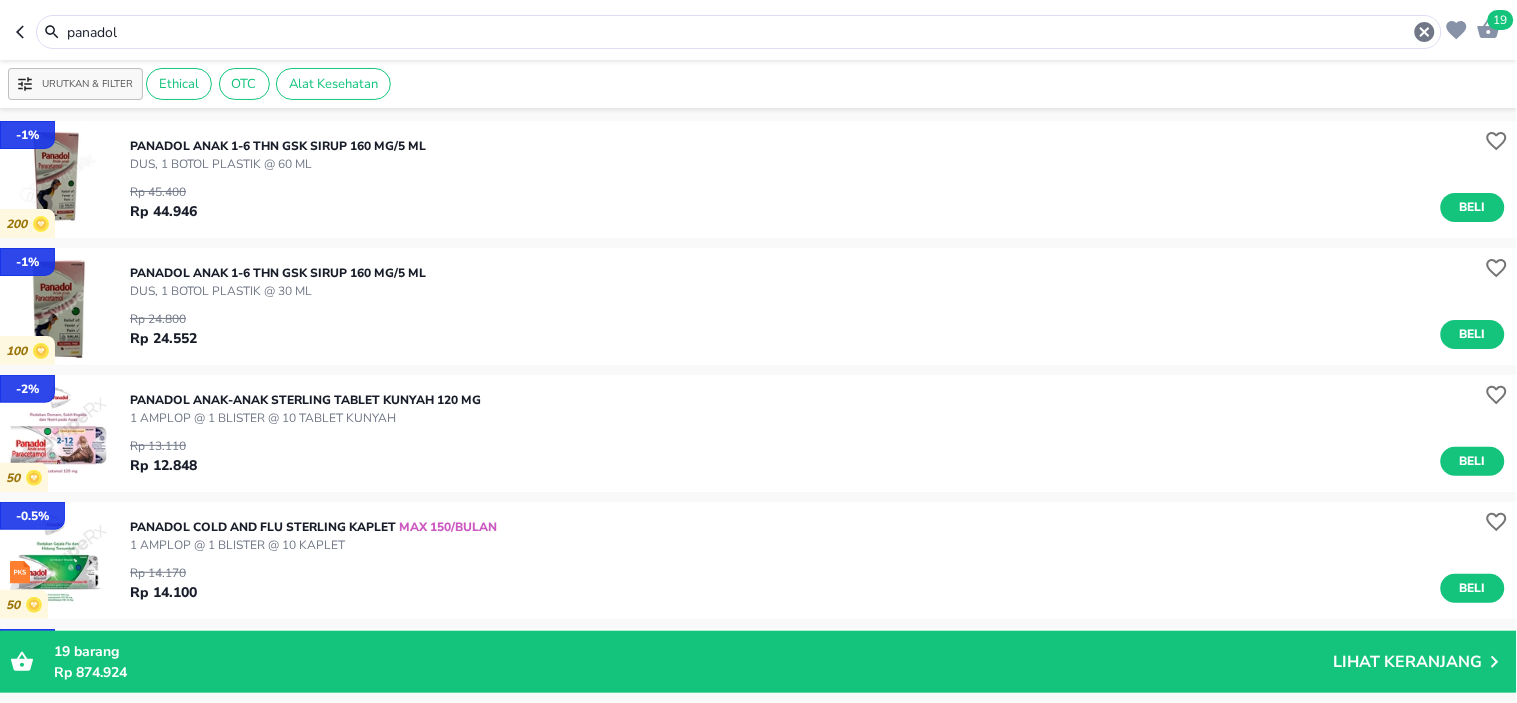 scroll, scrollTop: 333, scrollLeft: 0, axis: vertical 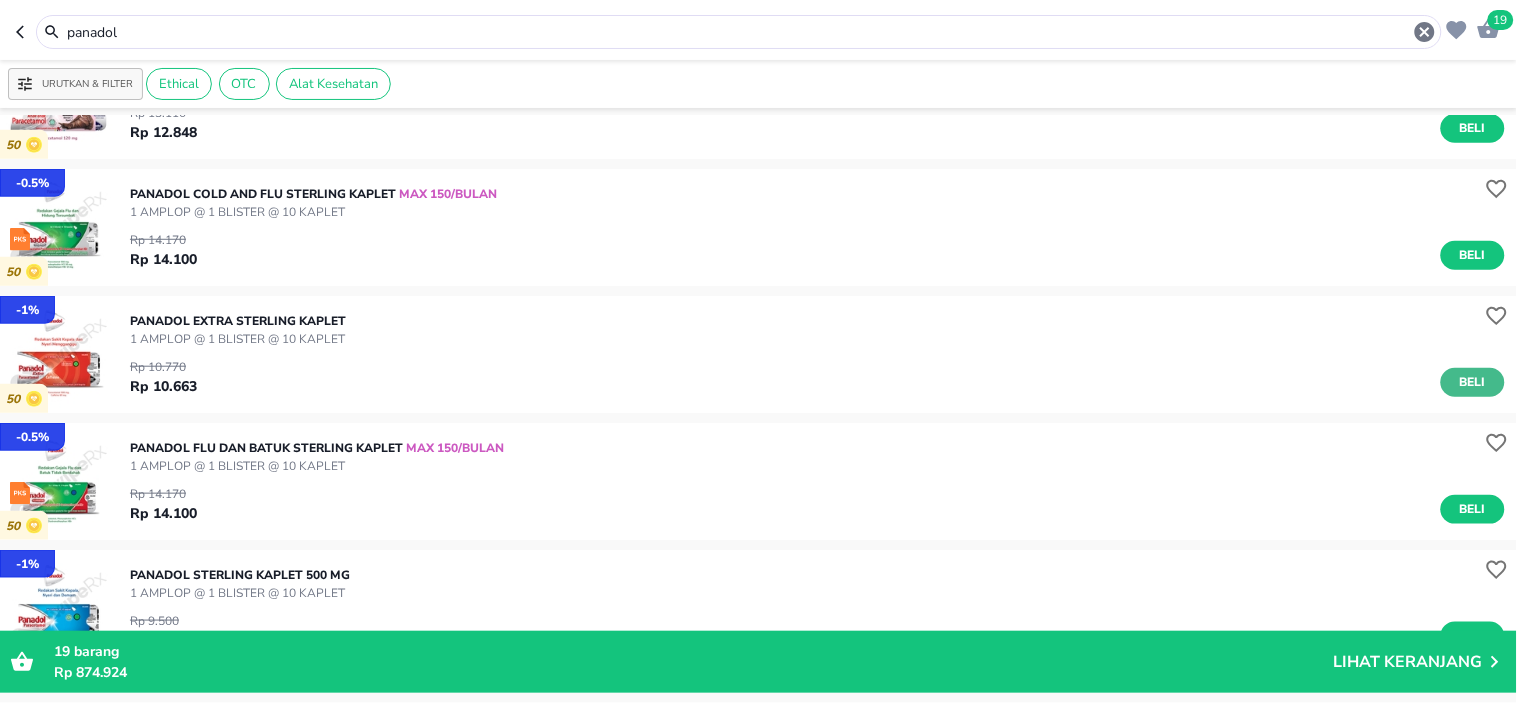 click on "Beli" at bounding box center [1473, 382] 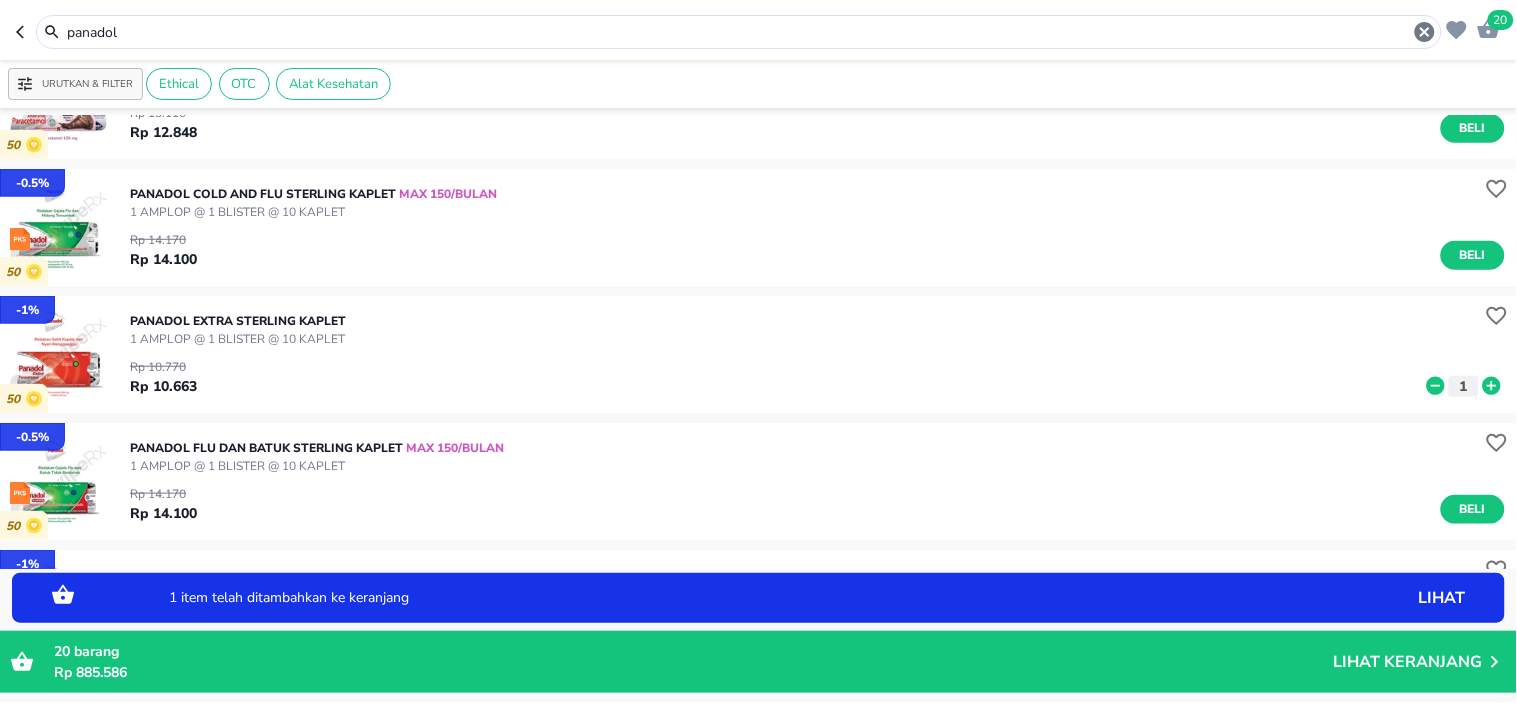 click 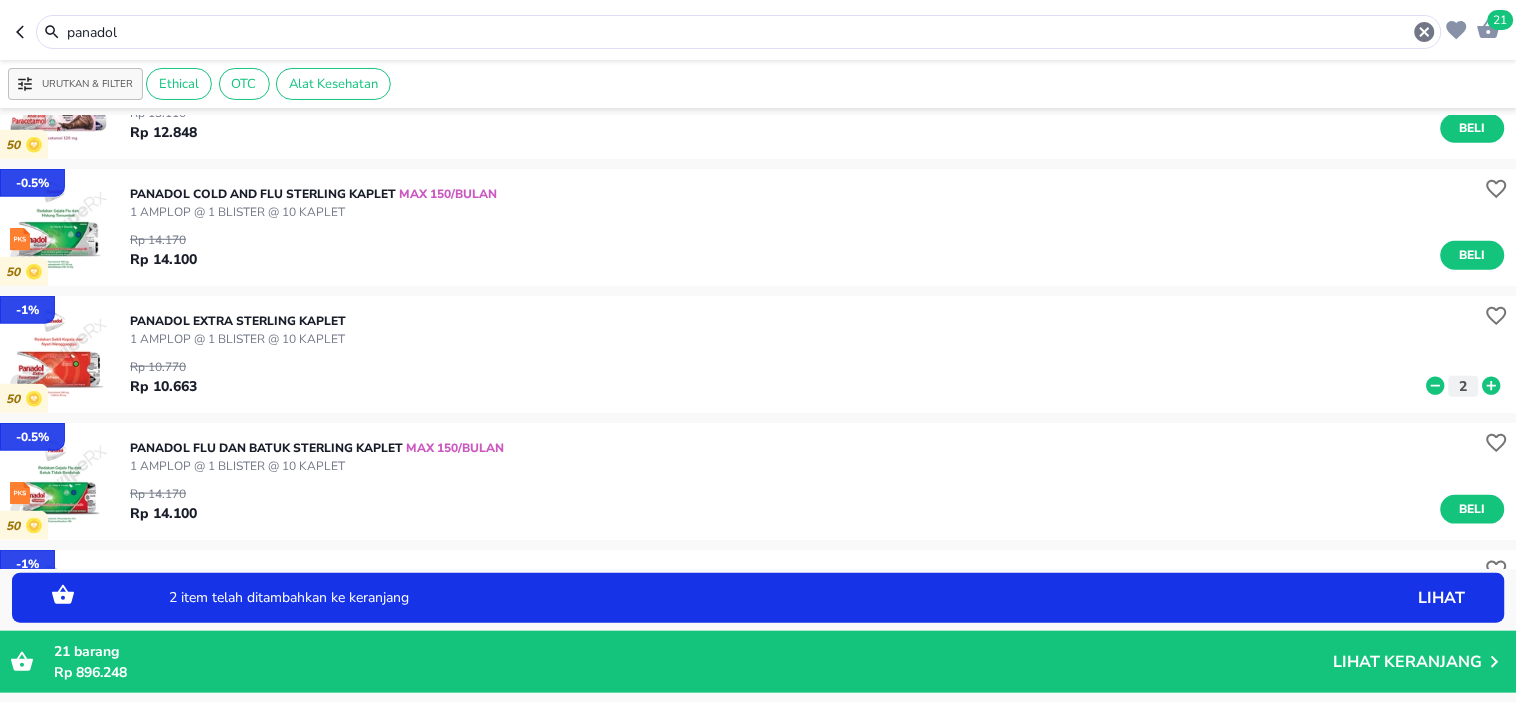 click 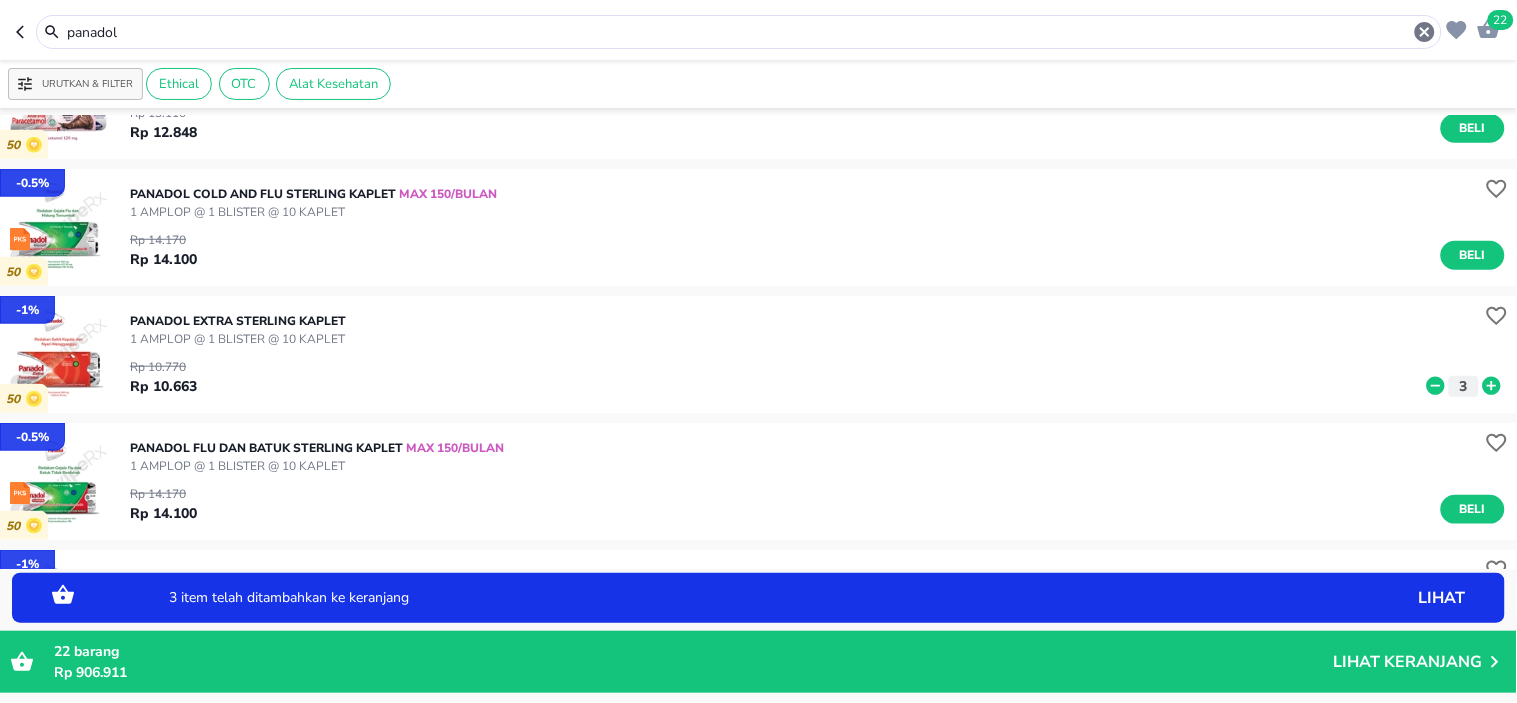 click 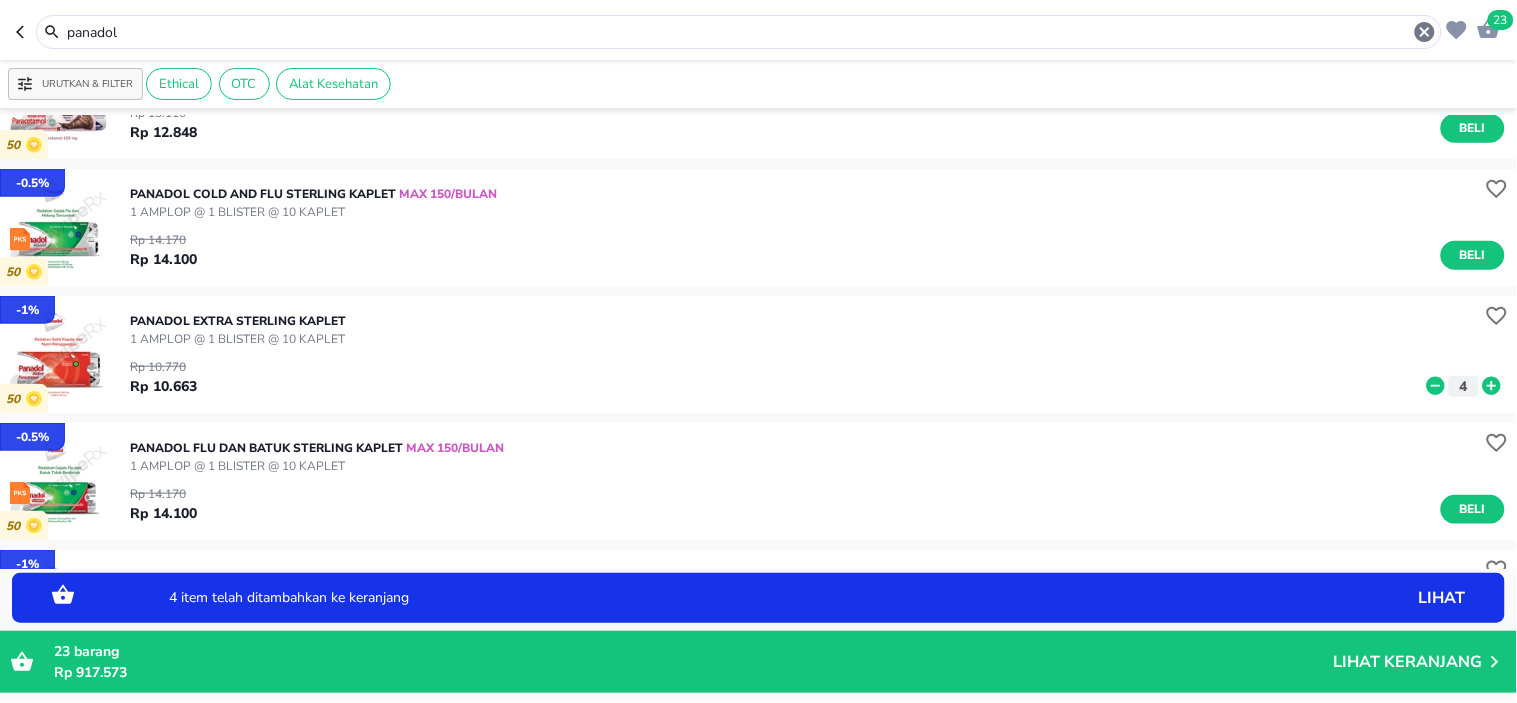click 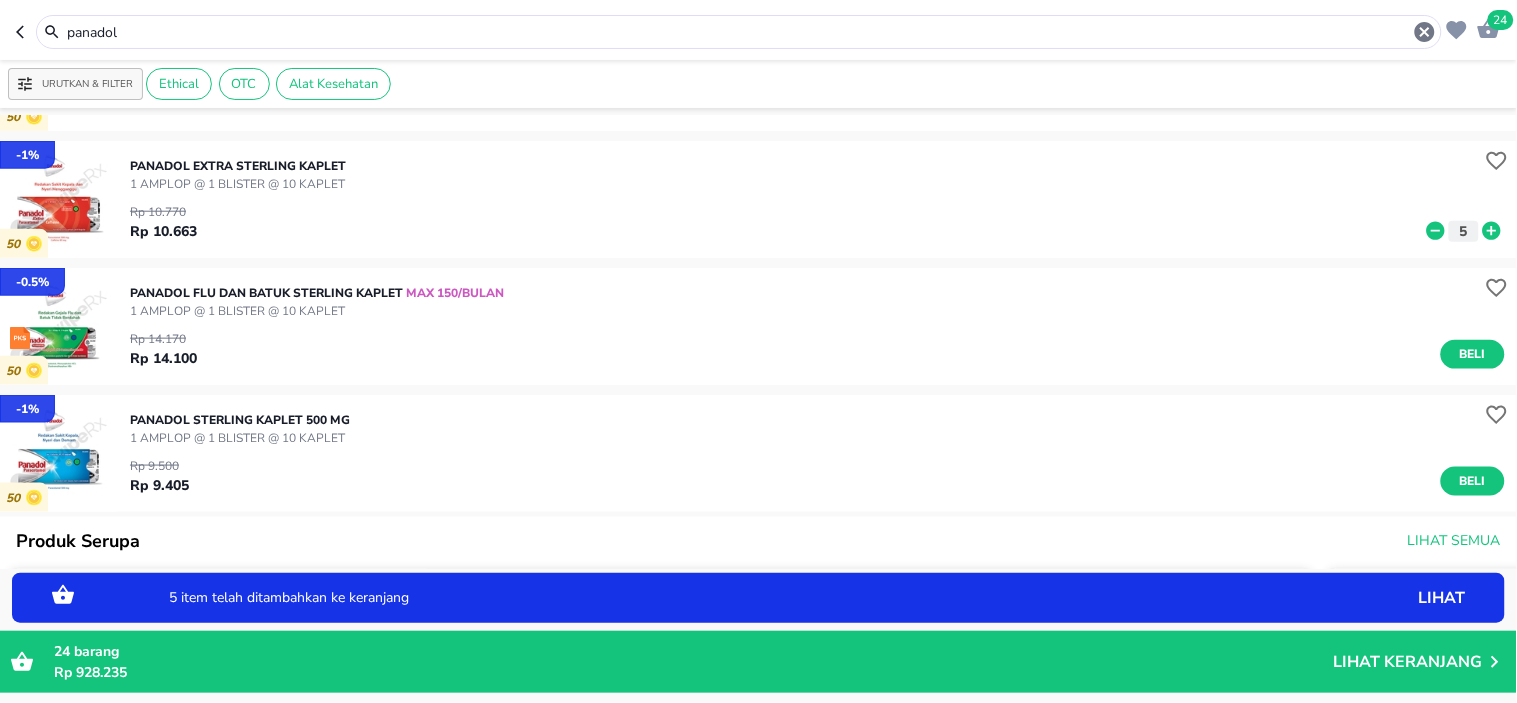 scroll, scrollTop: 555, scrollLeft: 0, axis: vertical 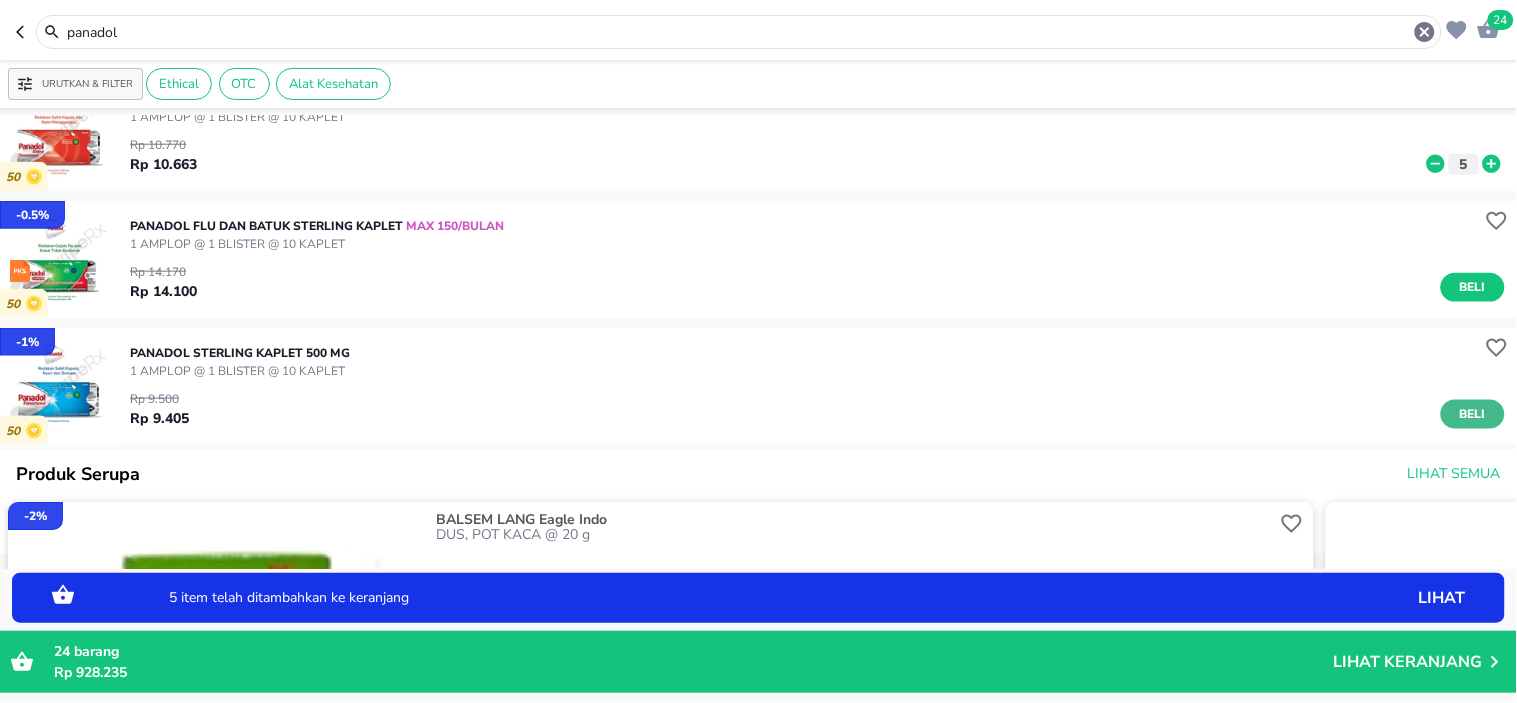 click on "Beli" at bounding box center (1473, 414) 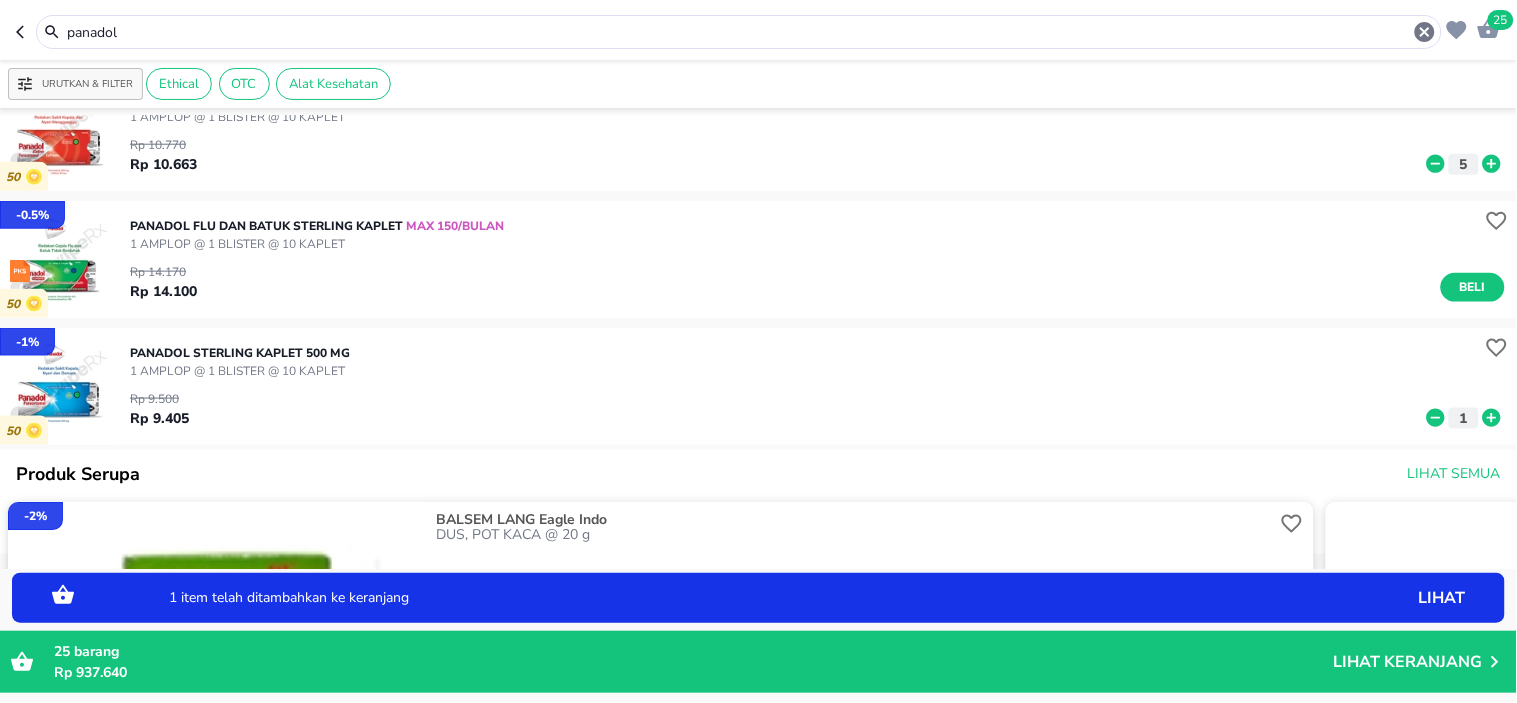 click 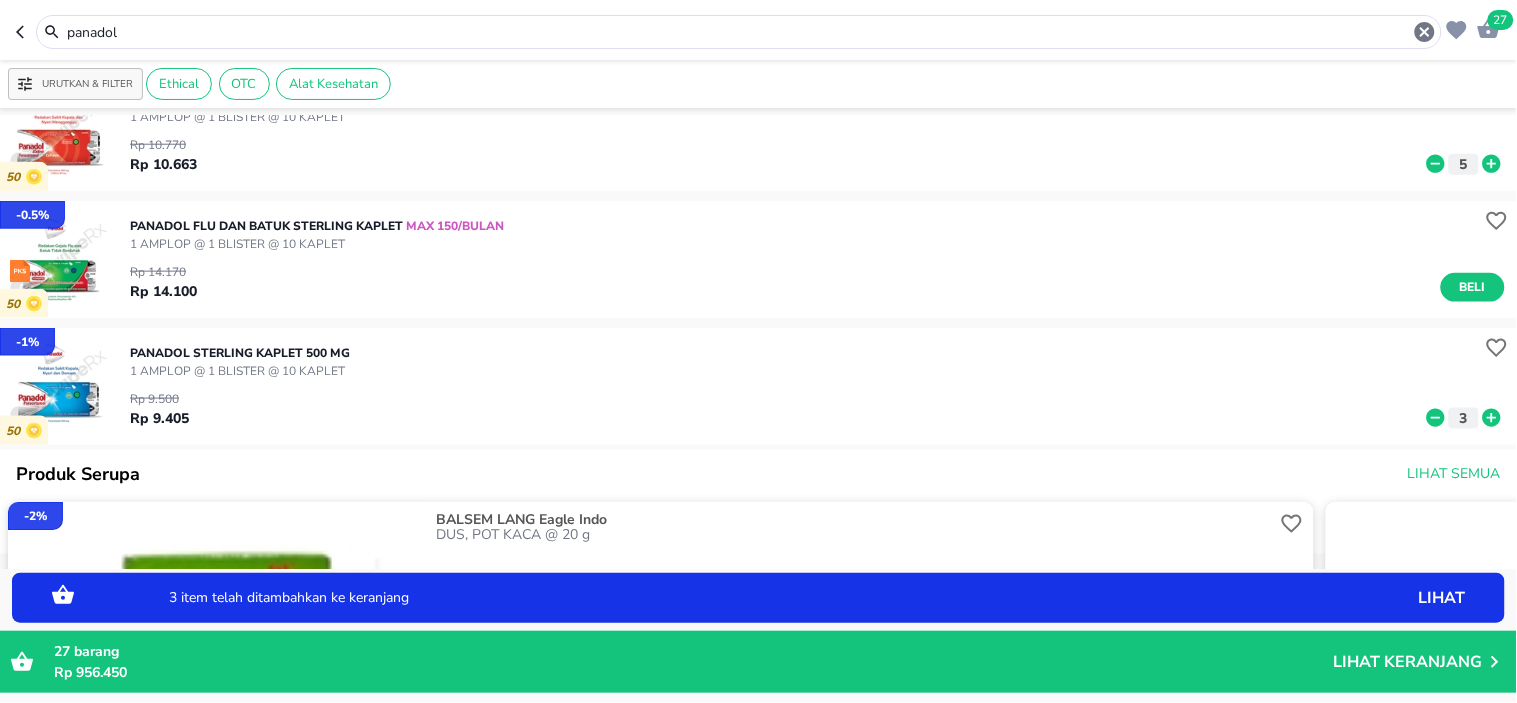 click 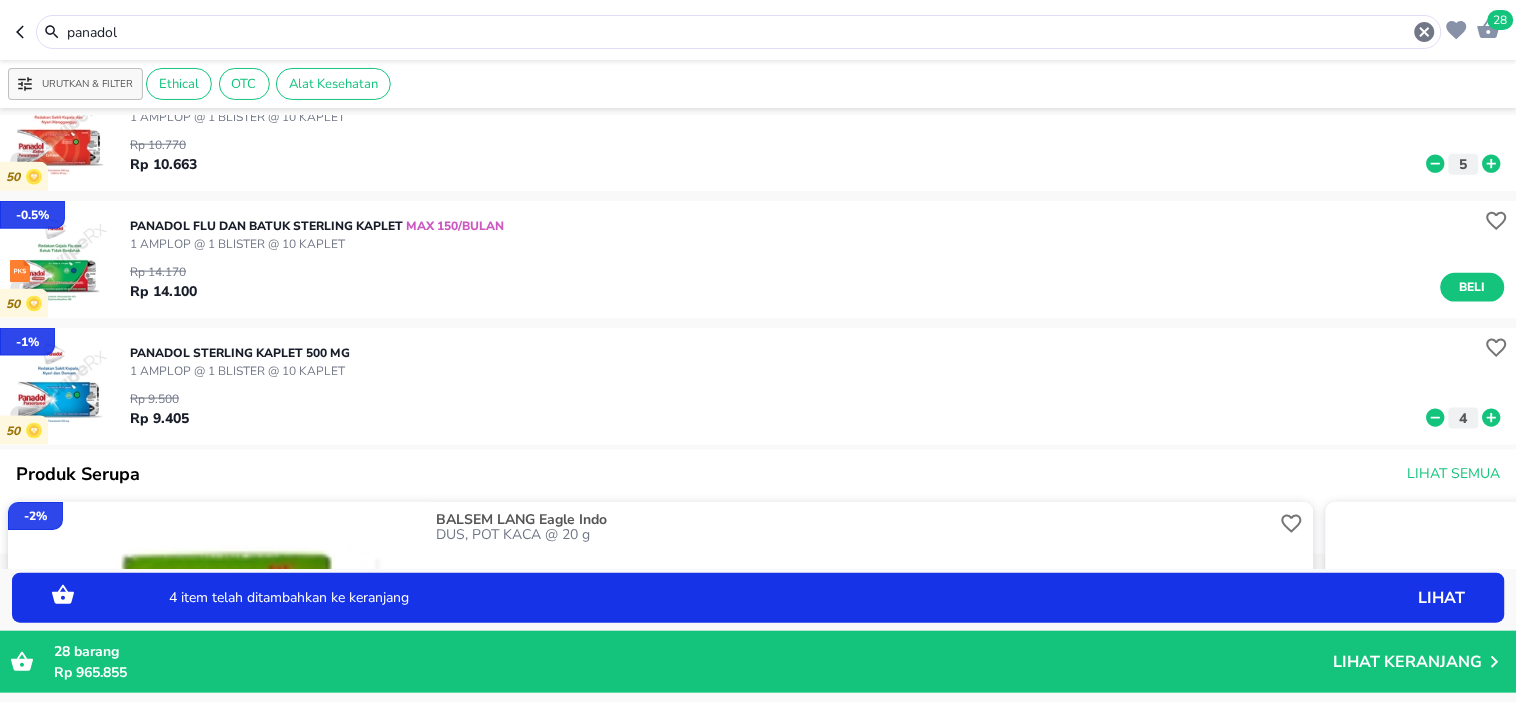 click 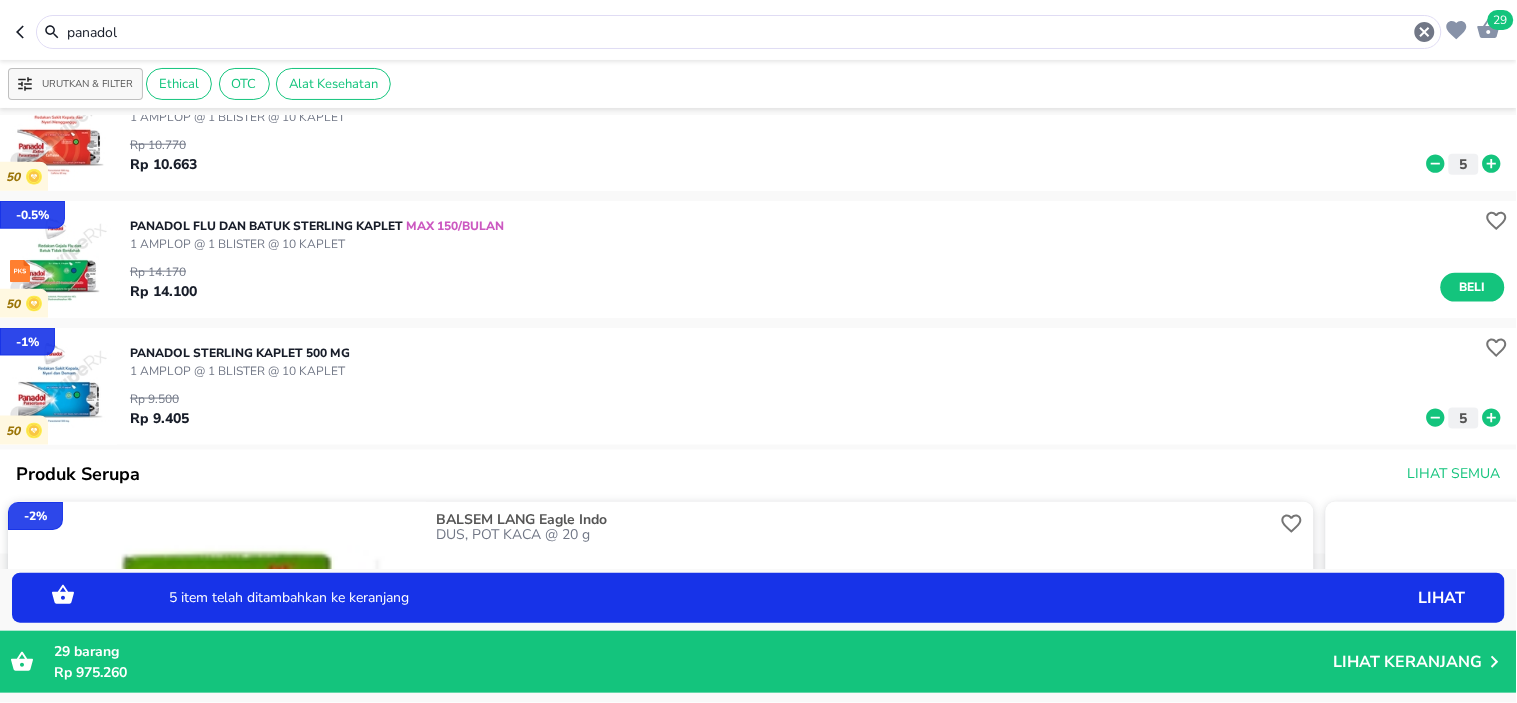 click 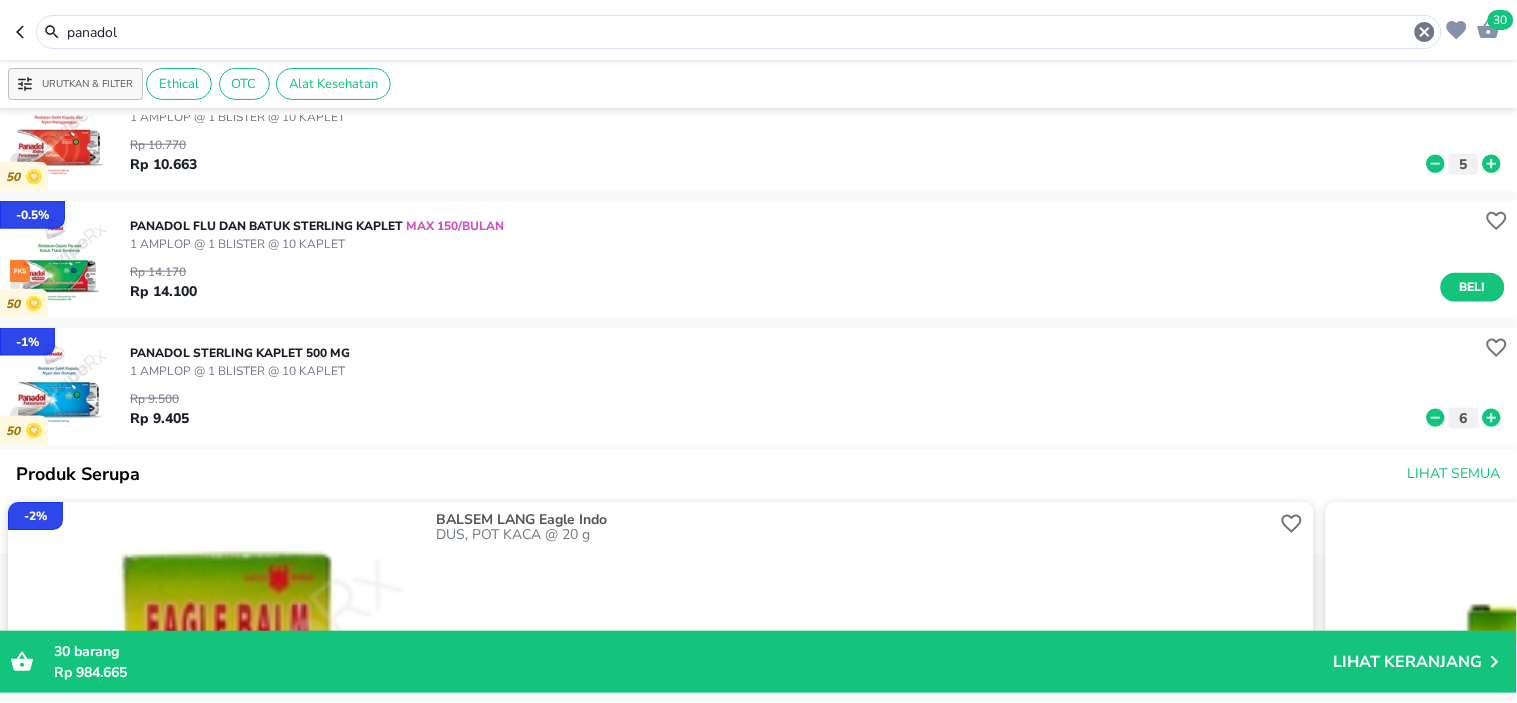 drag, startPoint x: 1423, startPoint y: 411, endPoint x: 1094, endPoint y: 242, distance: 369.86755 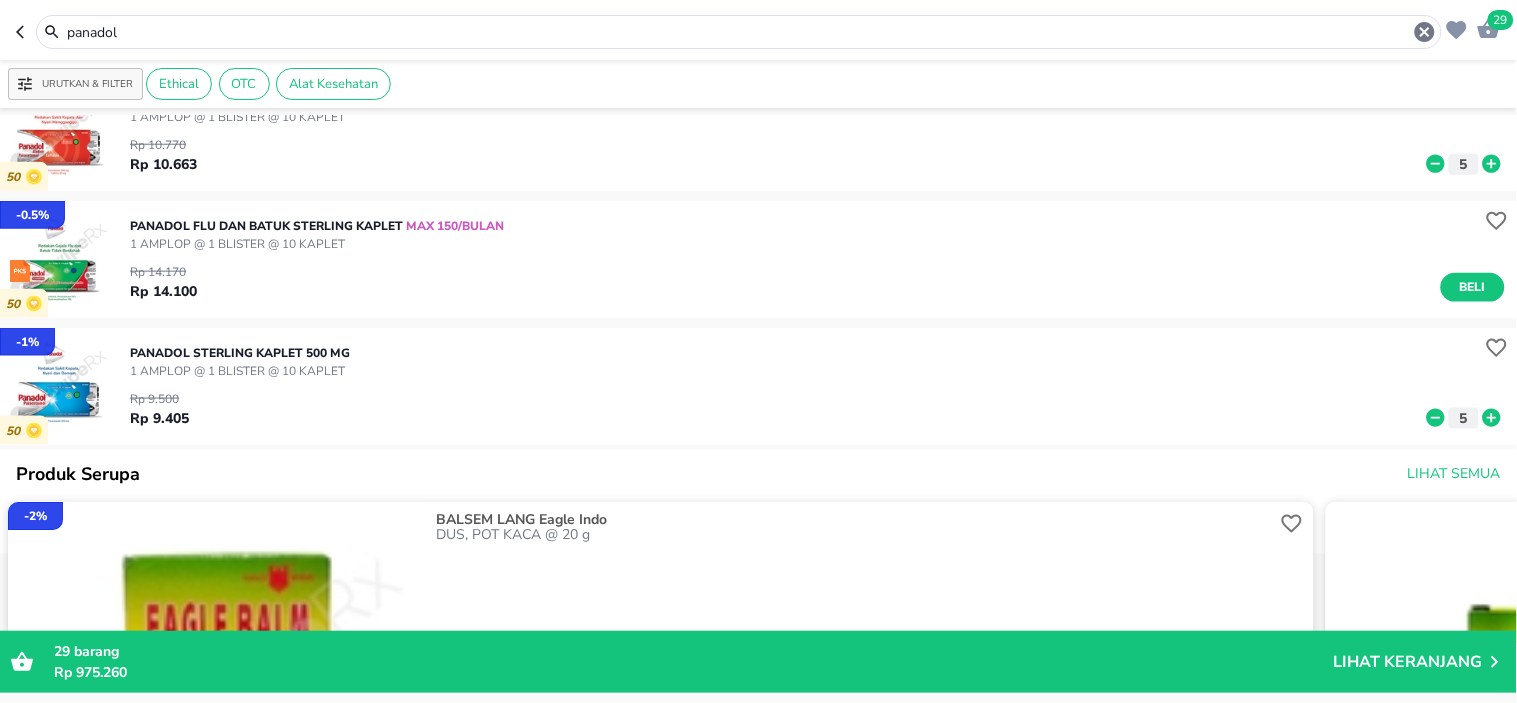 drag, startPoint x: 125, startPoint y: 24, endPoint x: 0, endPoint y: -65, distance: 153.44705 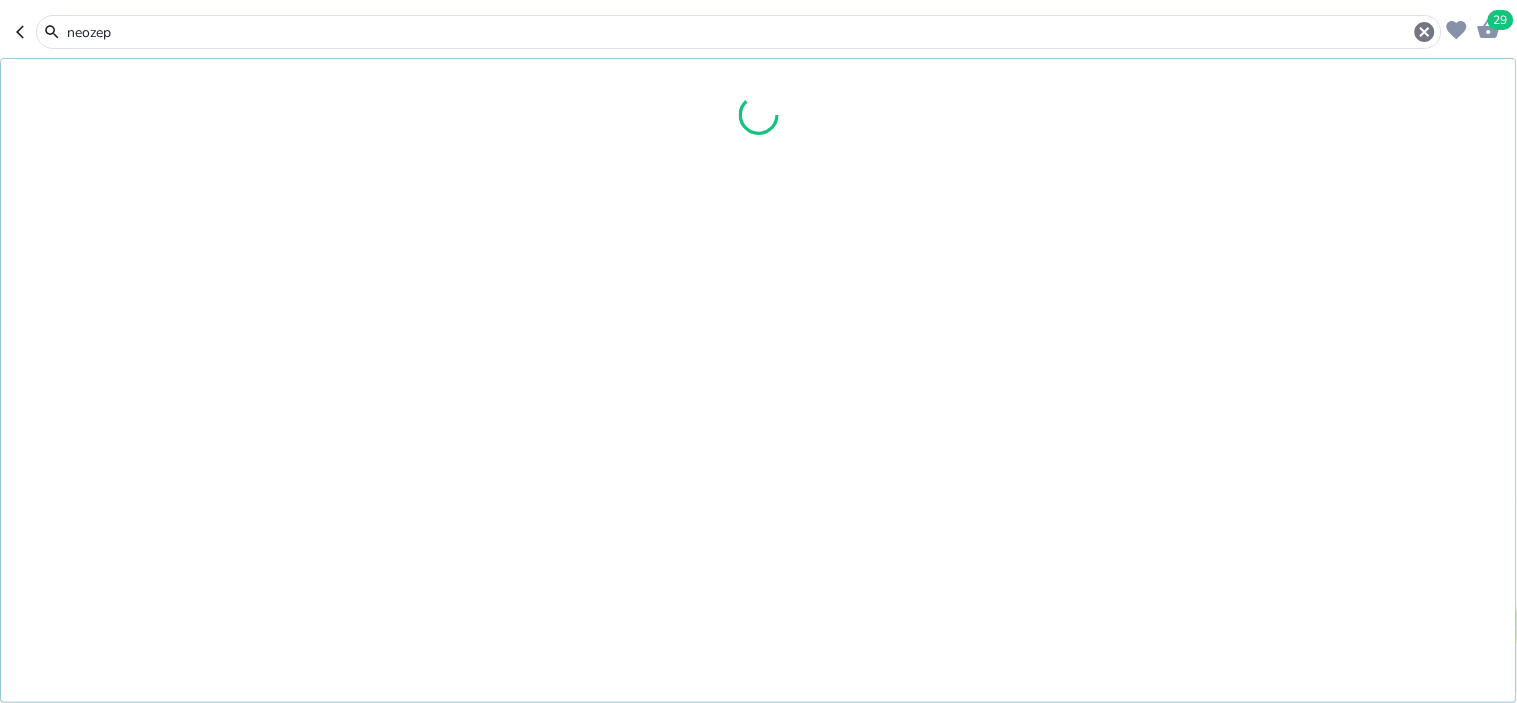 type on "neozep" 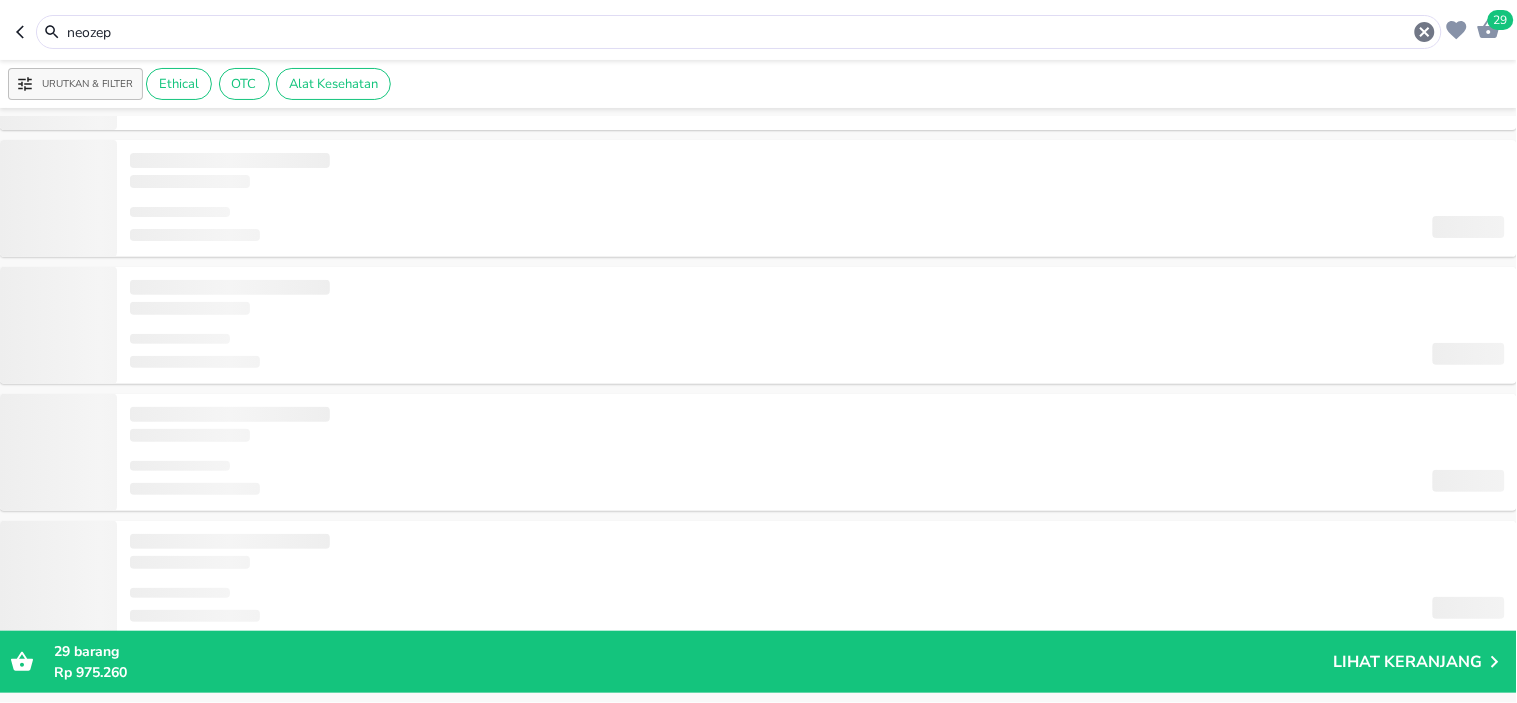 scroll, scrollTop: 0, scrollLeft: 0, axis: both 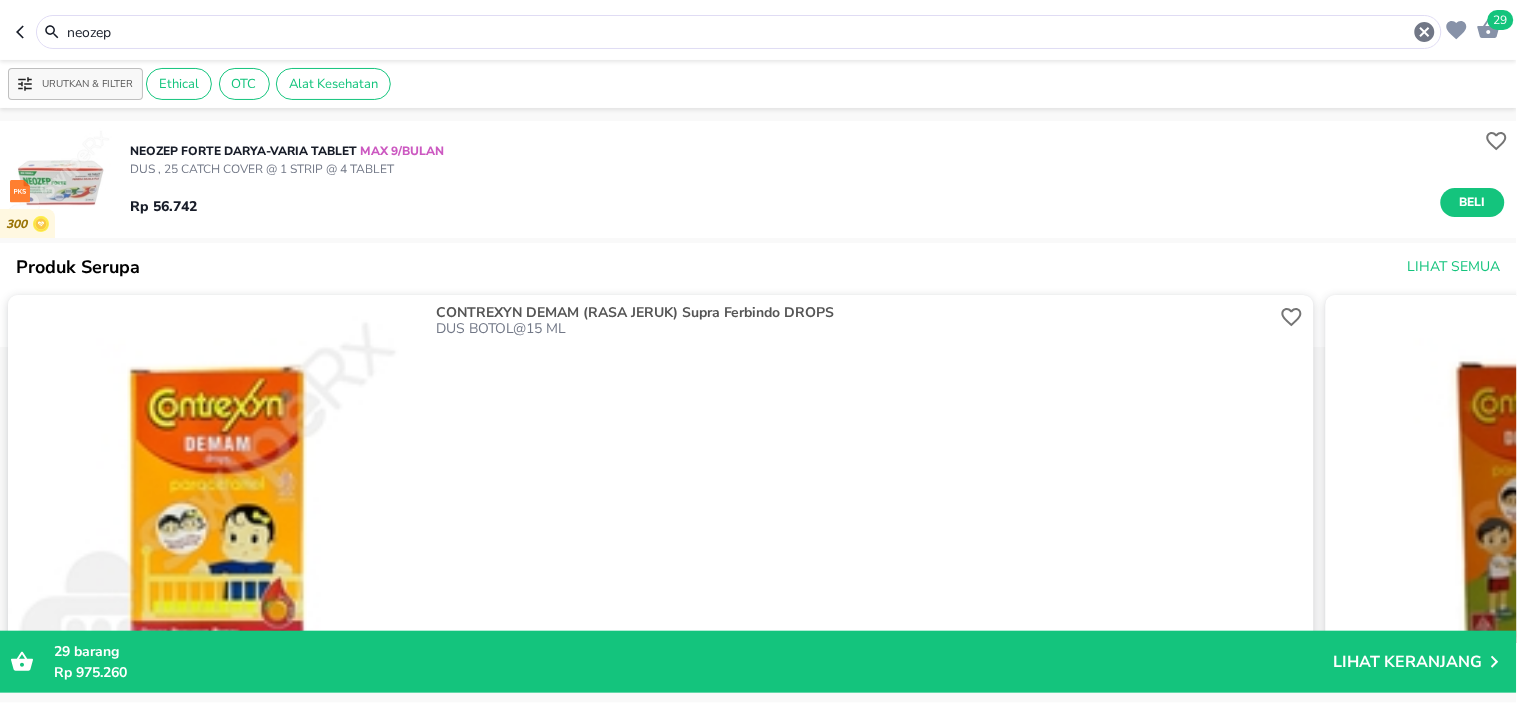 click on "Rp 56.742 Beli" at bounding box center (817, 197) 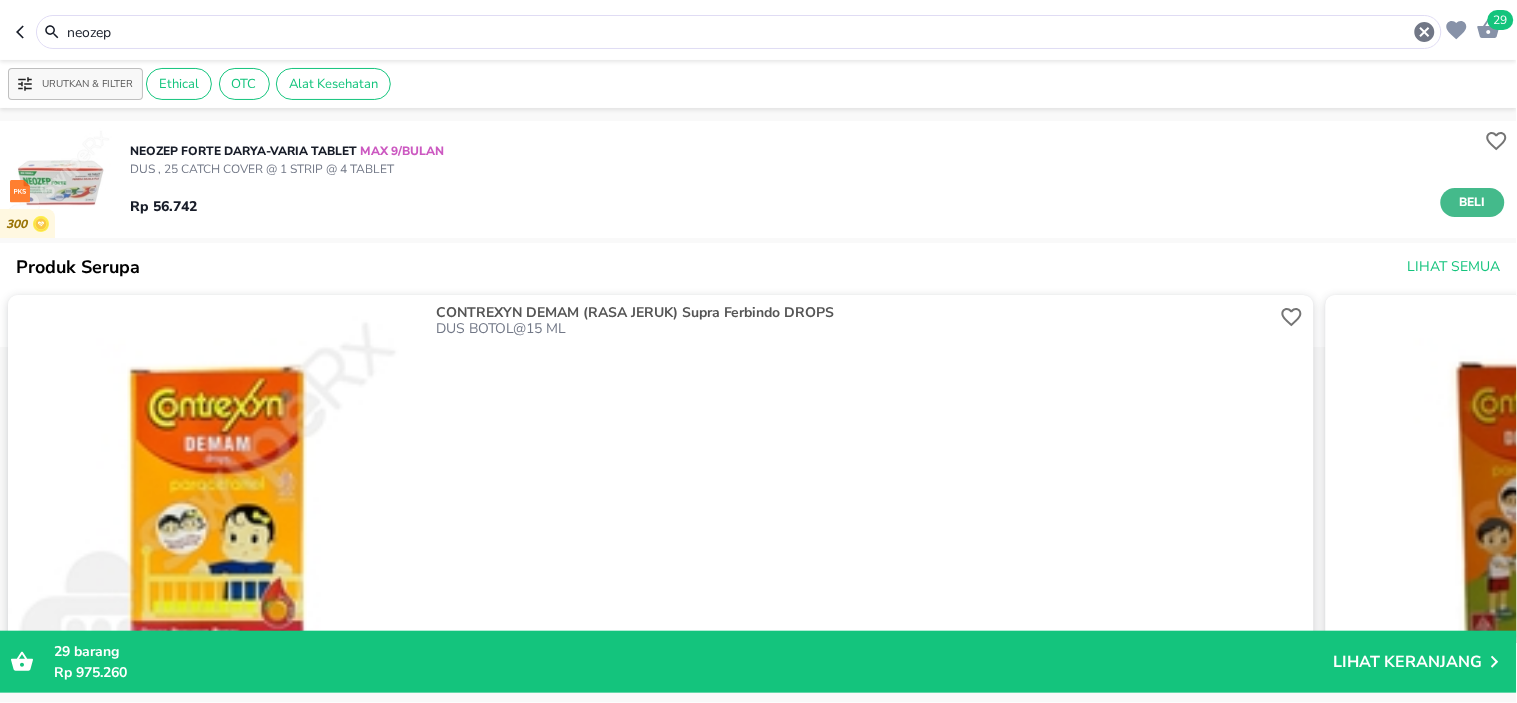 click on "Beli" at bounding box center [1473, 202] 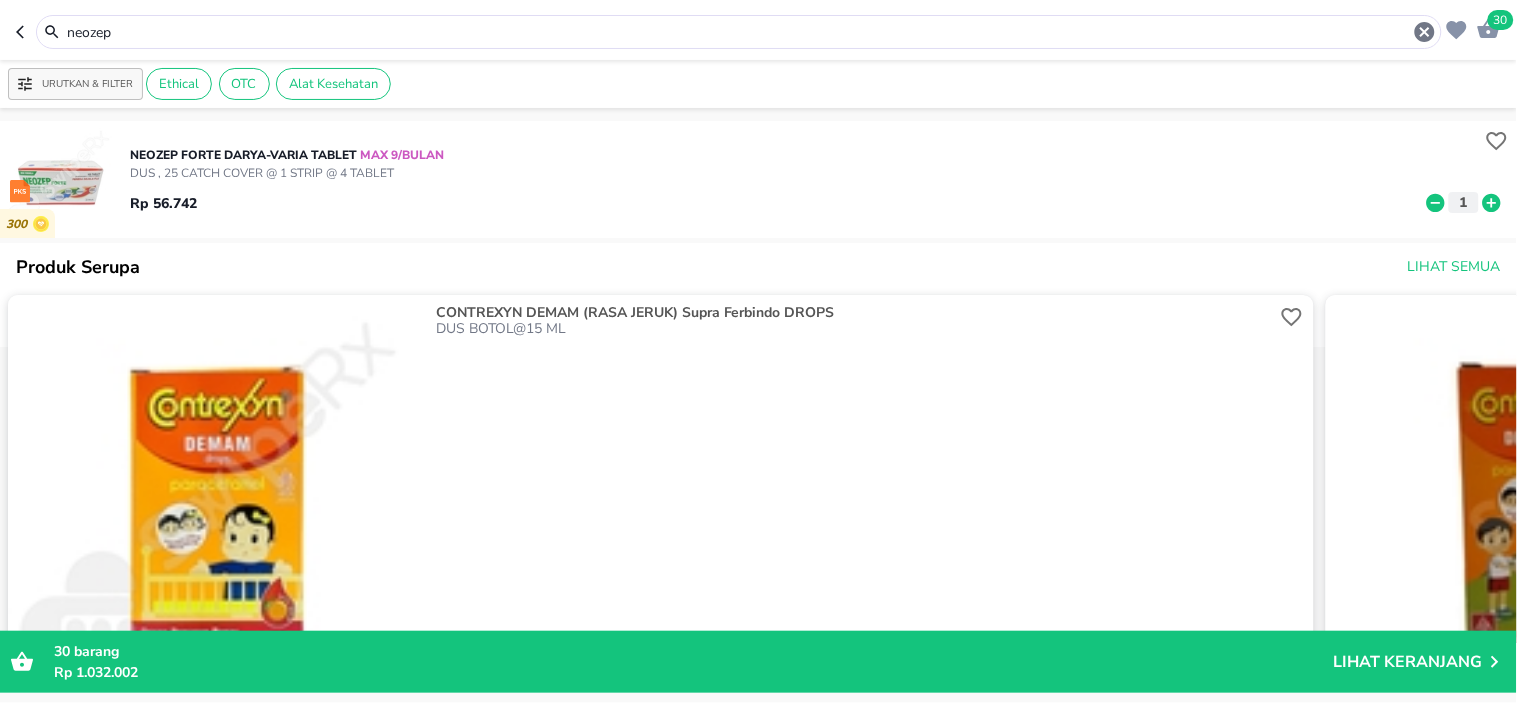 click 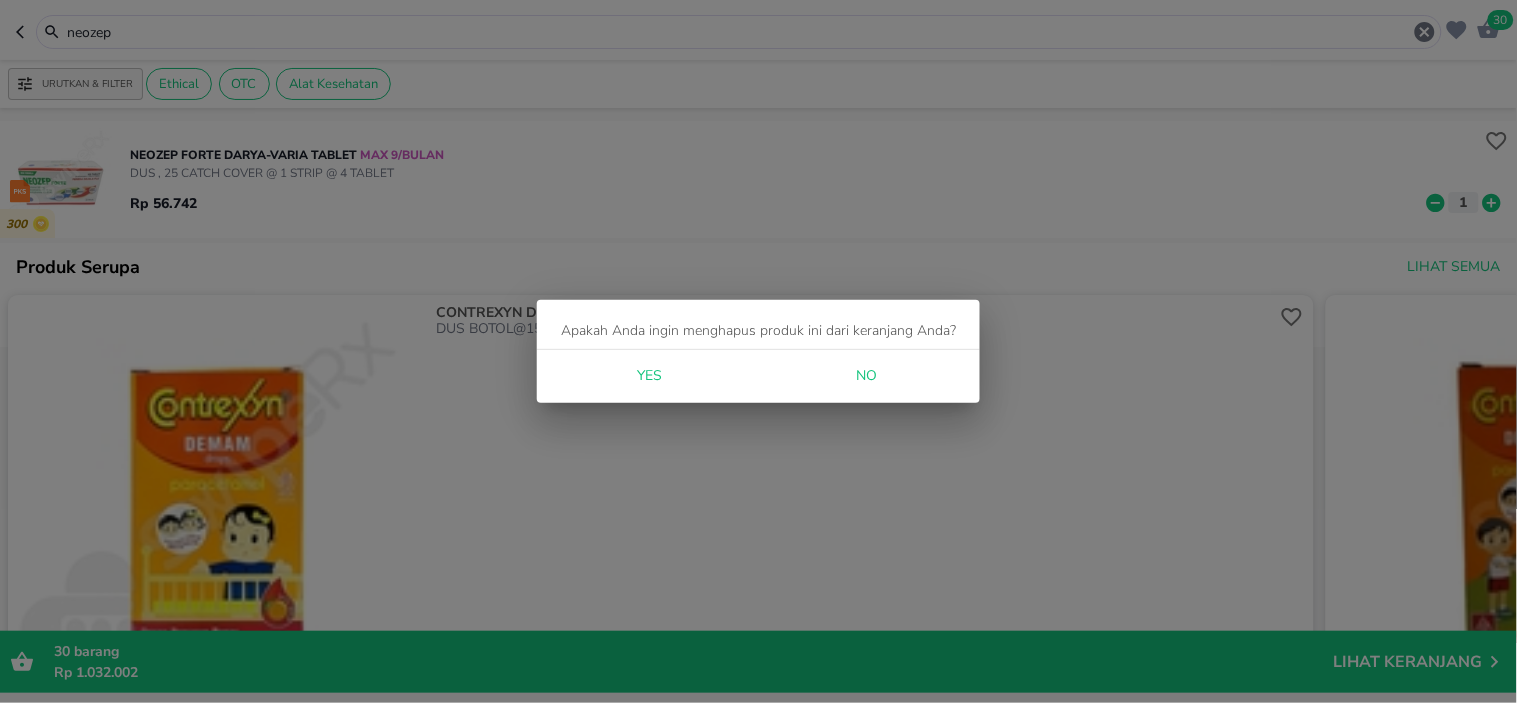 click on "Yes" at bounding box center (650, 376) 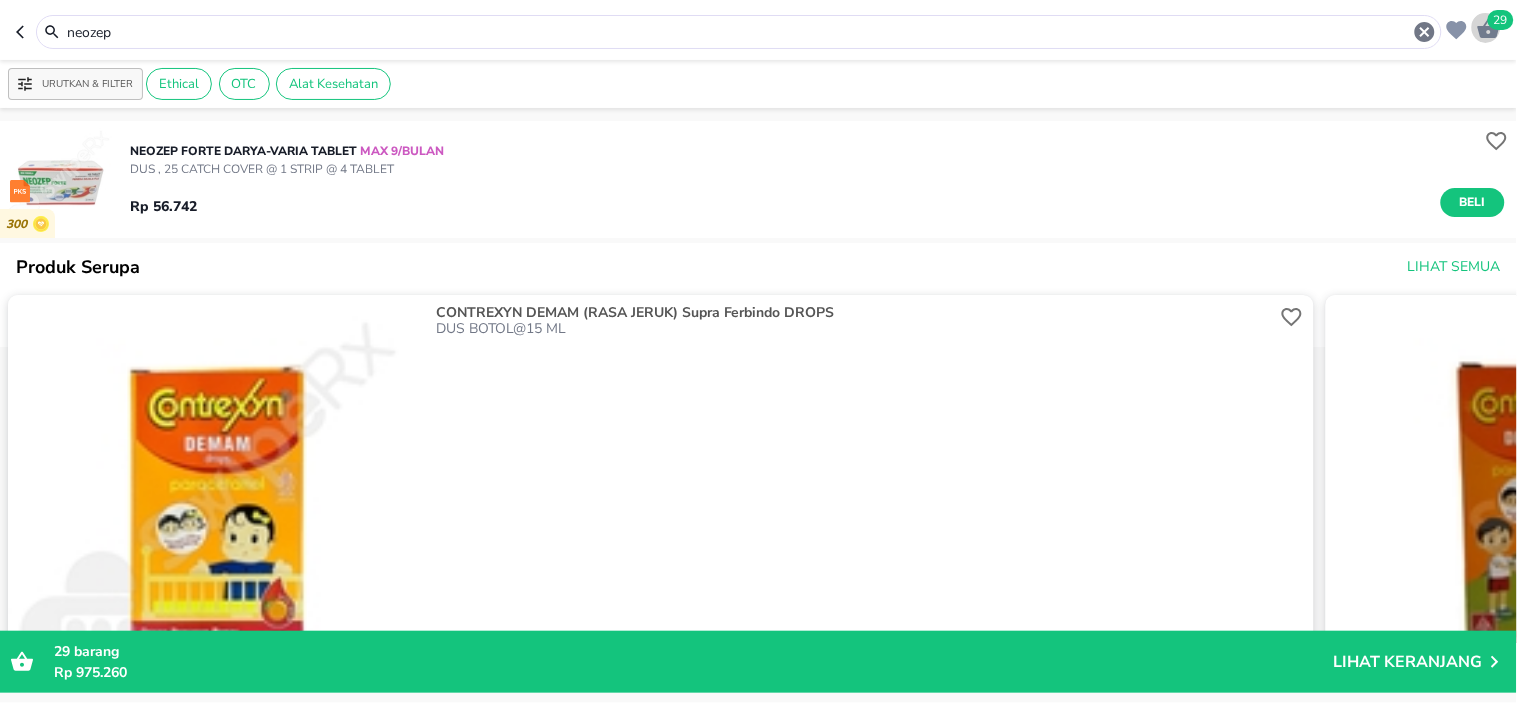 click on "29" at bounding box center [1501, 20] 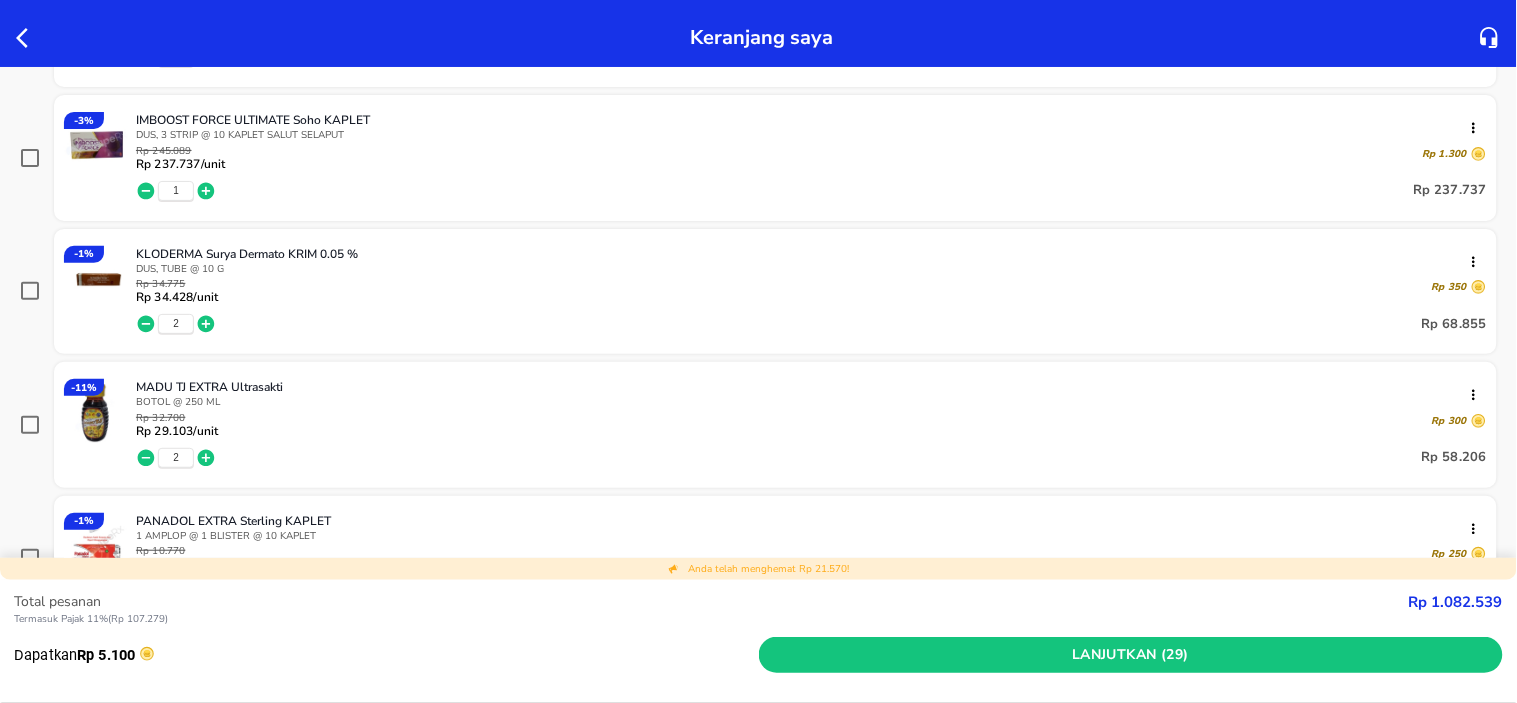 scroll, scrollTop: 888, scrollLeft: 0, axis: vertical 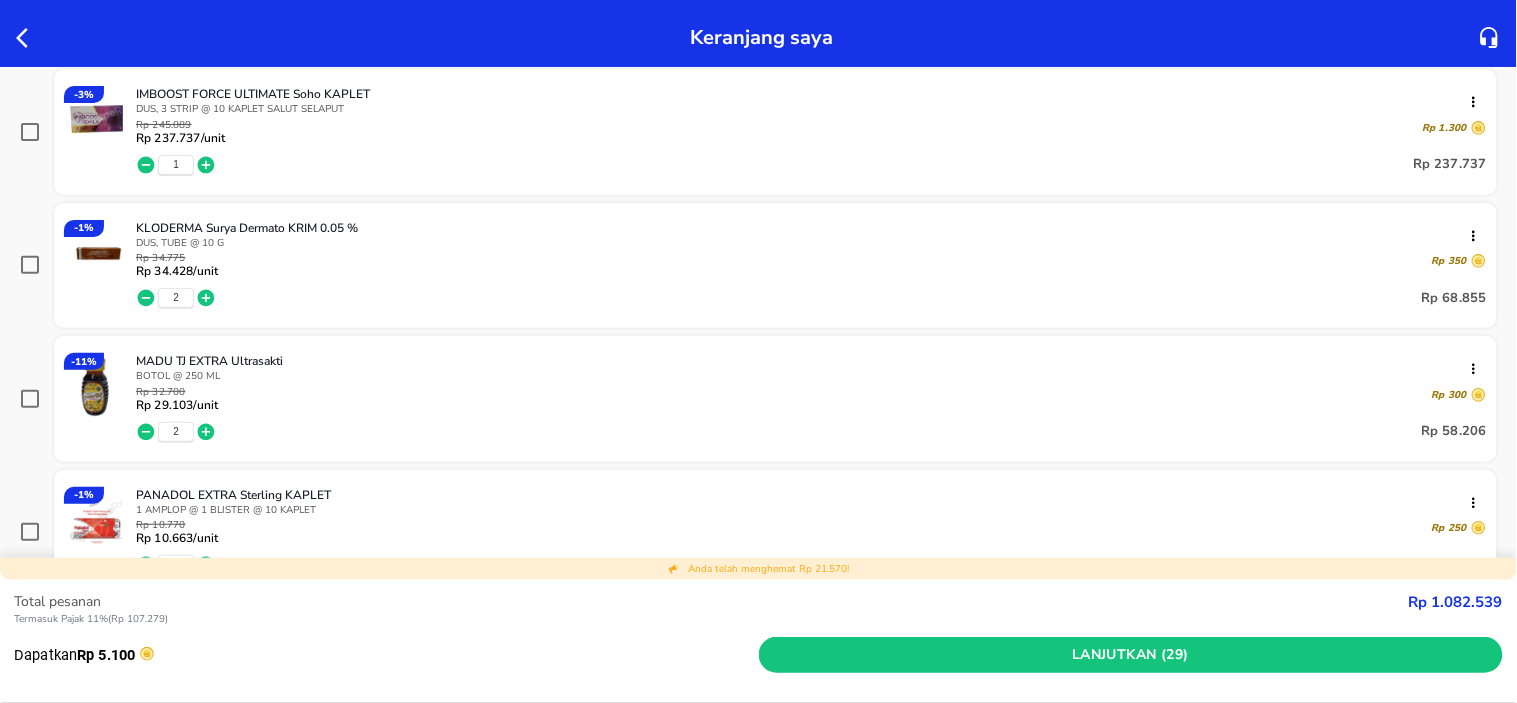 click 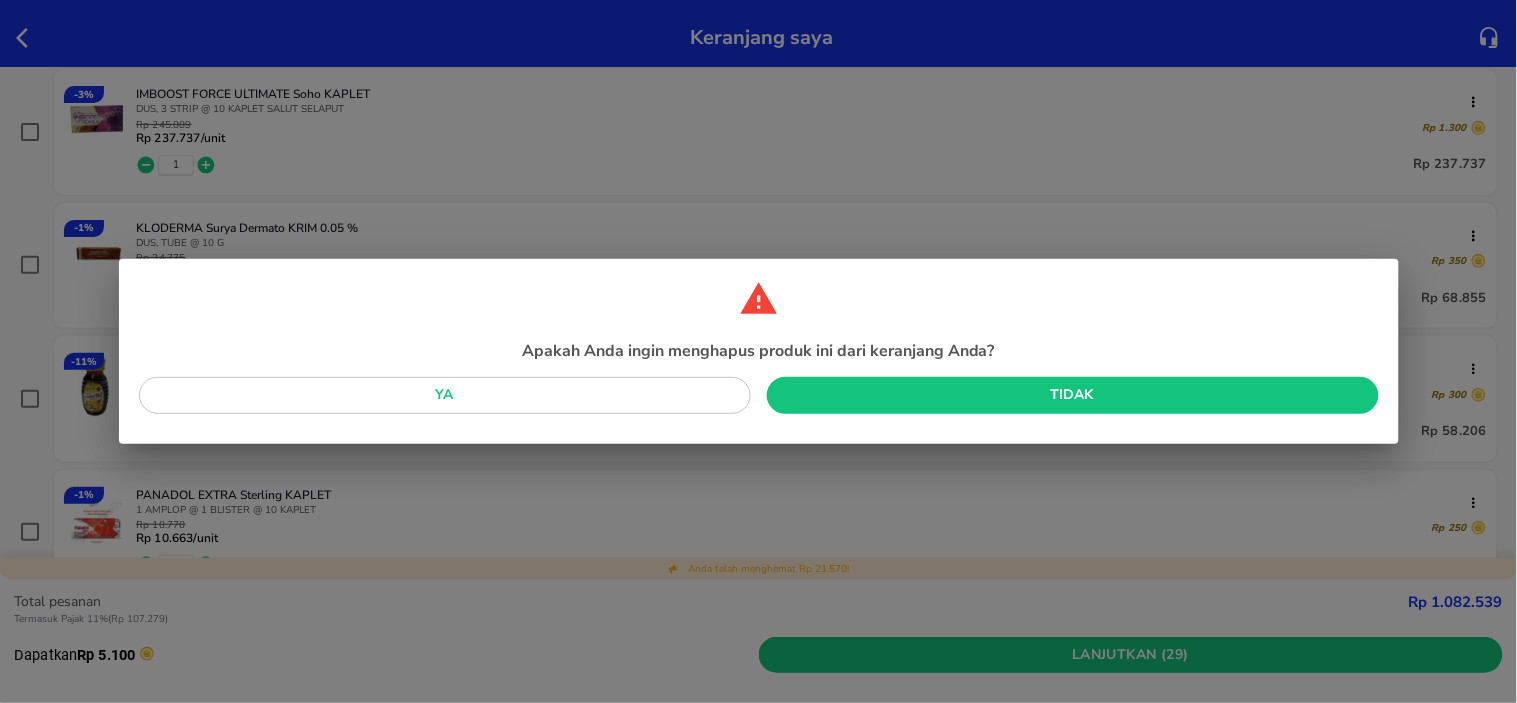click on "Ya" at bounding box center (445, 395) 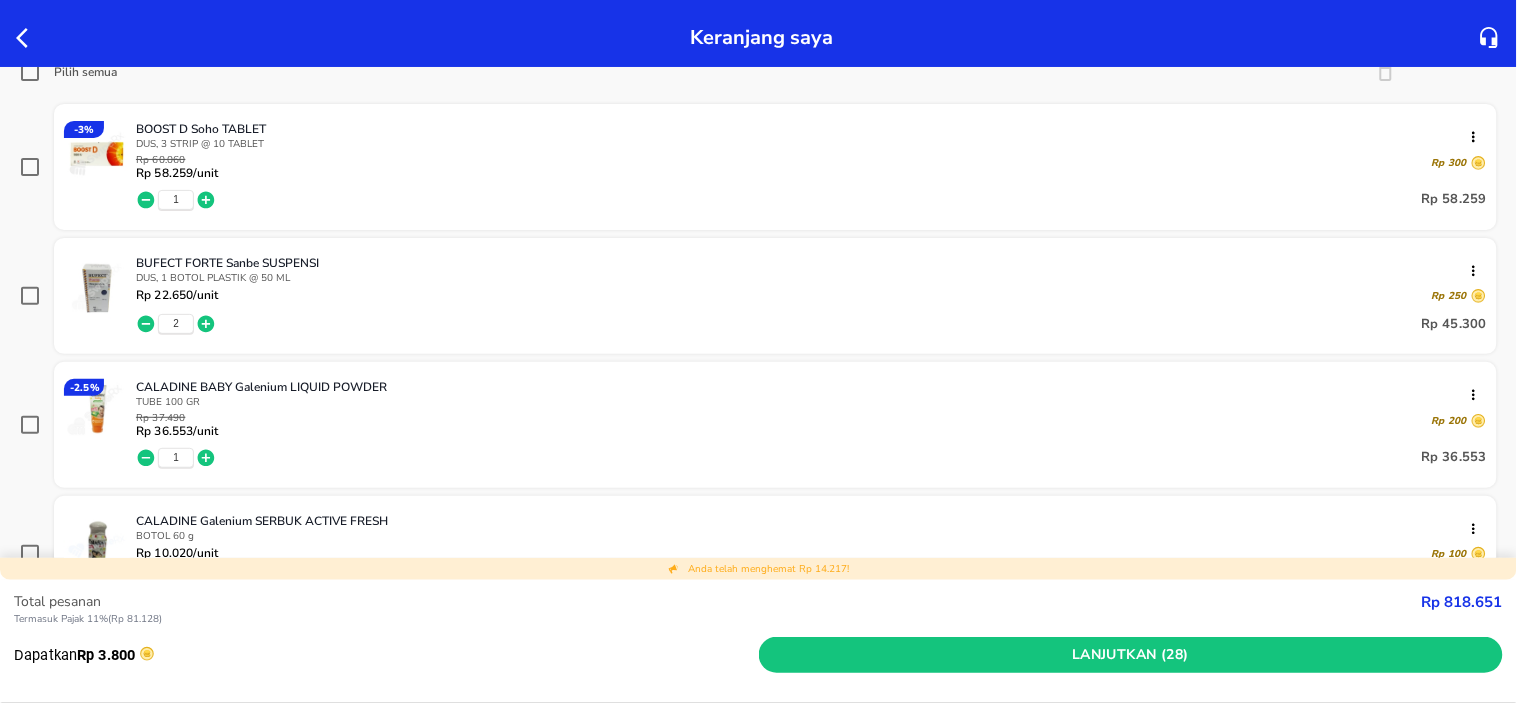 scroll, scrollTop: 311, scrollLeft: 0, axis: vertical 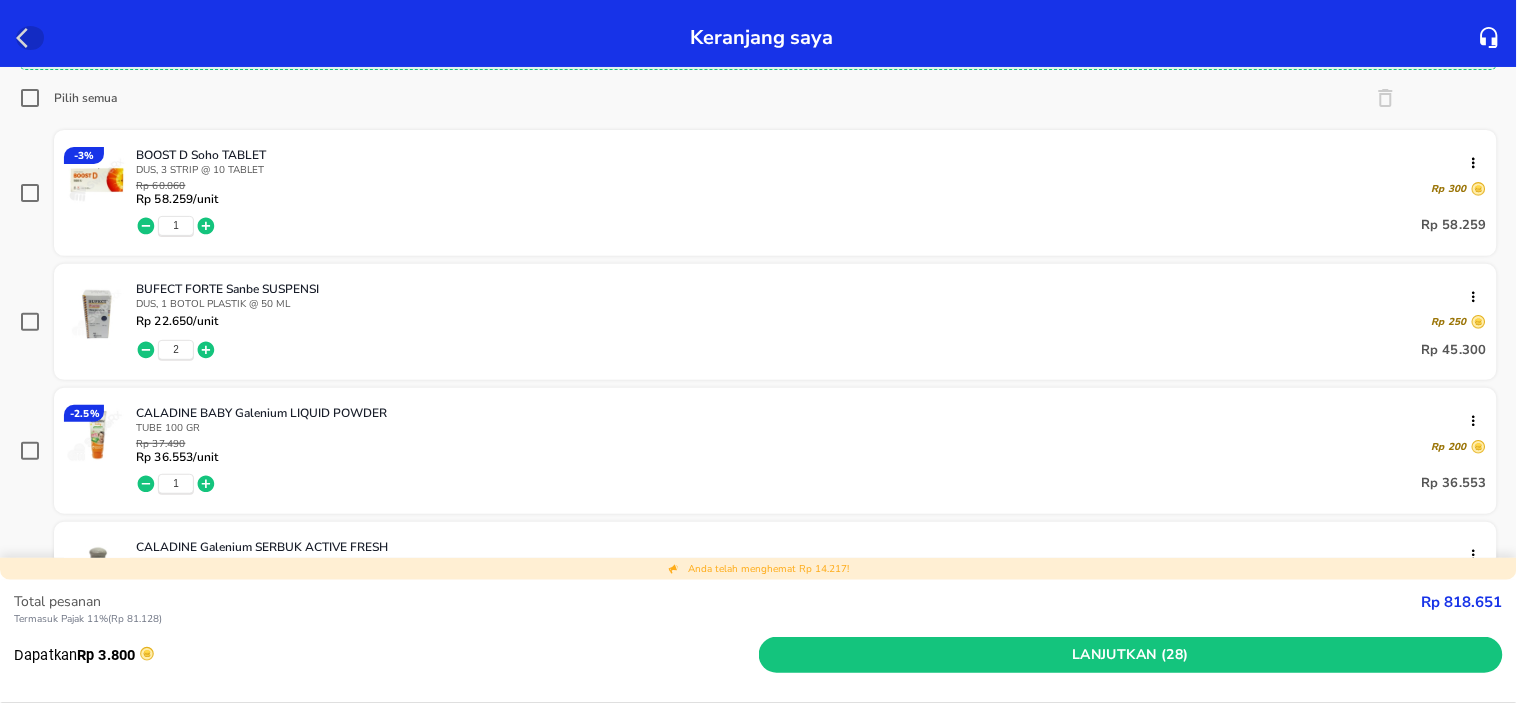 click 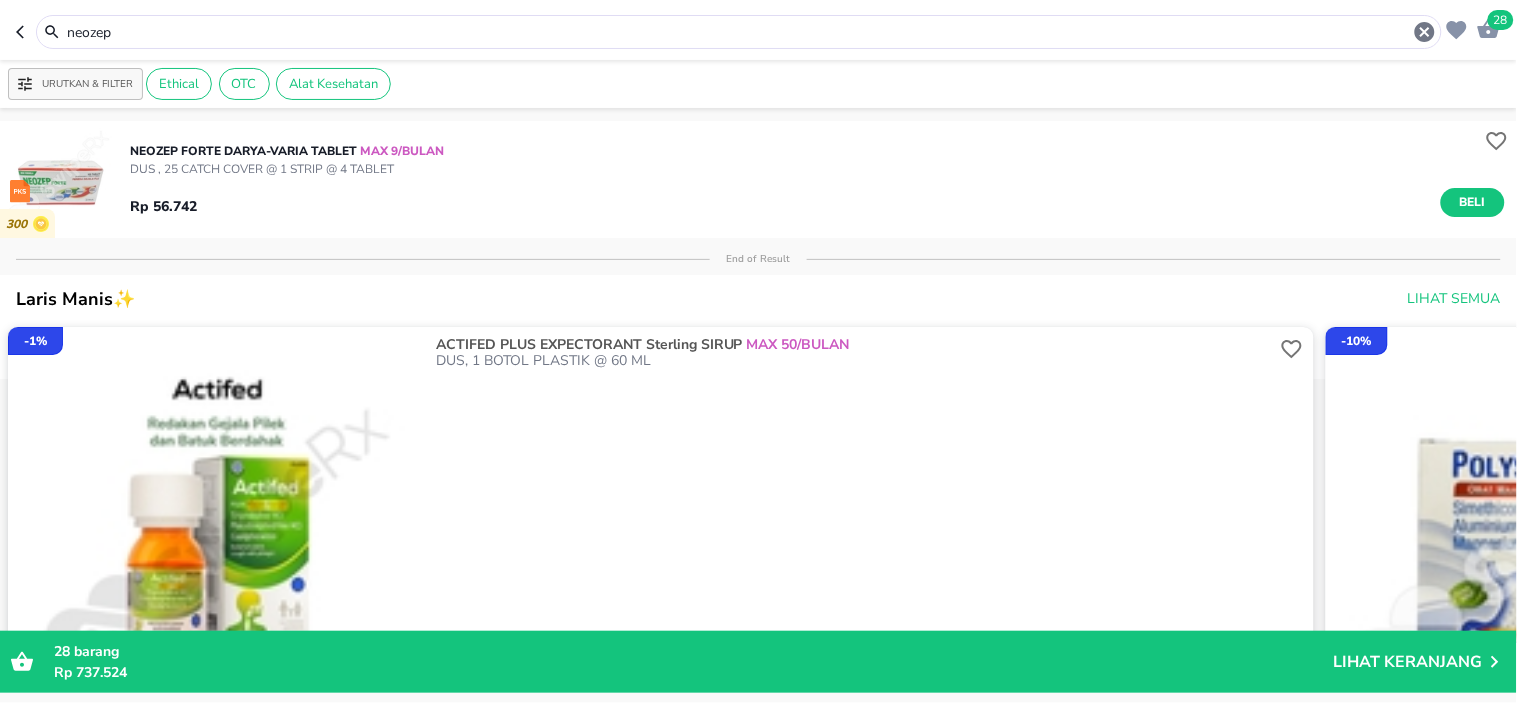 drag, startPoint x: 90, startPoint y: 28, endPoint x: 0, endPoint y: 16, distance: 90.79648 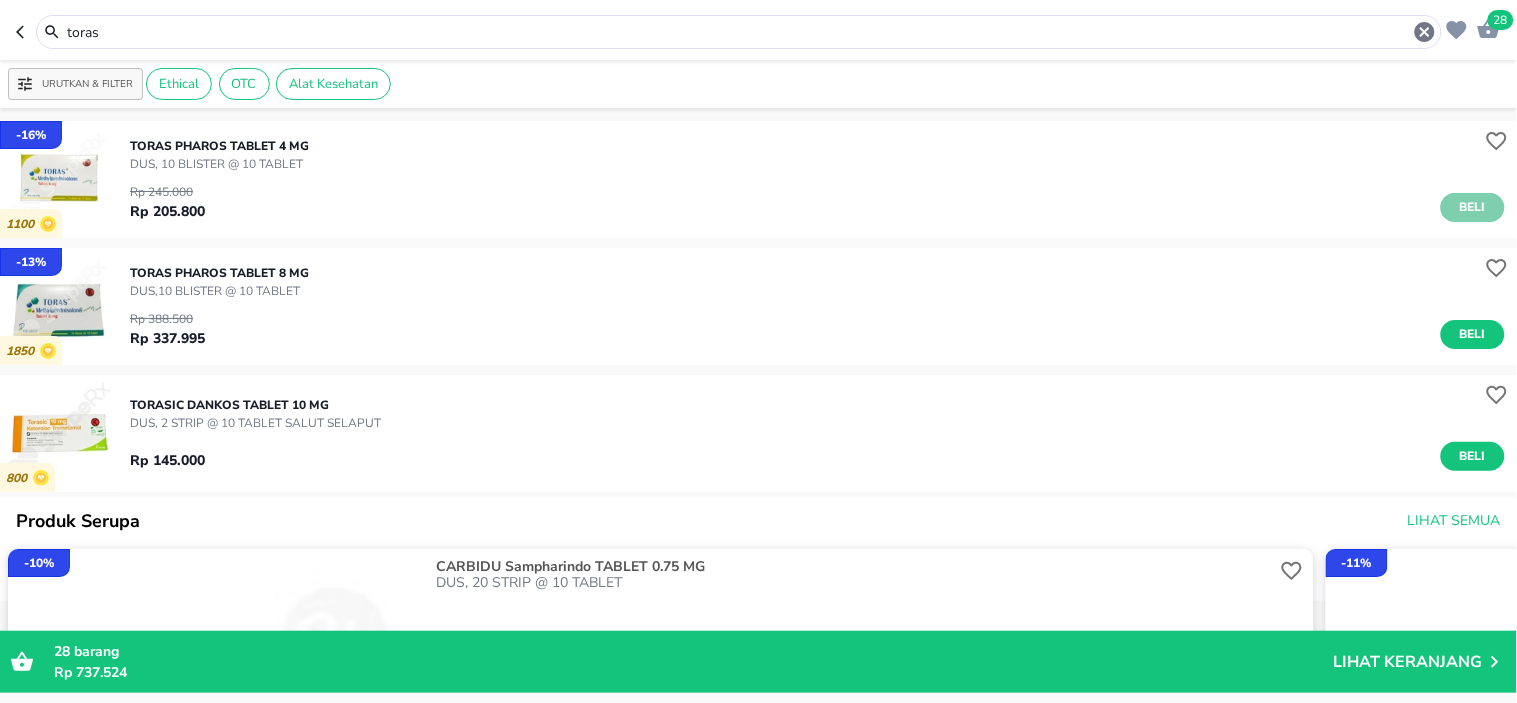 click on "Beli" at bounding box center [1473, 207] 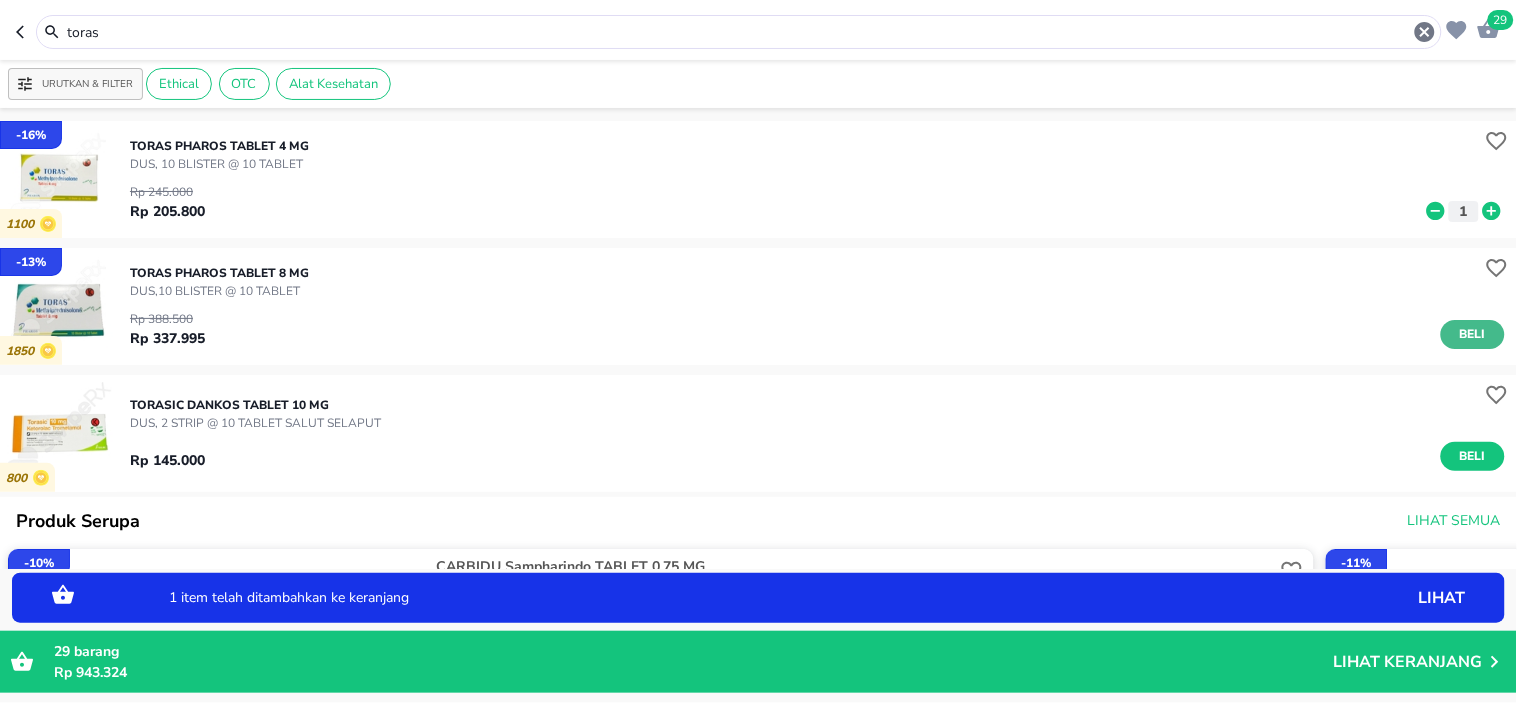 click on "Beli" at bounding box center [1473, 334] 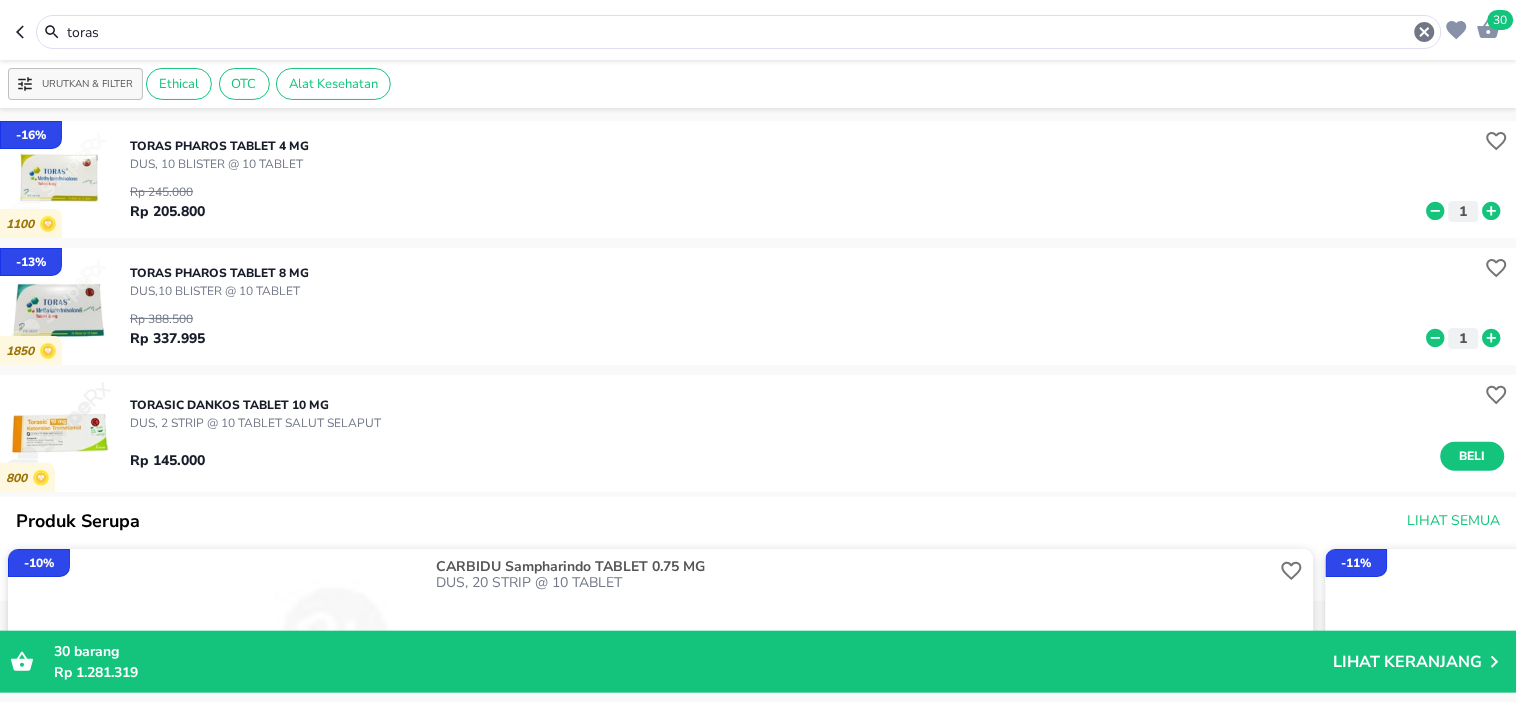 drag, startPoint x: 163, startPoint y: 32, endPoint x: 0, endPoint y: 30, distance: 163.01227 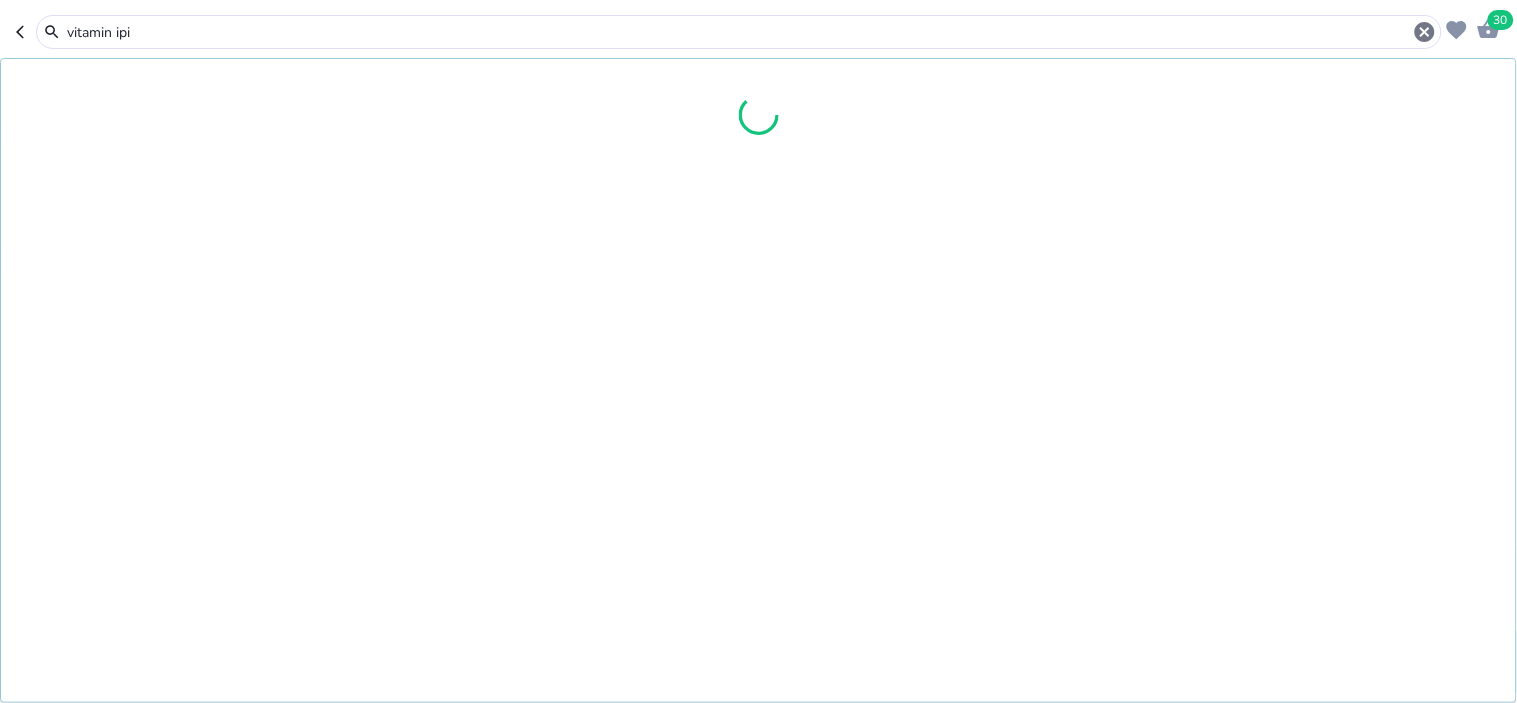 type on "vitamin ipi" 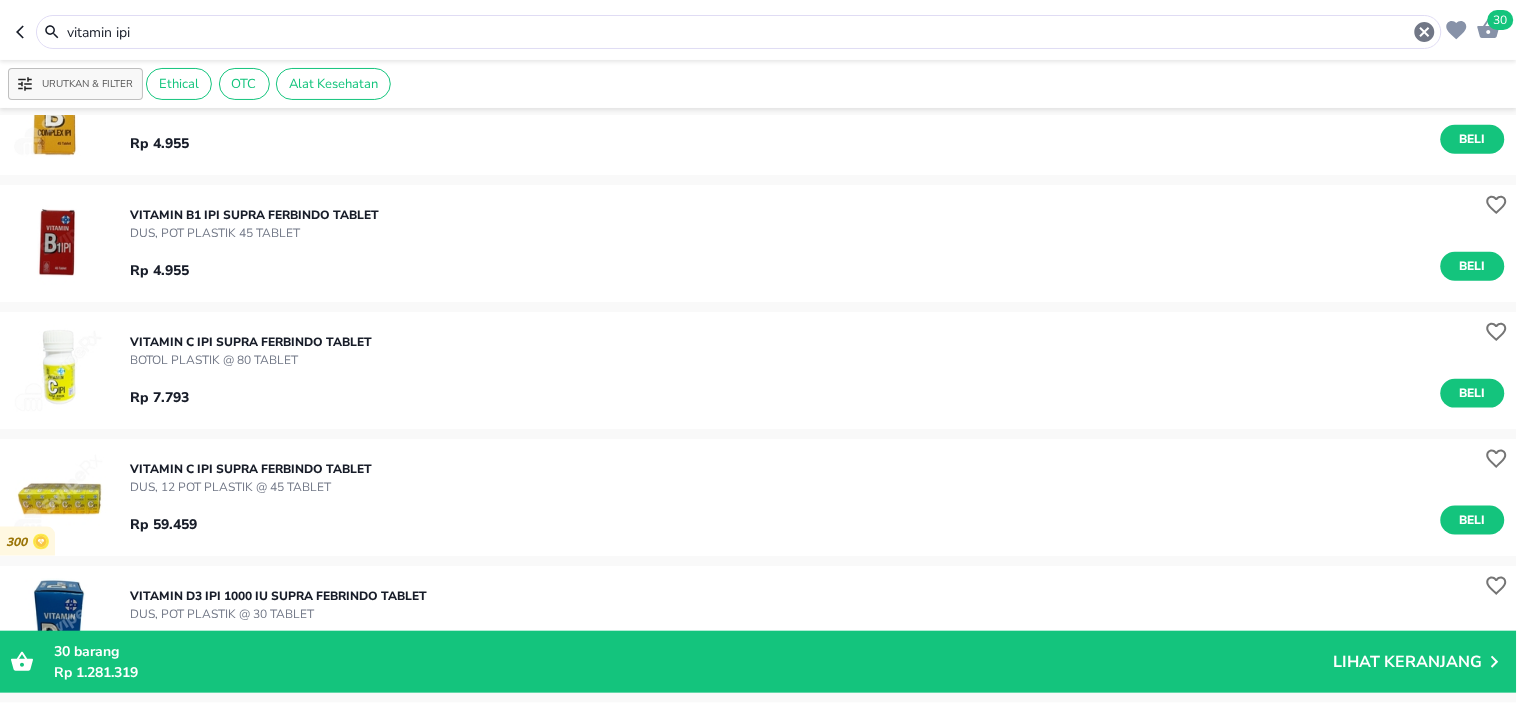 scroll, scrollTop: 555, scrollLeft: 0, axis: vertical 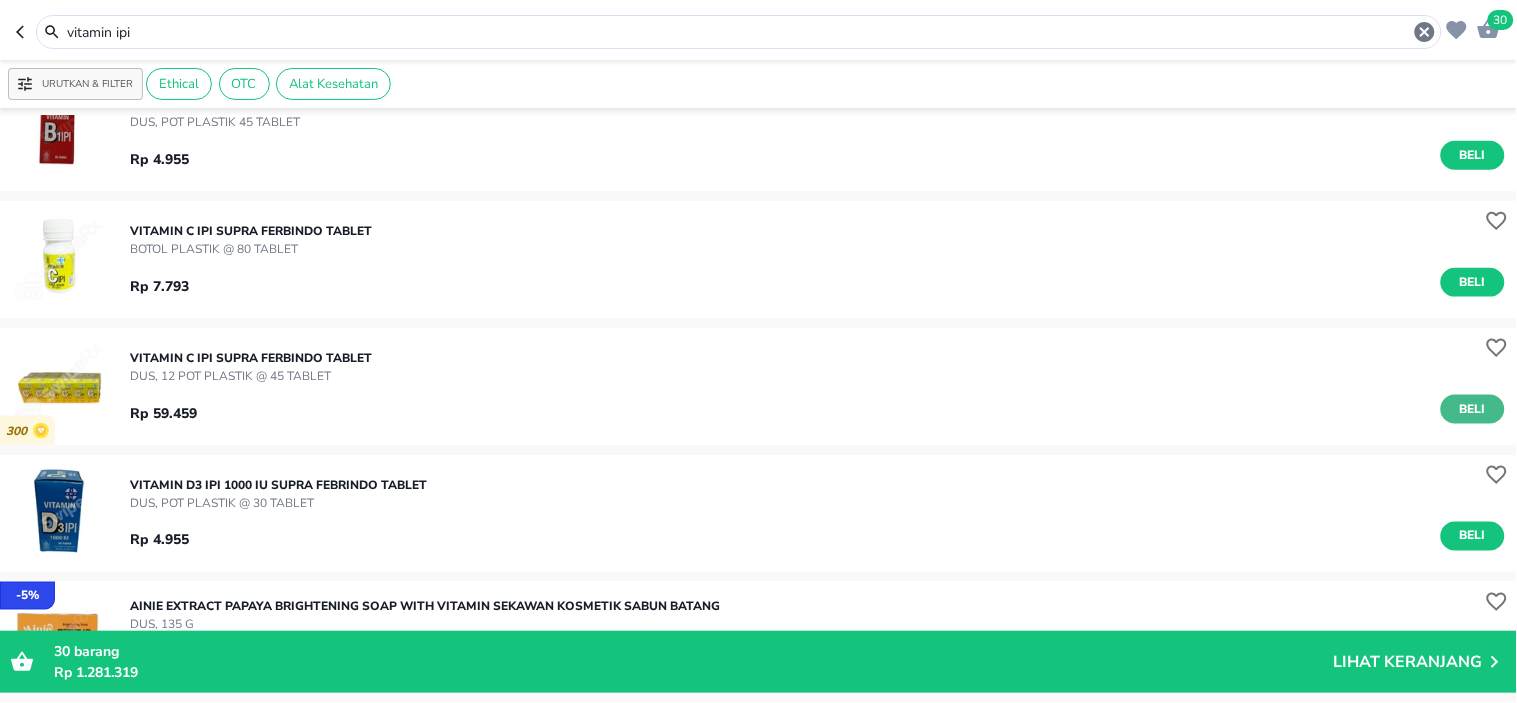 click on "Beli" at bounding box center [1473, 409] 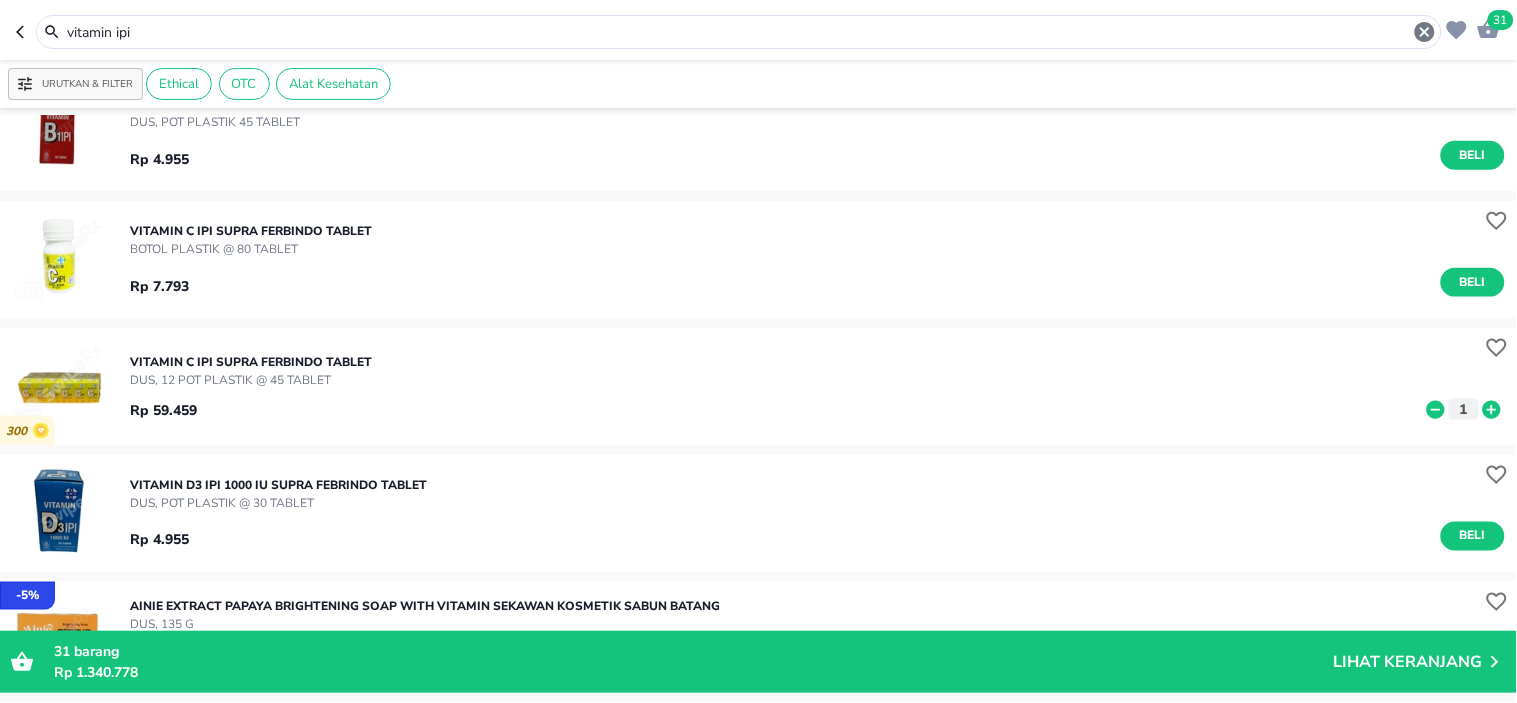 scroll, scrollTop: 333, scrollLeft: 0, axis: vertical 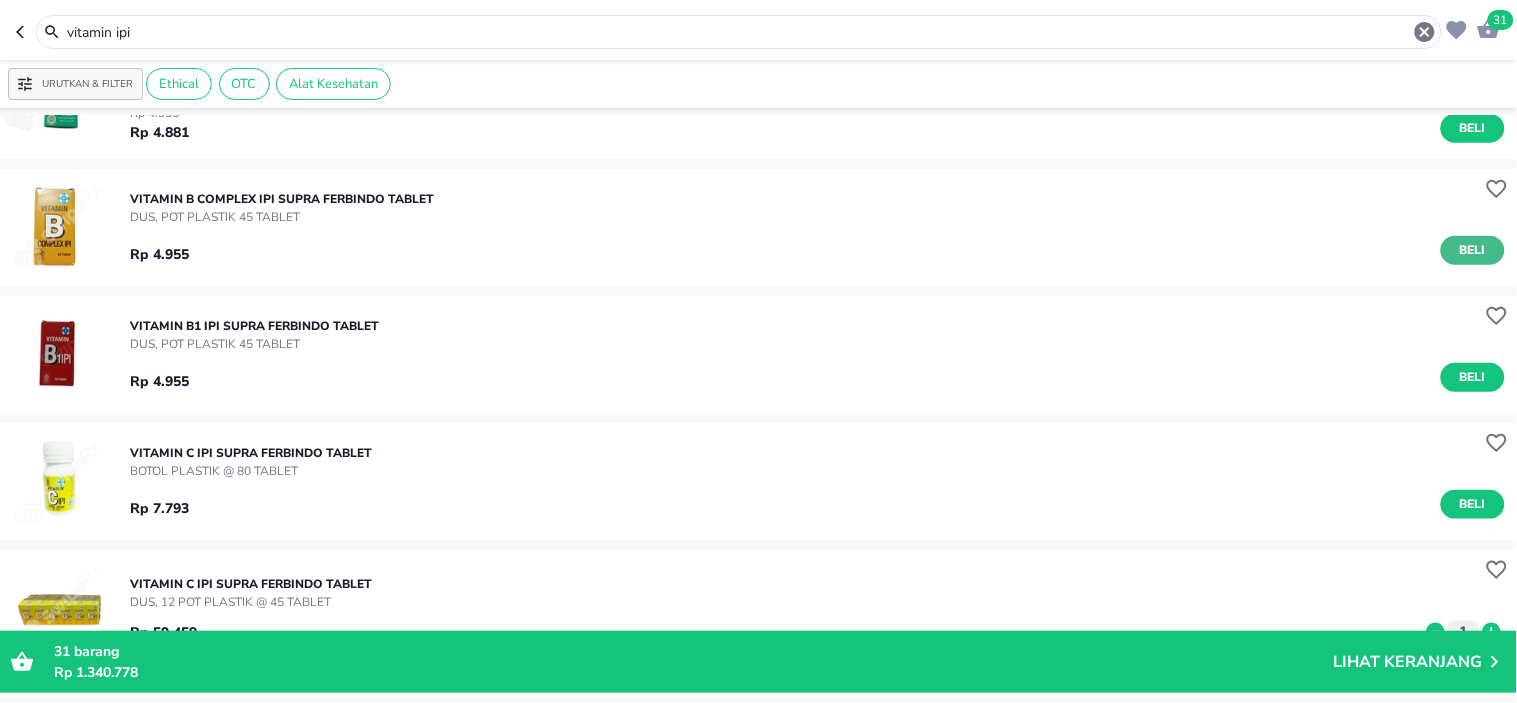 click on "Beli" at bounding box center (1473, 250) 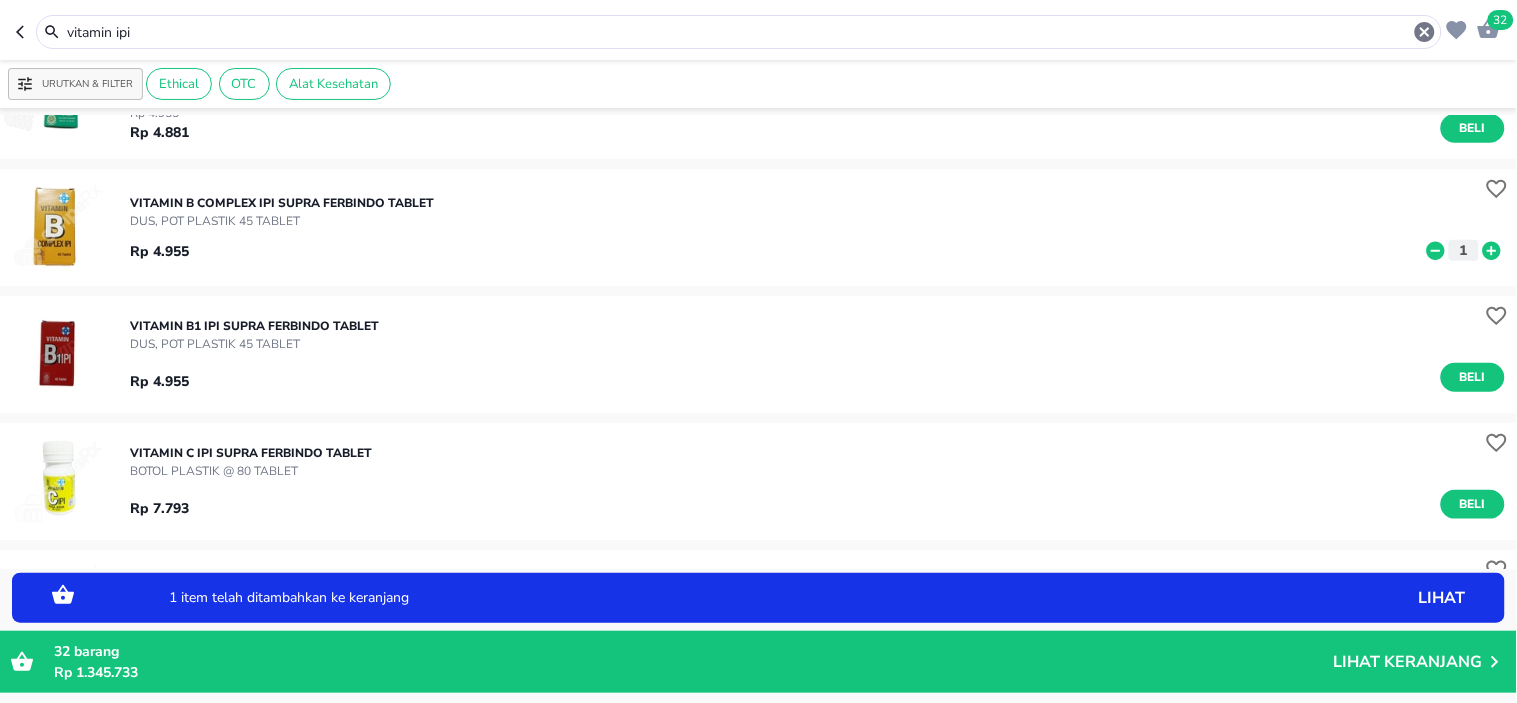 click 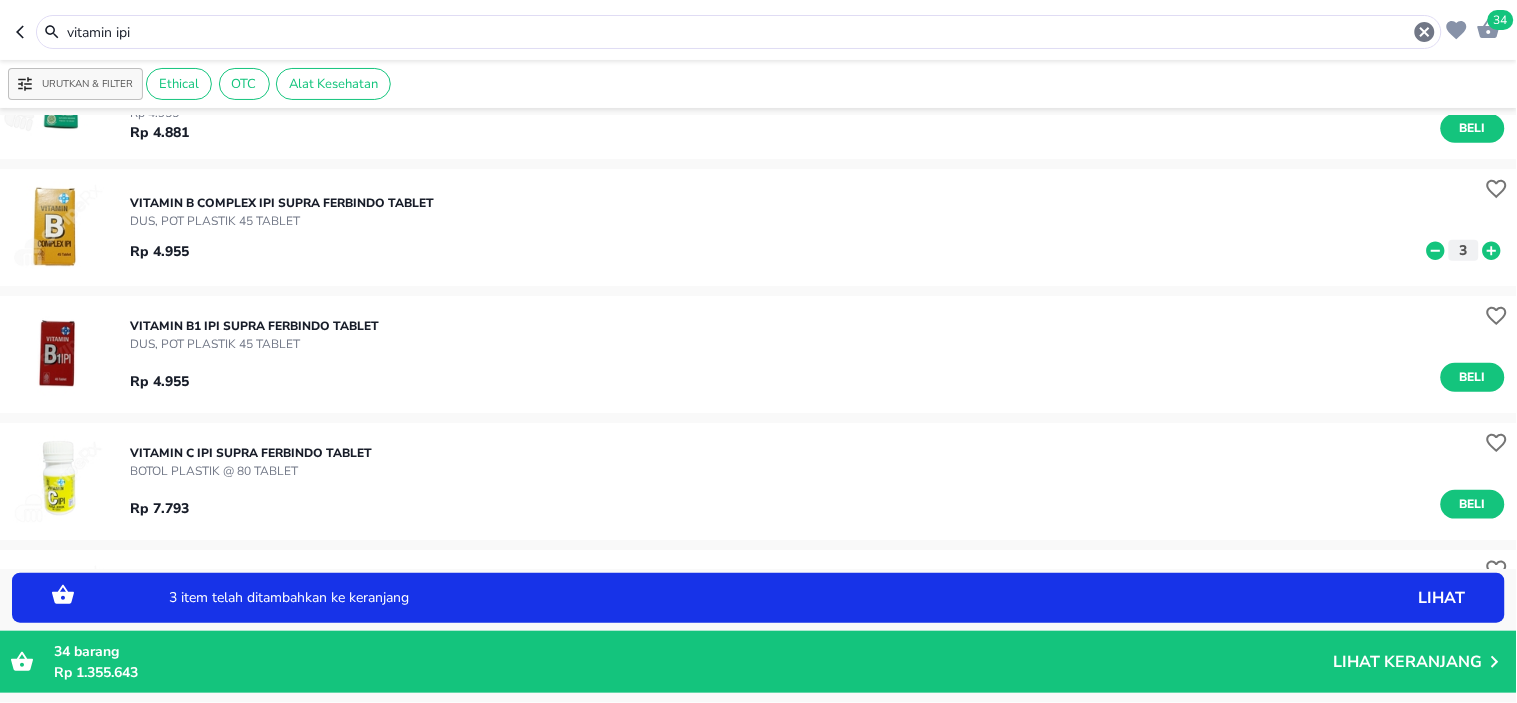 click 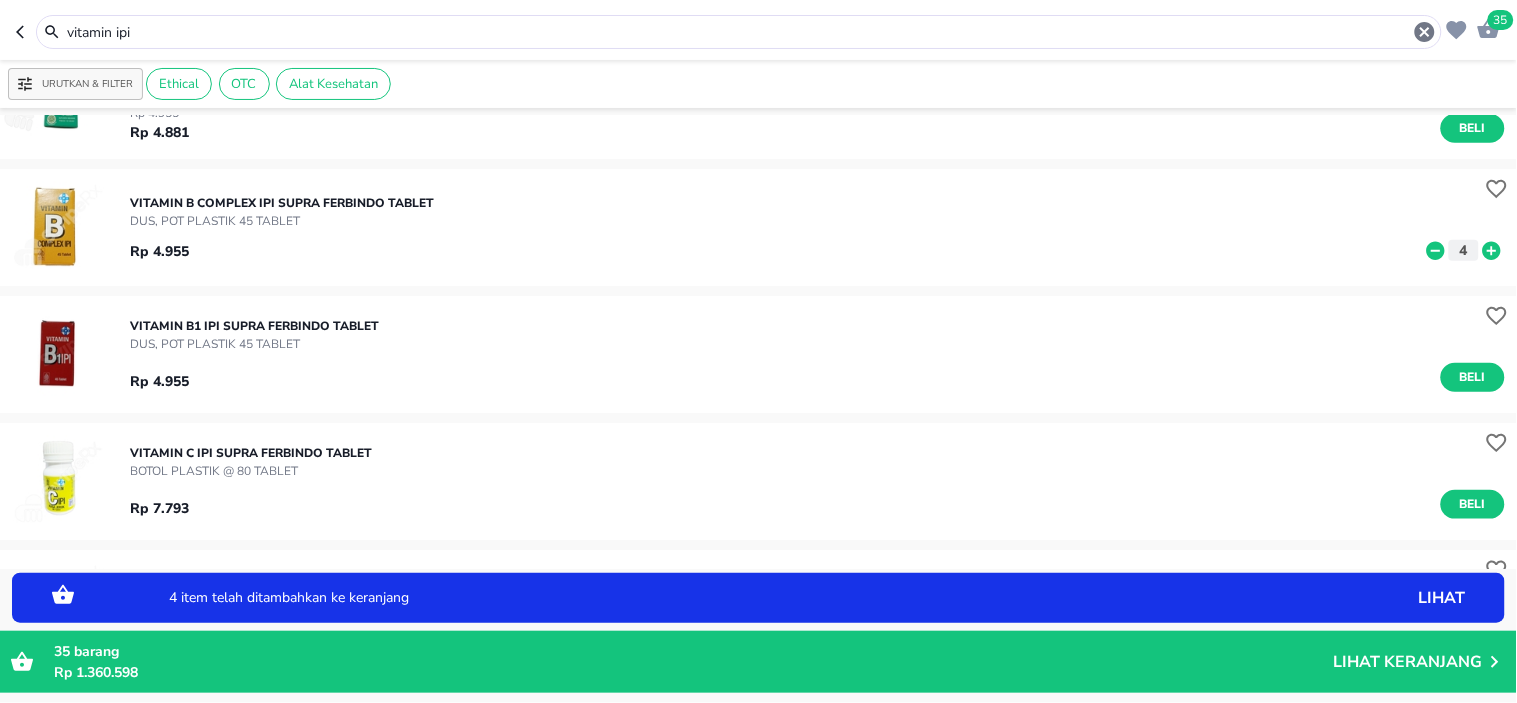 click 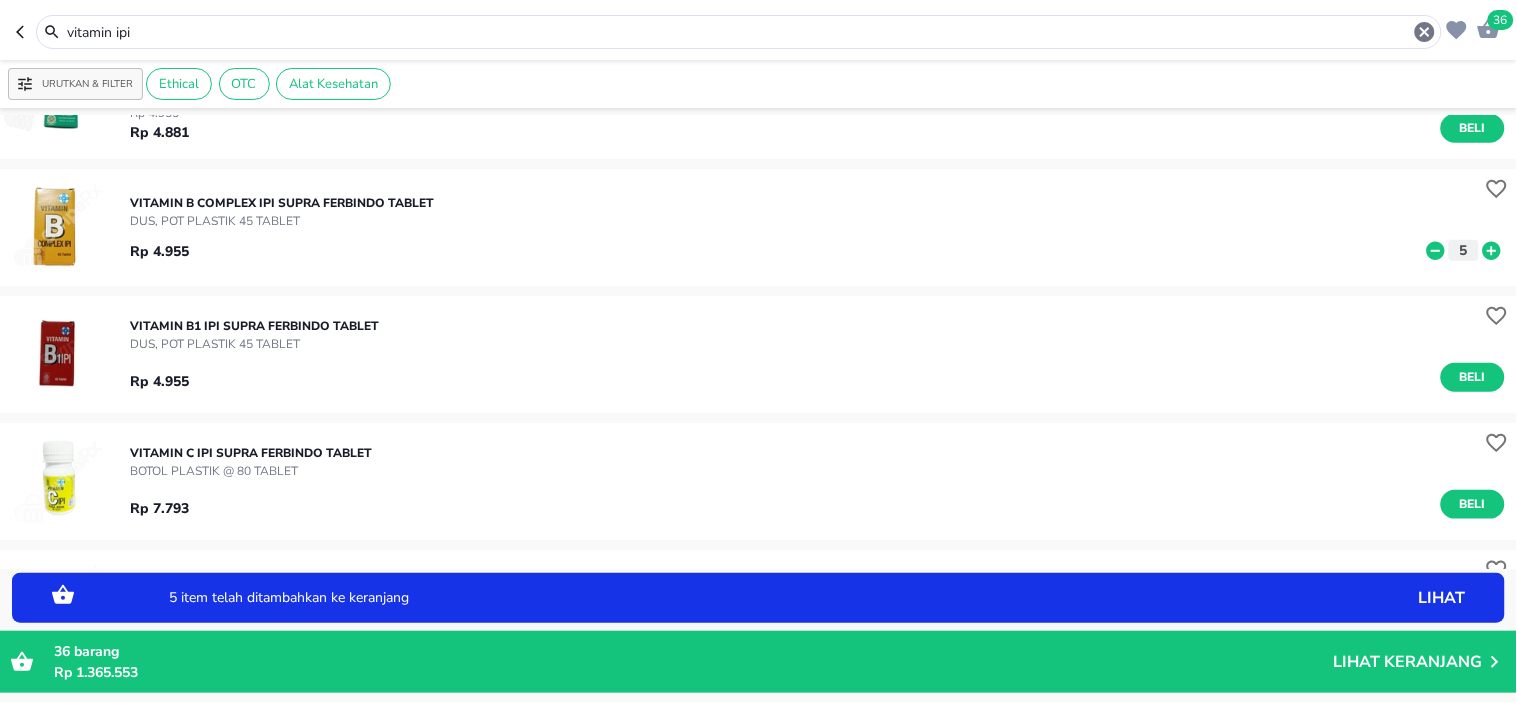 click 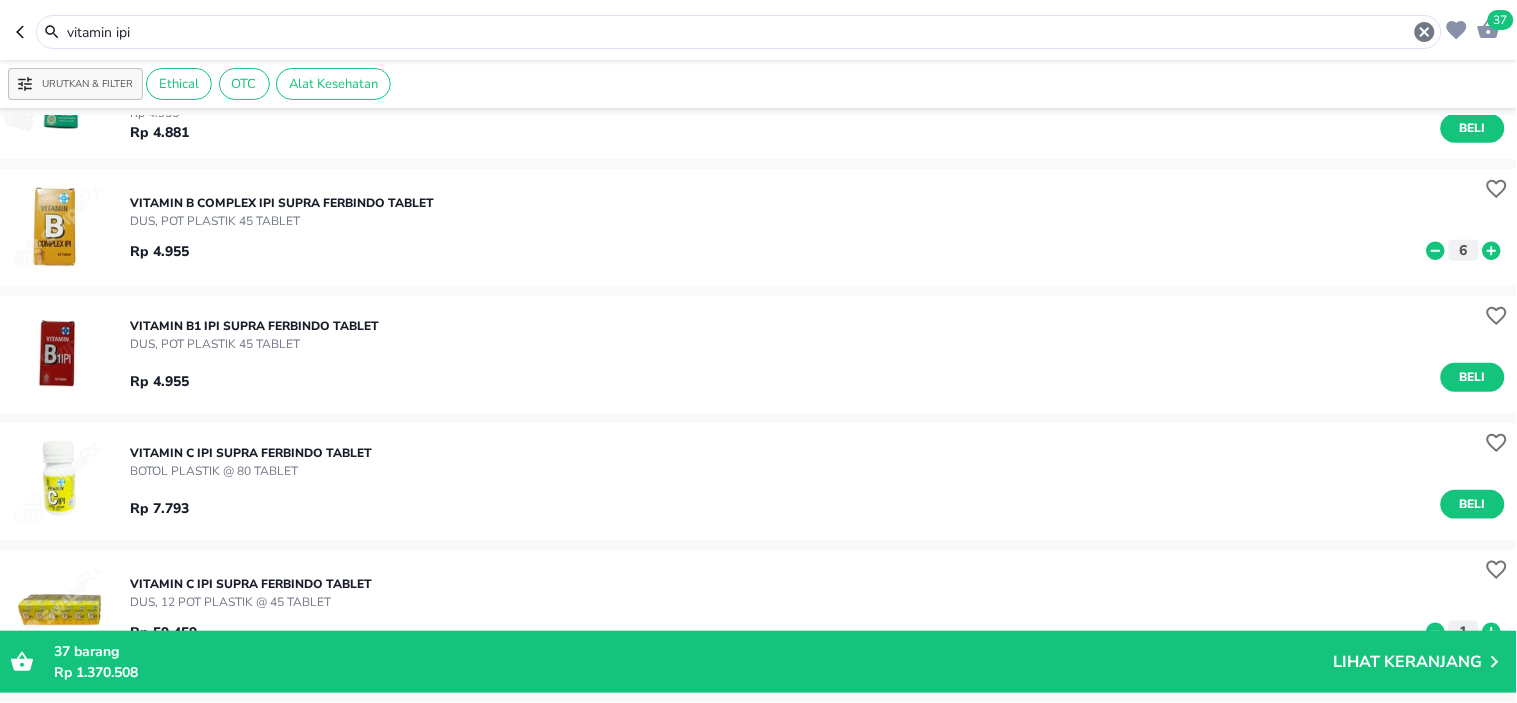 click on "37" at bounding box center (1501, 20) 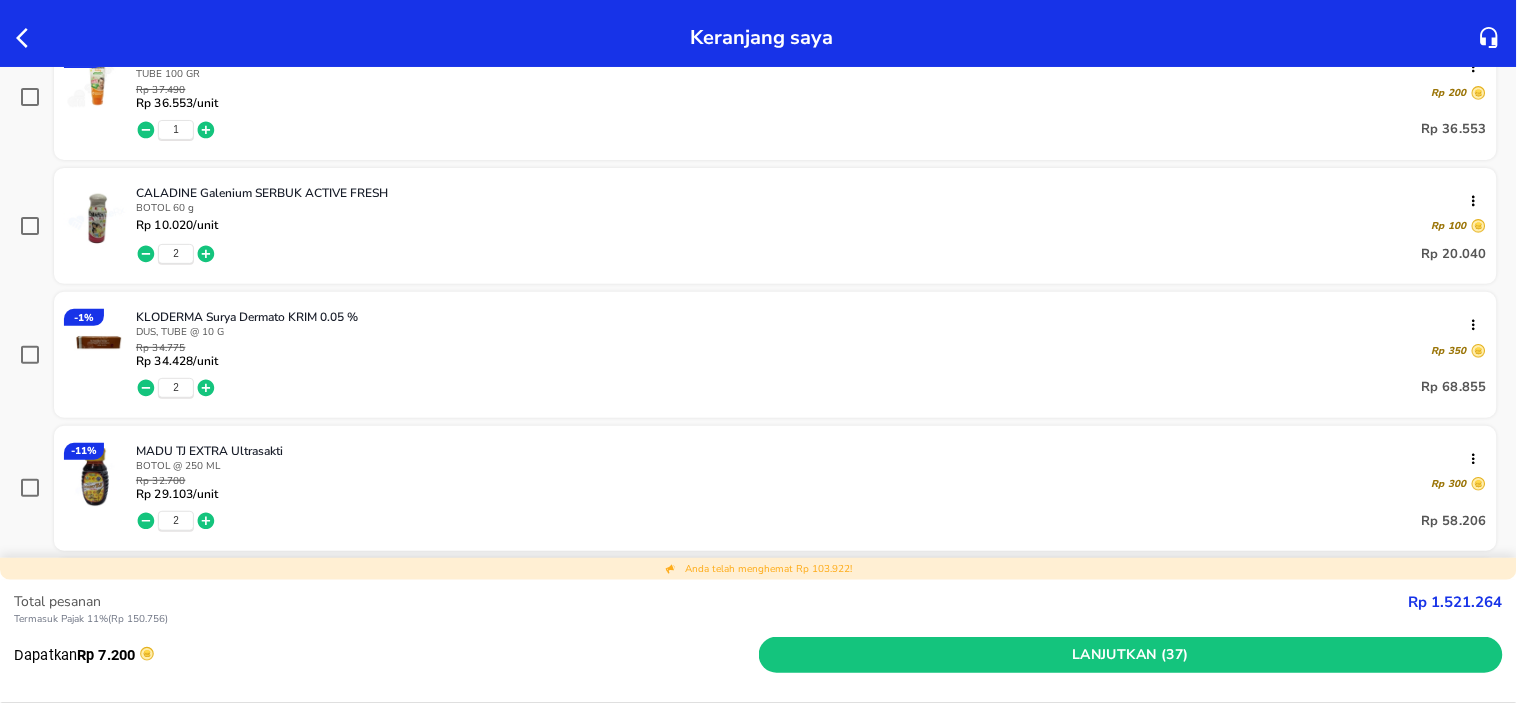 scroll, scrollTop: 666, scrollLeft: 0, axis: vertical 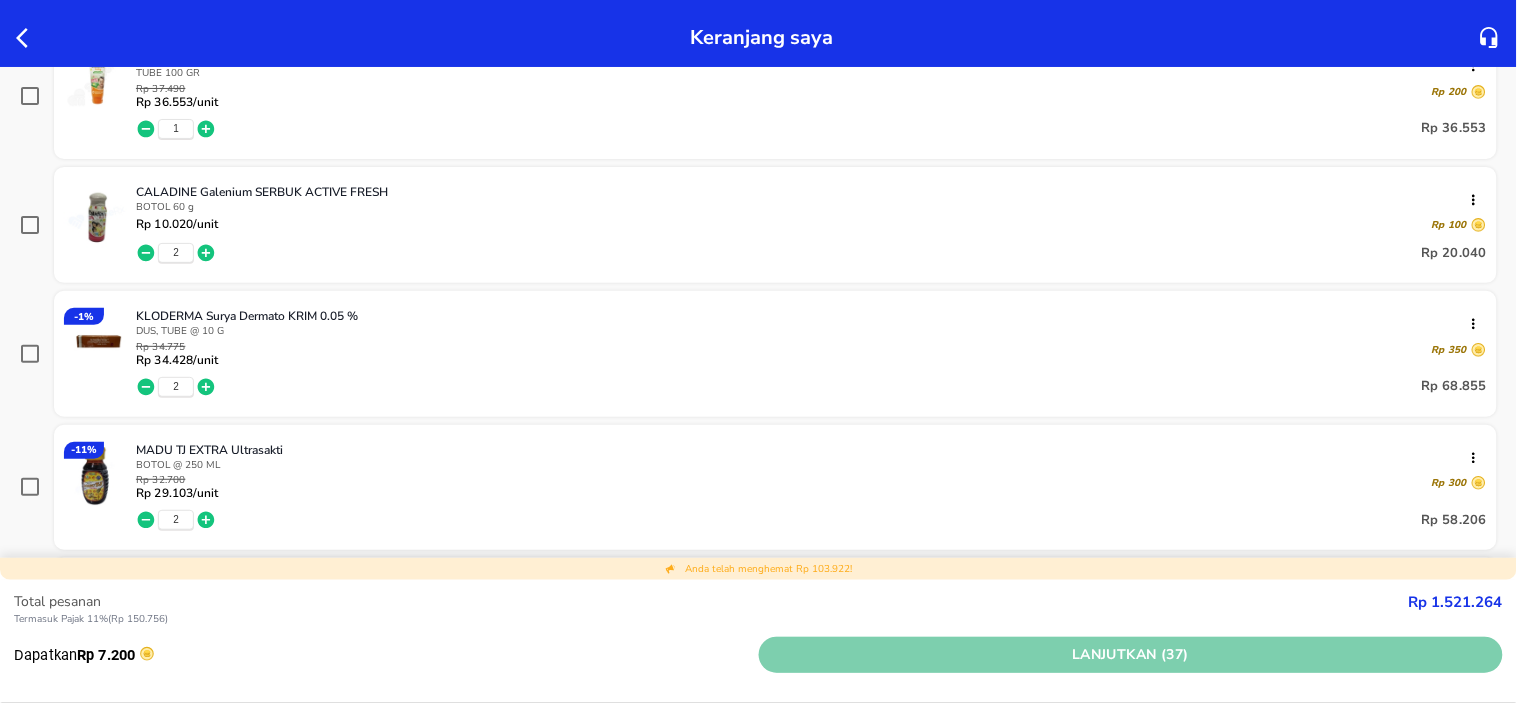 click on "Lanjutkan (37)" at bounding box center (1131, 655) 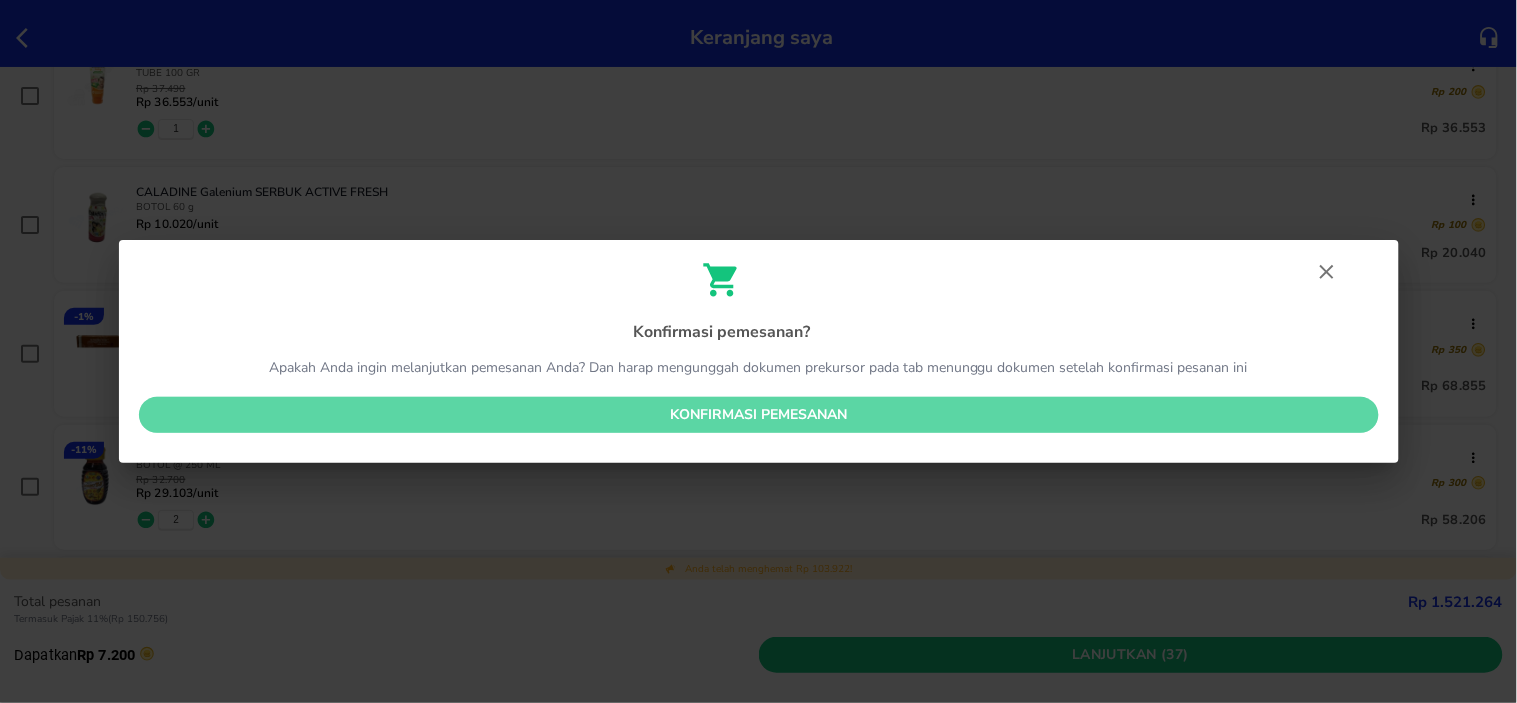 click on "Konfirmasi pemesanan" at bounding box center [759, 415] 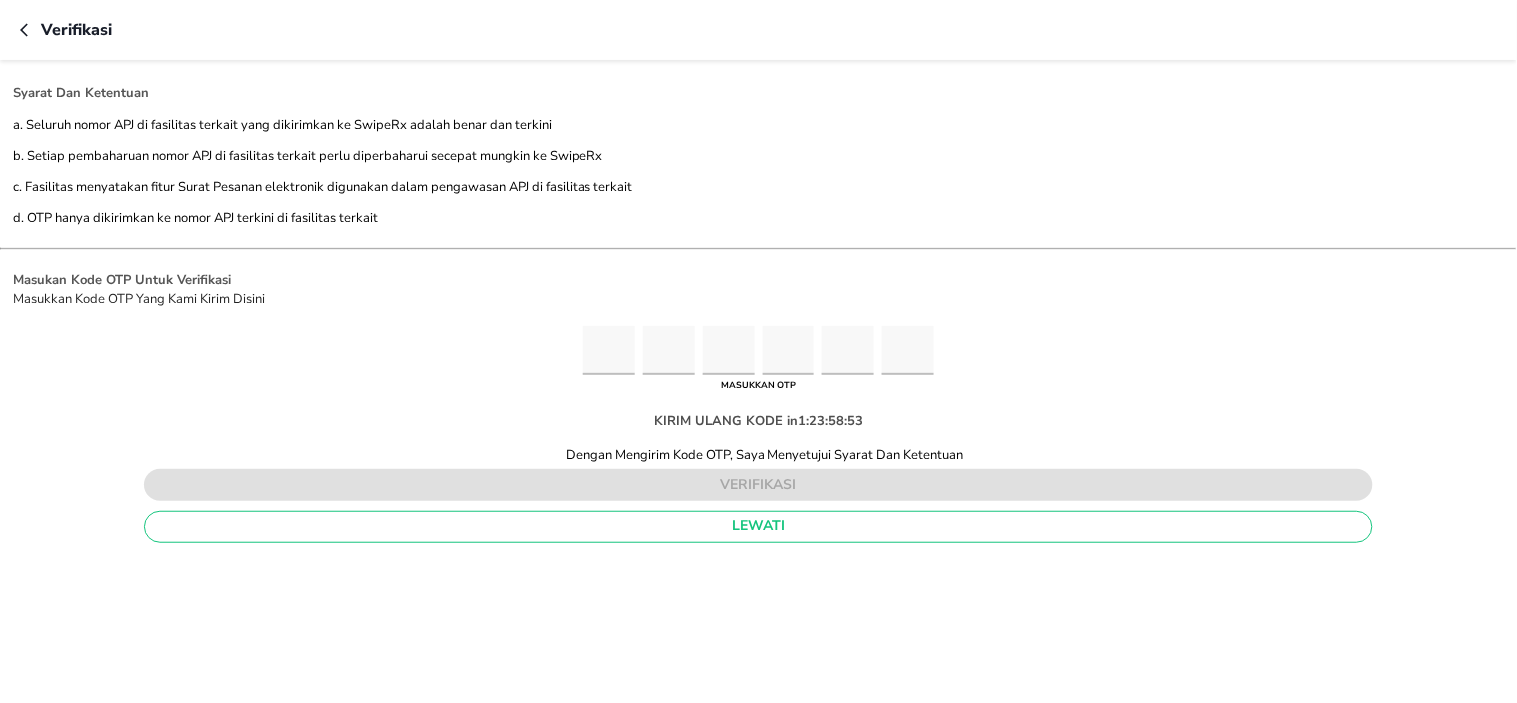 click 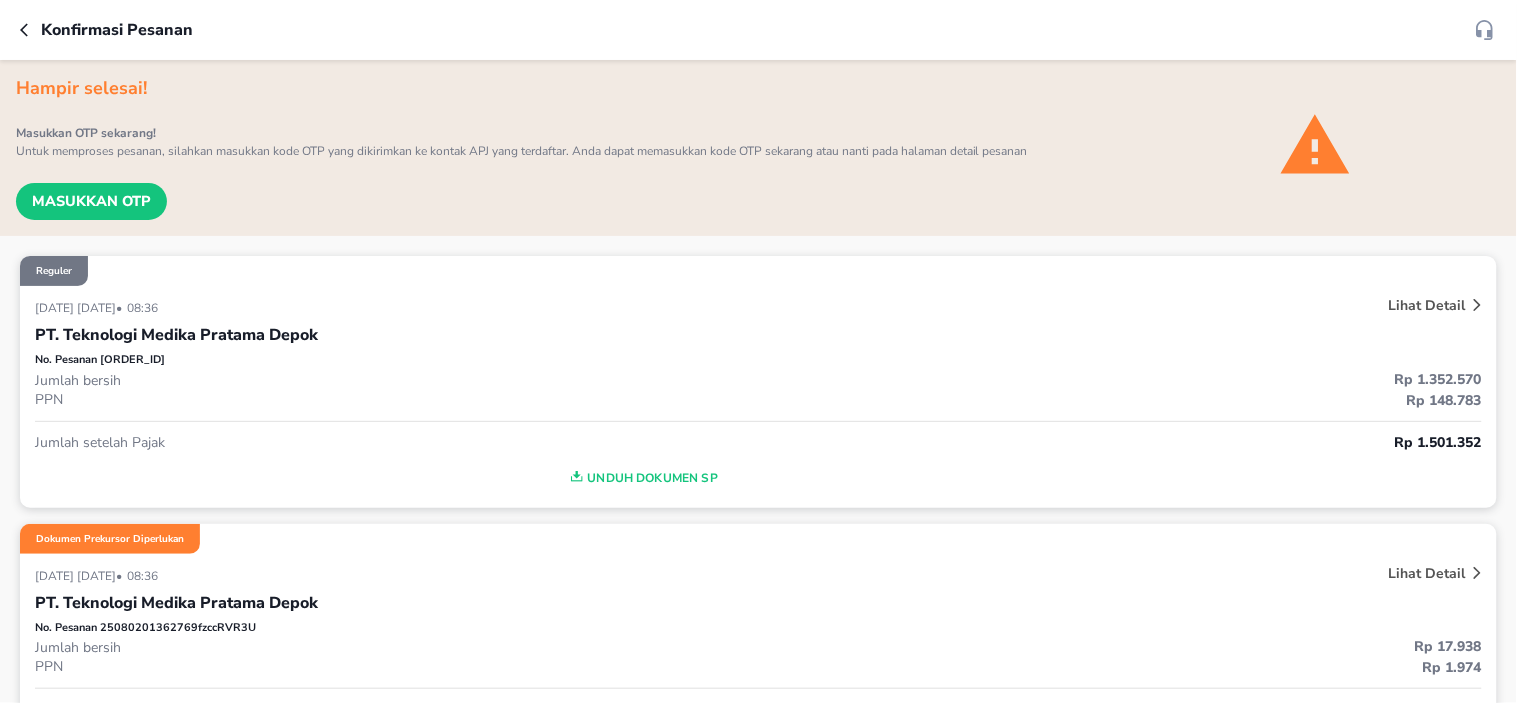 click 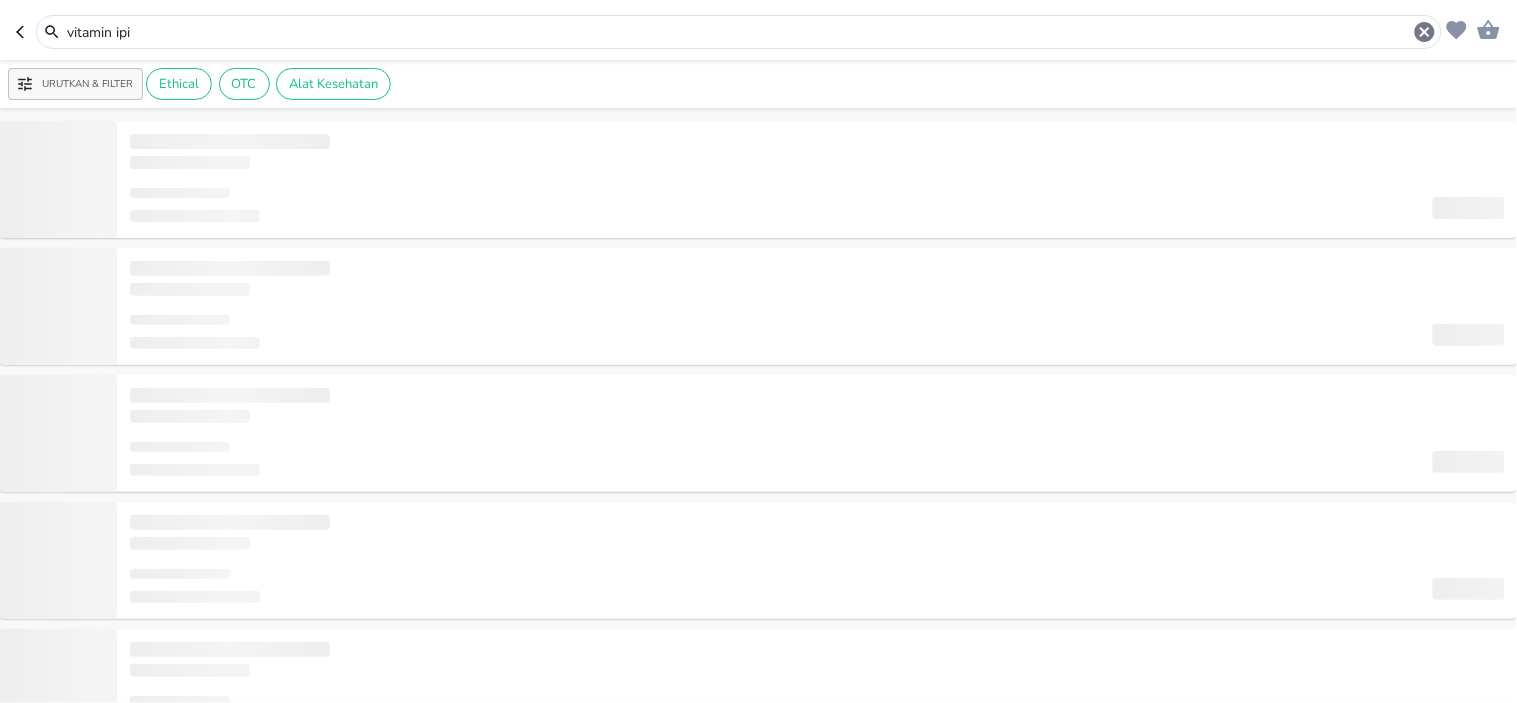 drag, startPoint x: 150, startPoint y: 38, endPoint x: 0, endPoint y: 22, distance: 150.85092 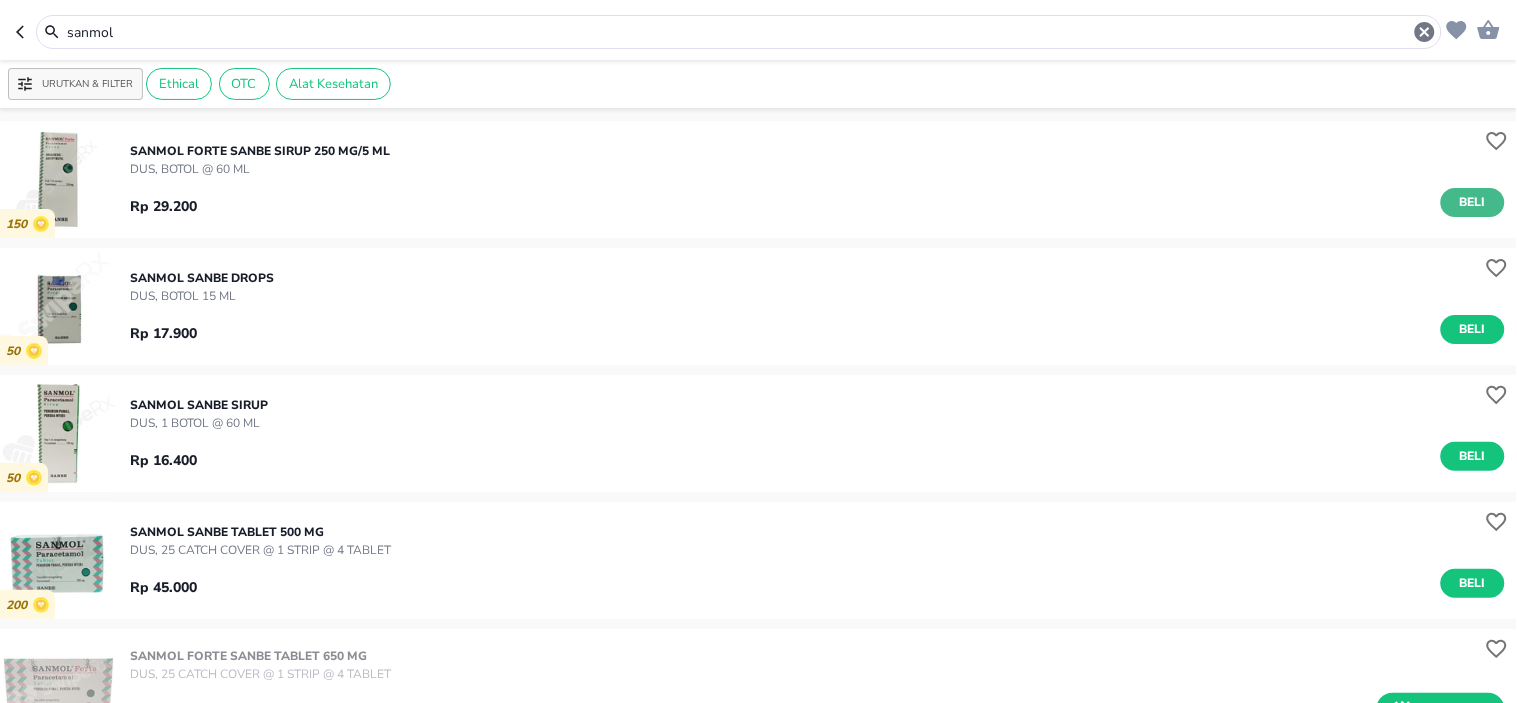 click on "Beli" at bounding box center (1473, 202) 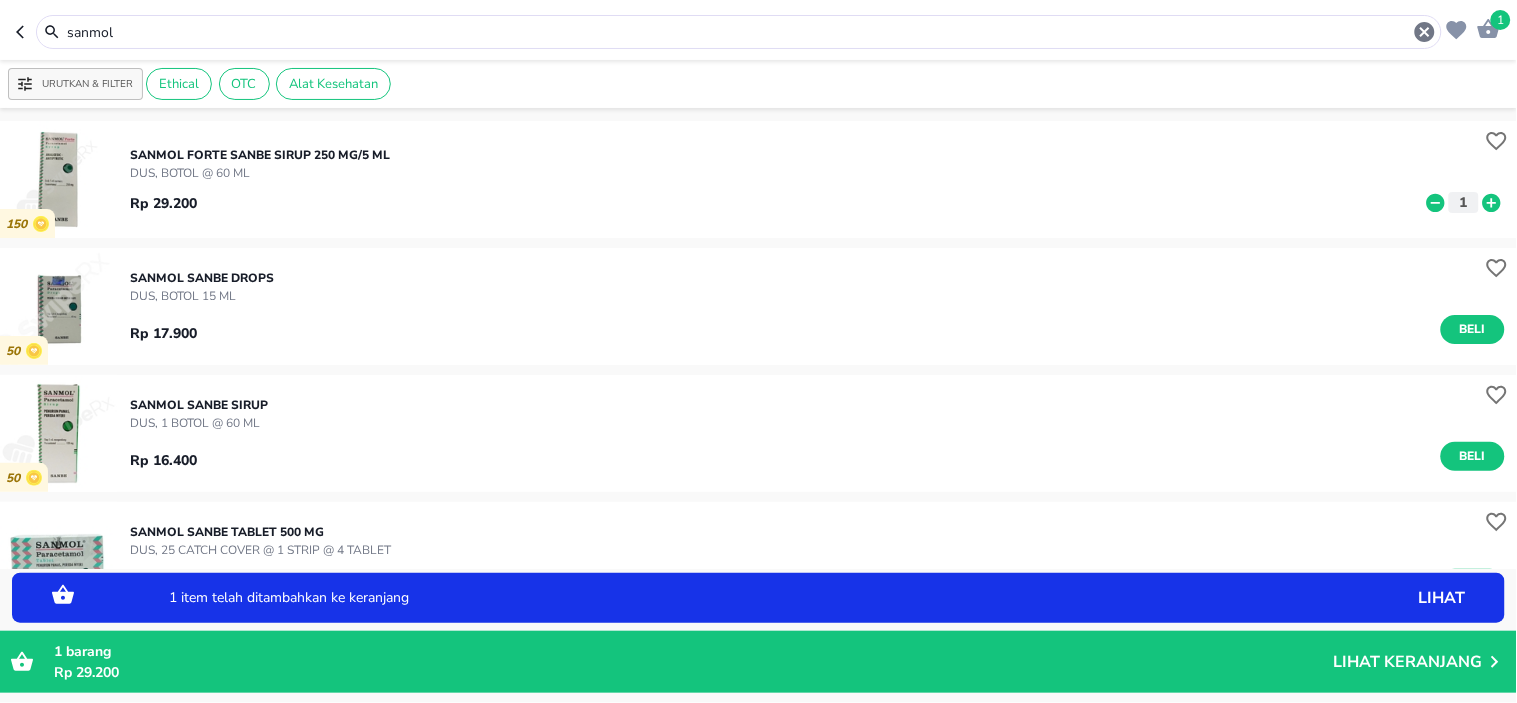 click 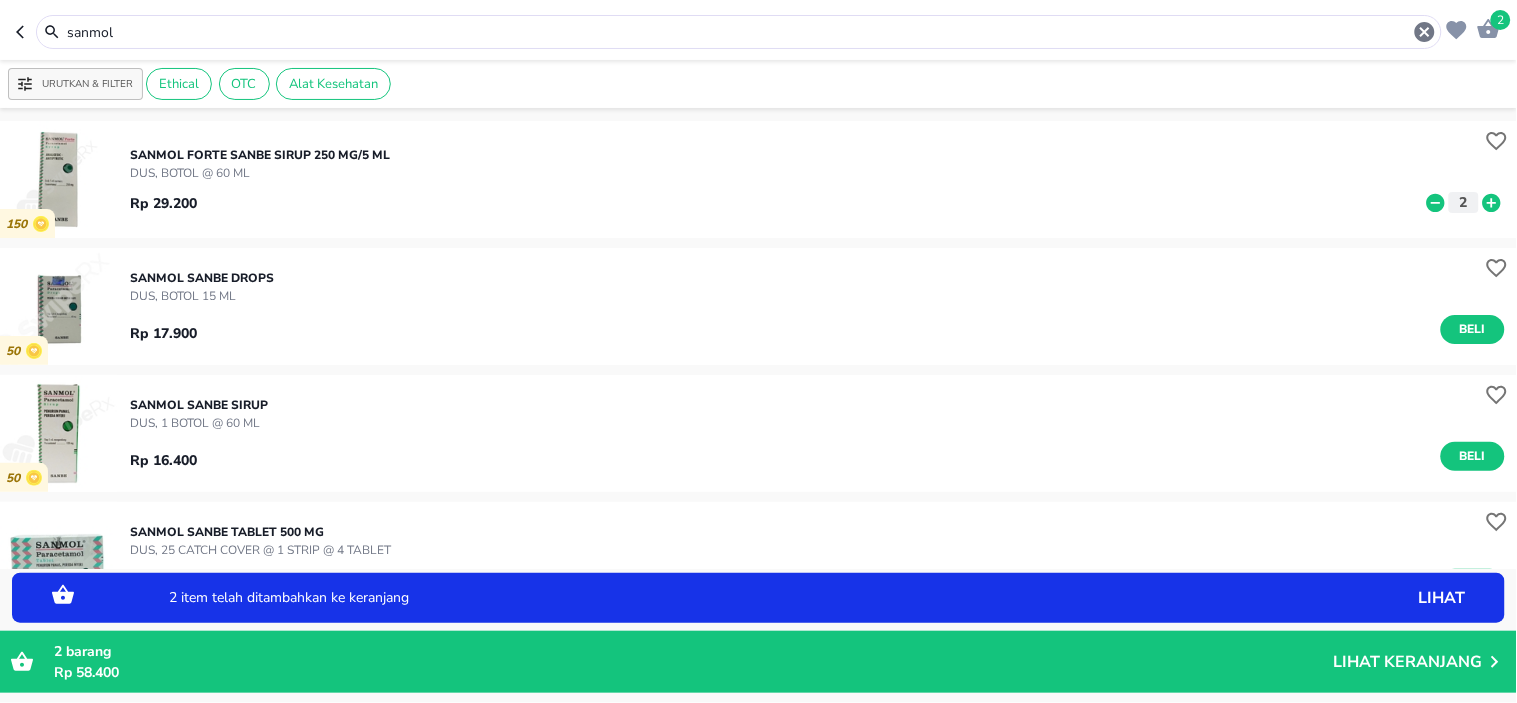 click 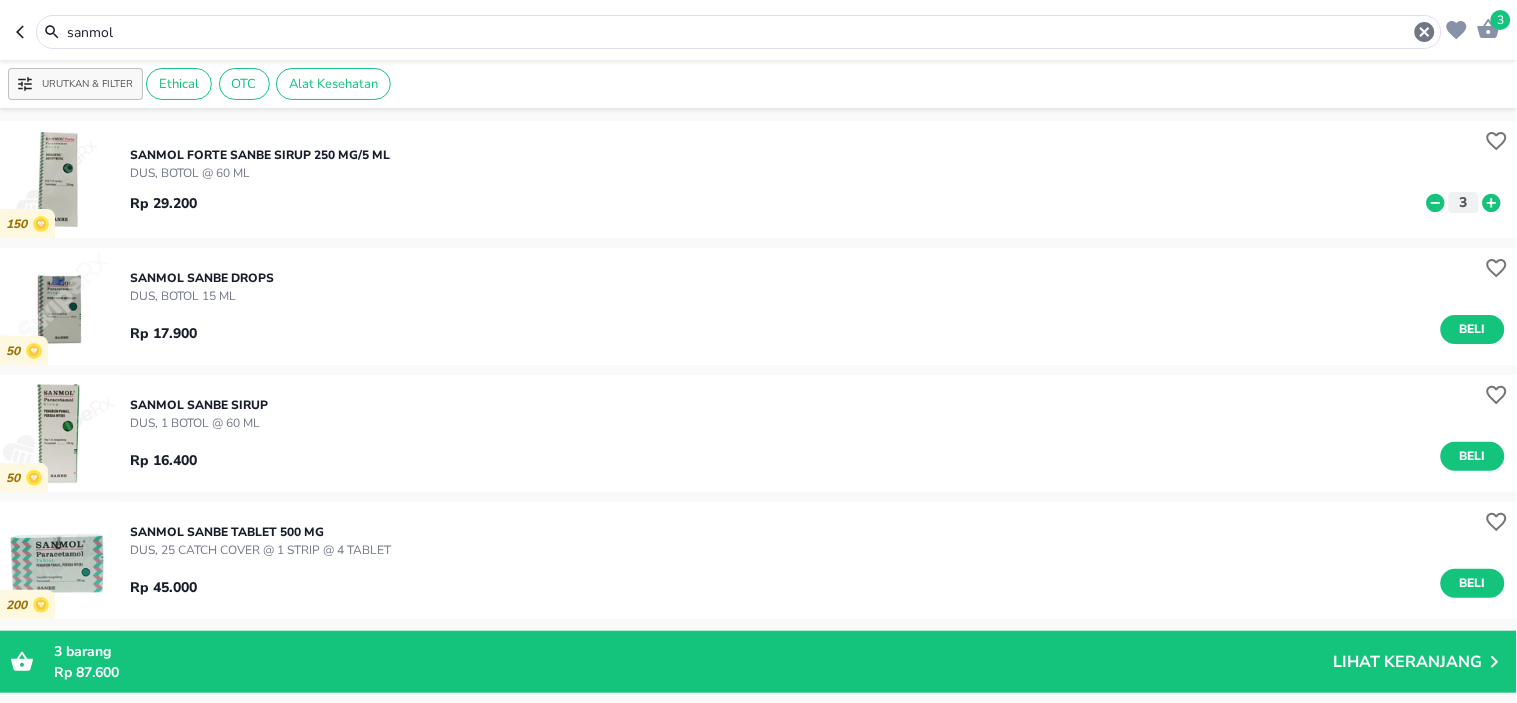 click 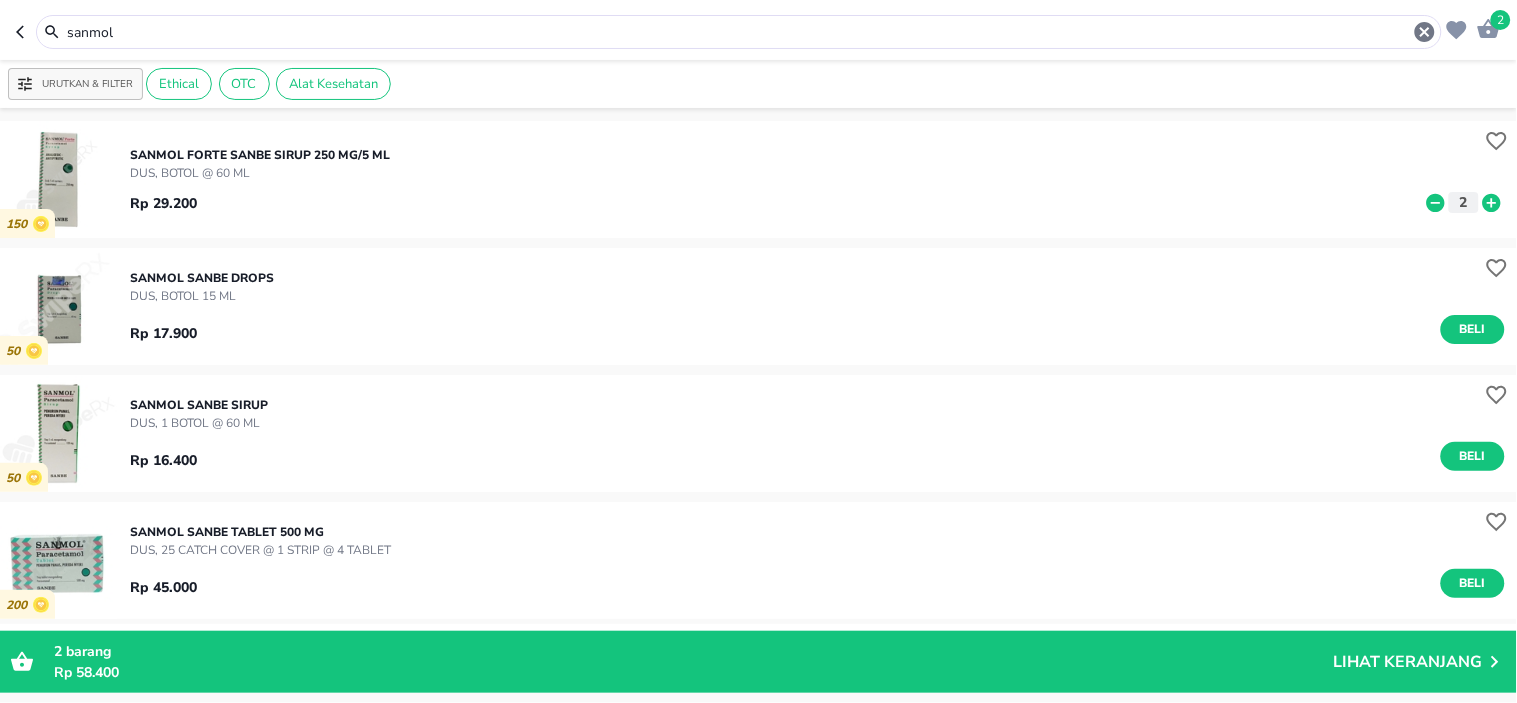 drag, startPoint x: 151, startPoint y: 38, endPoint x: 0, endPoint y: 8, distance: 153.9513 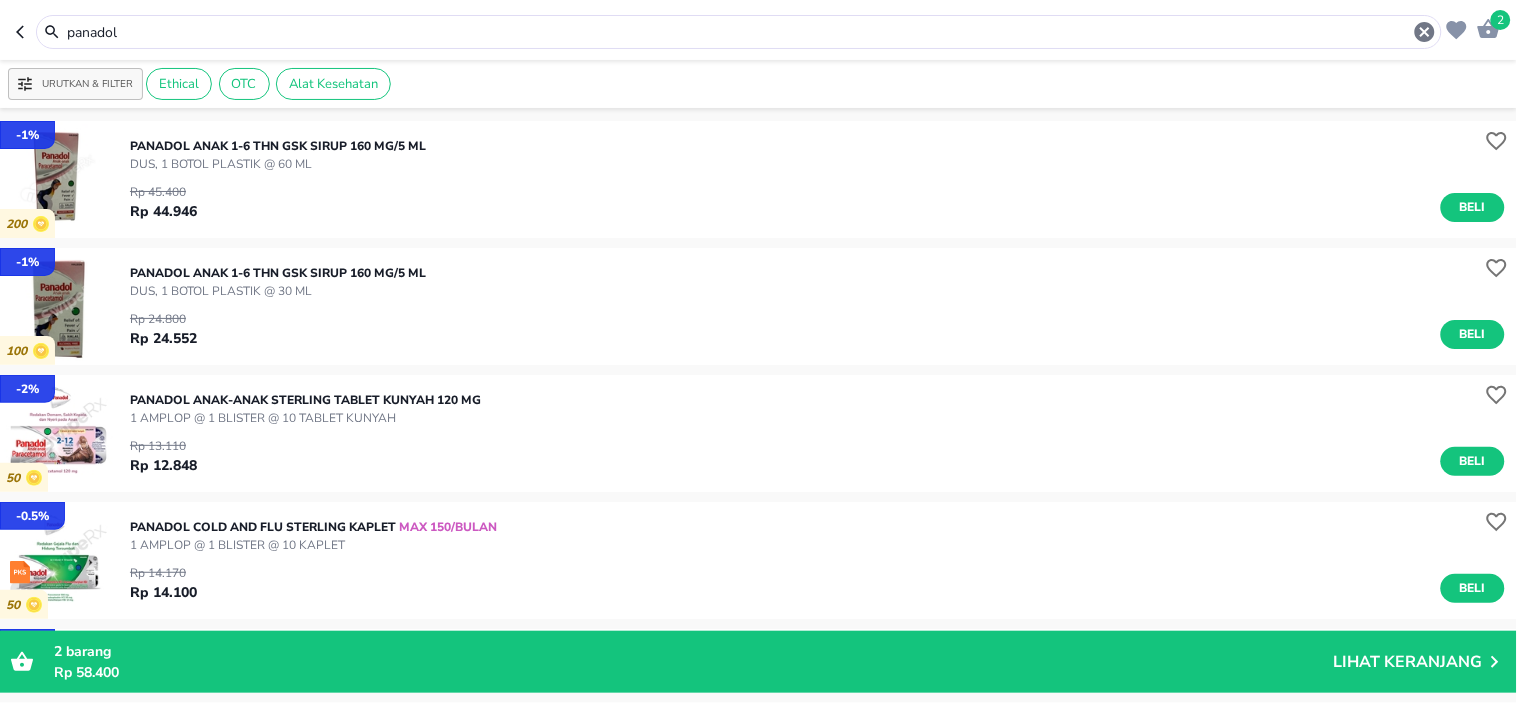 scroll, scrollTop: 222, scrollLeft: 0, axis: vertical 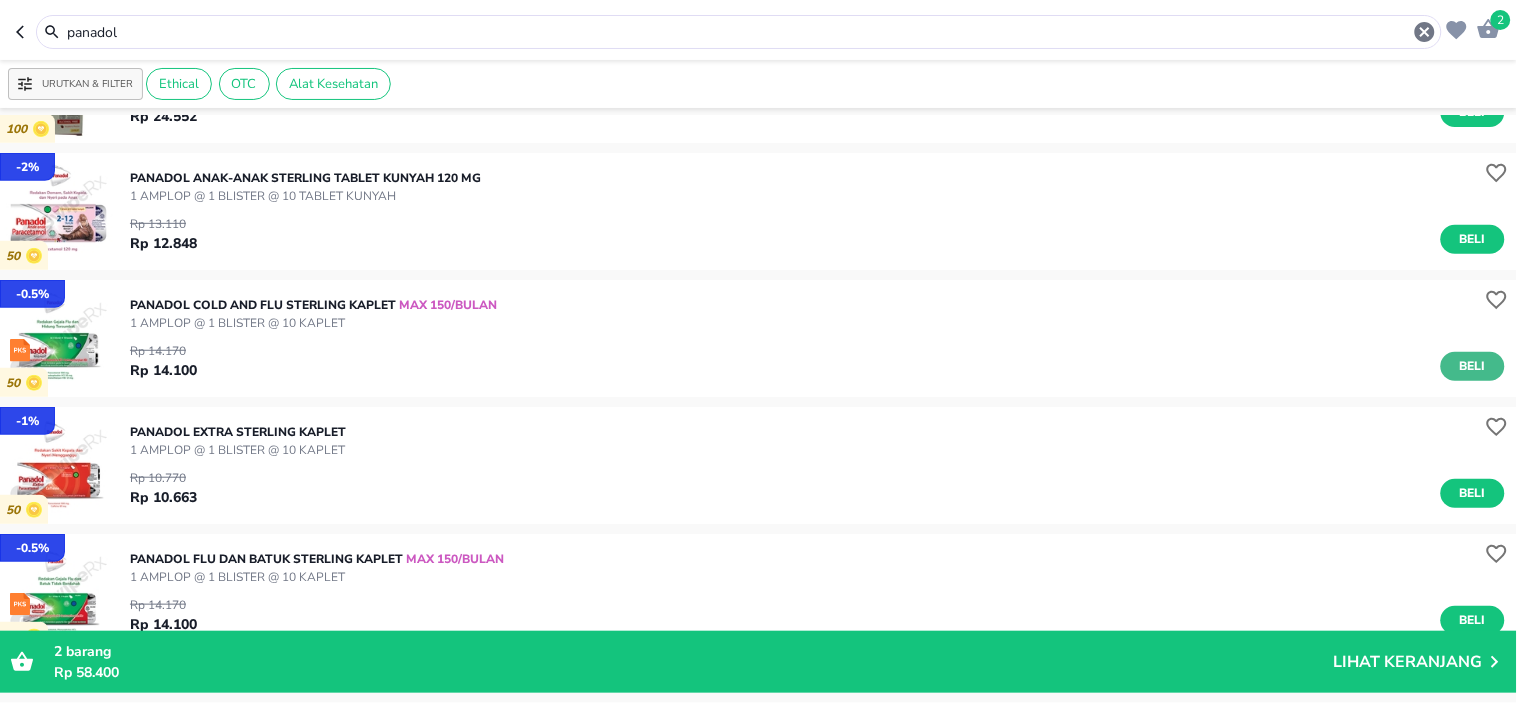 click on "Beli" at bounding box center (1473, 366) 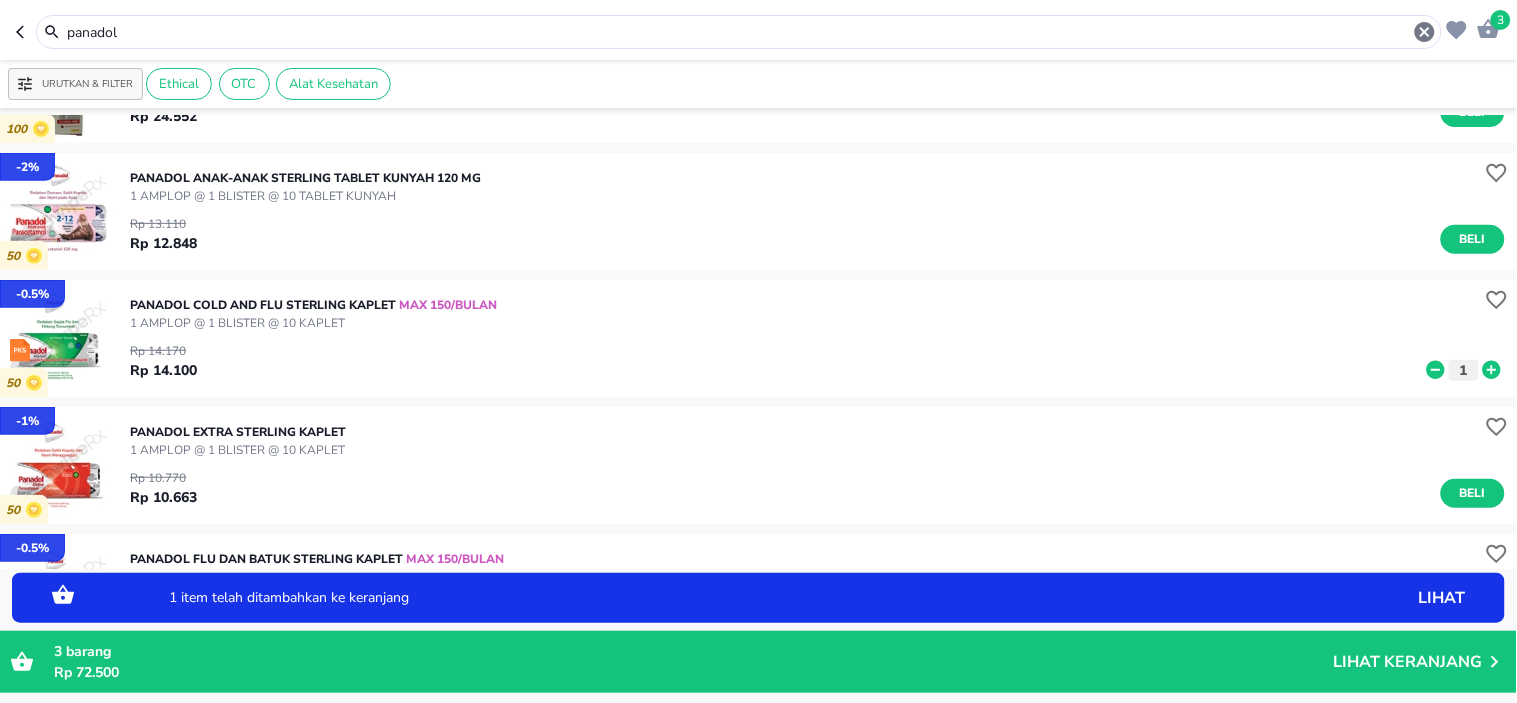click 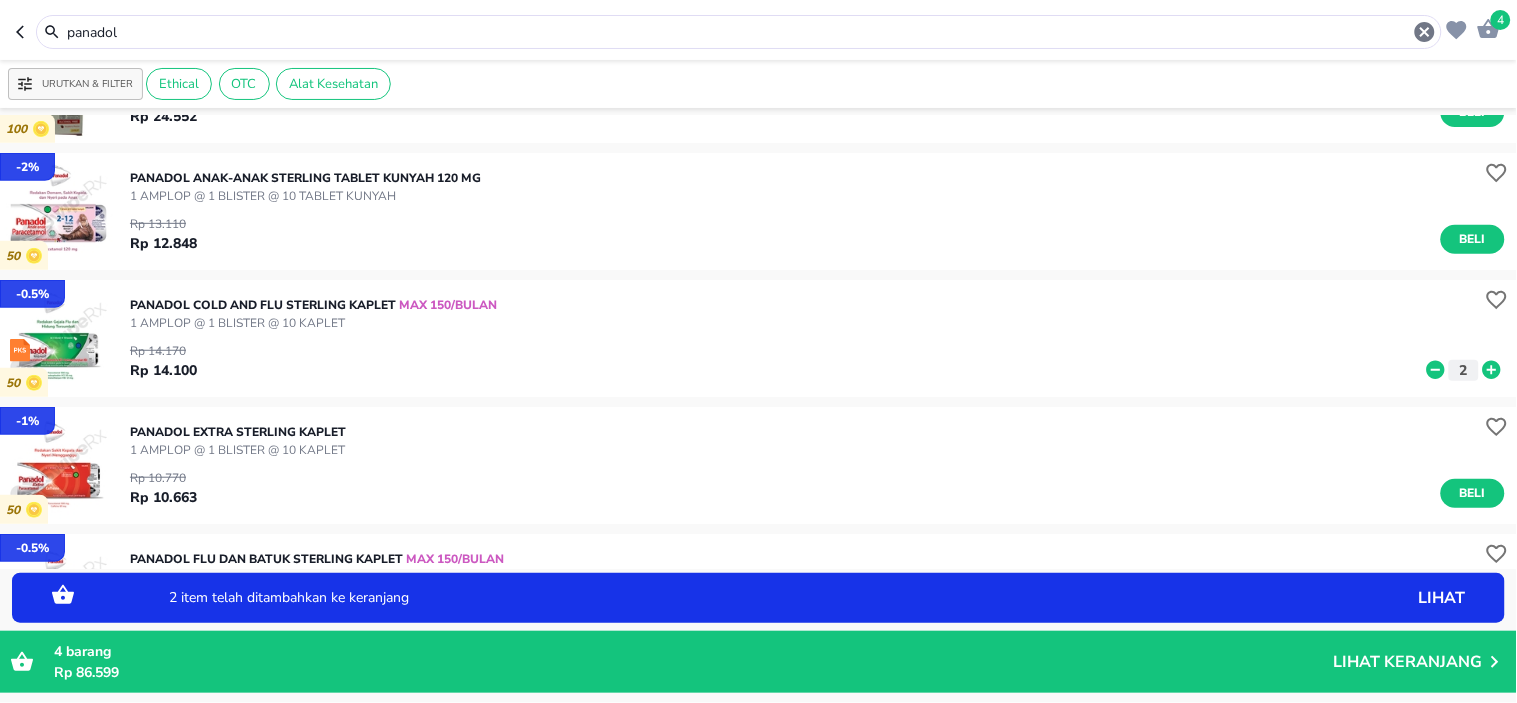 click 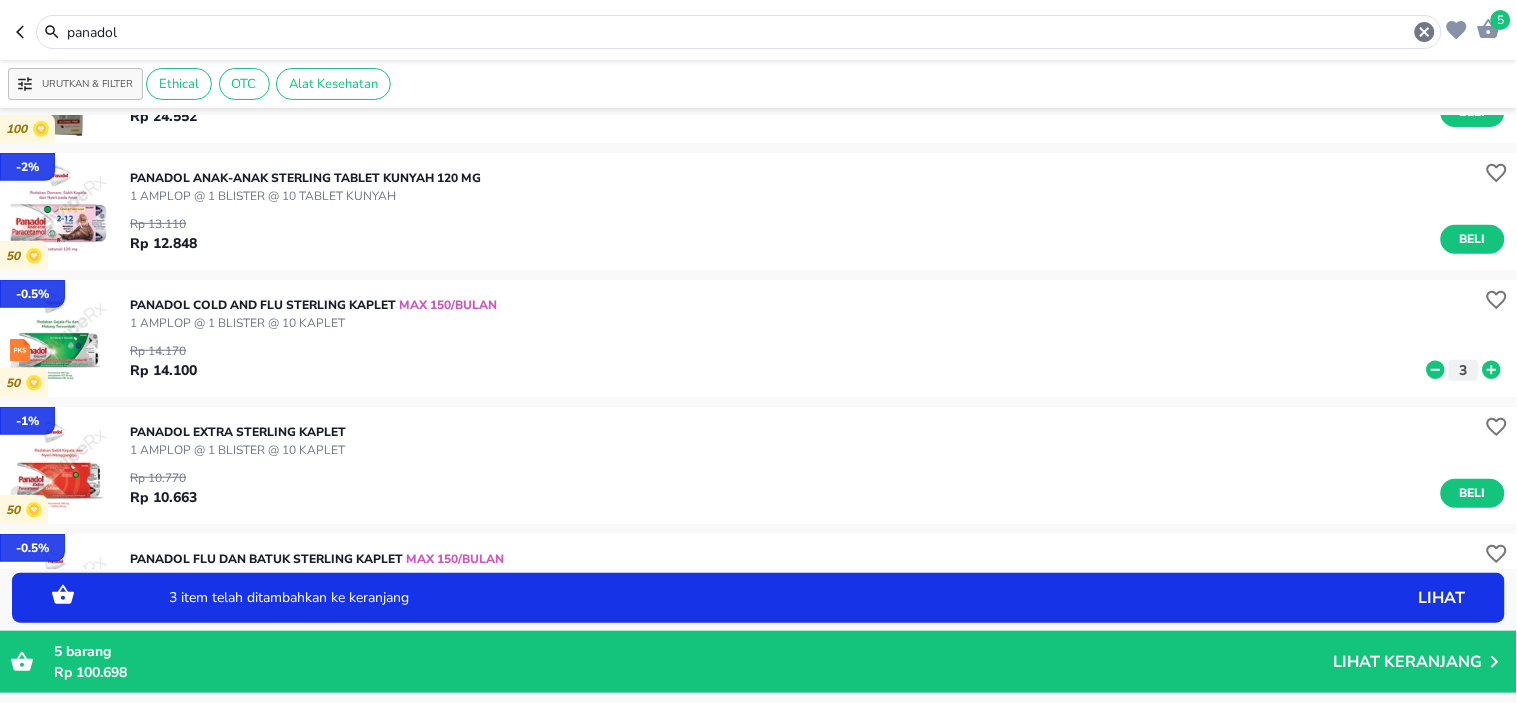 click 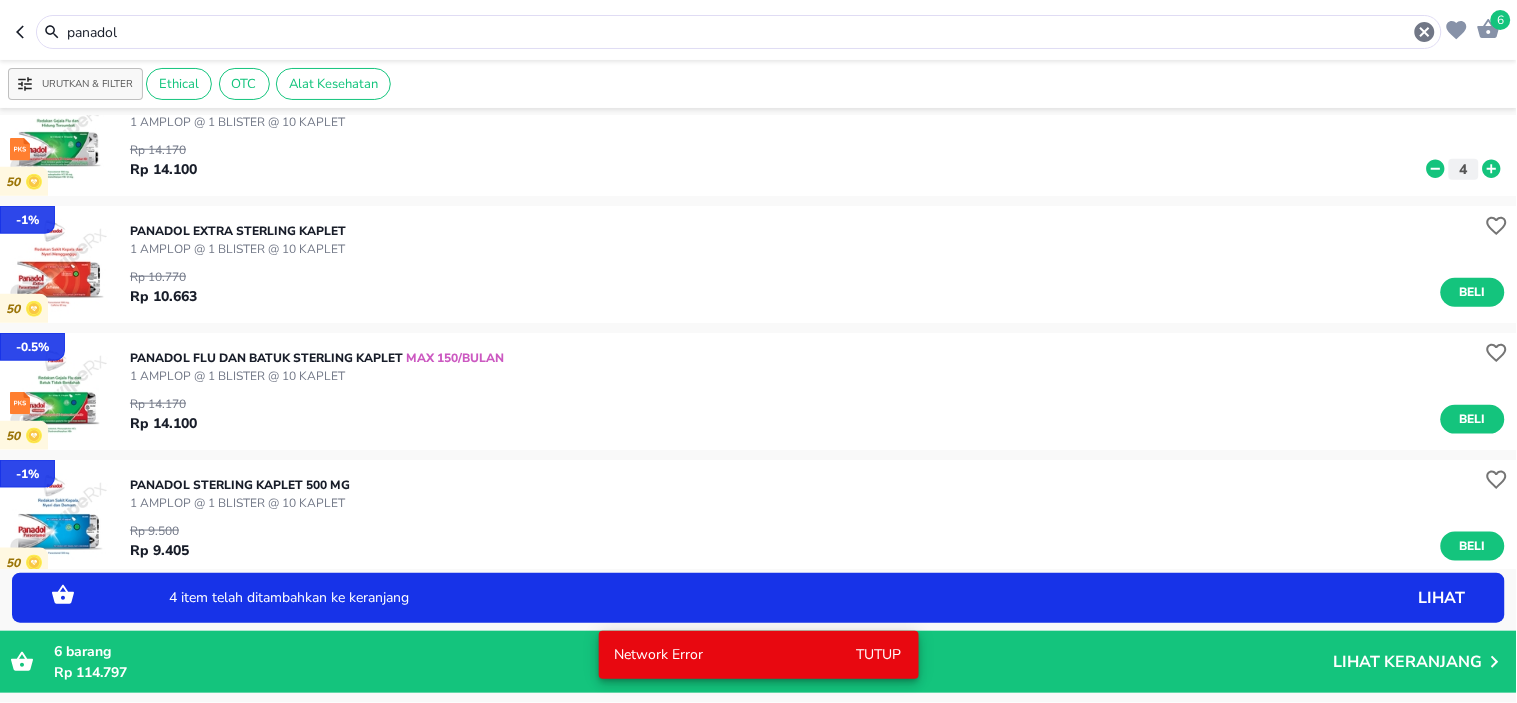 scroll, scrollTop: 444, scrollLeft: 0, axis: vertical 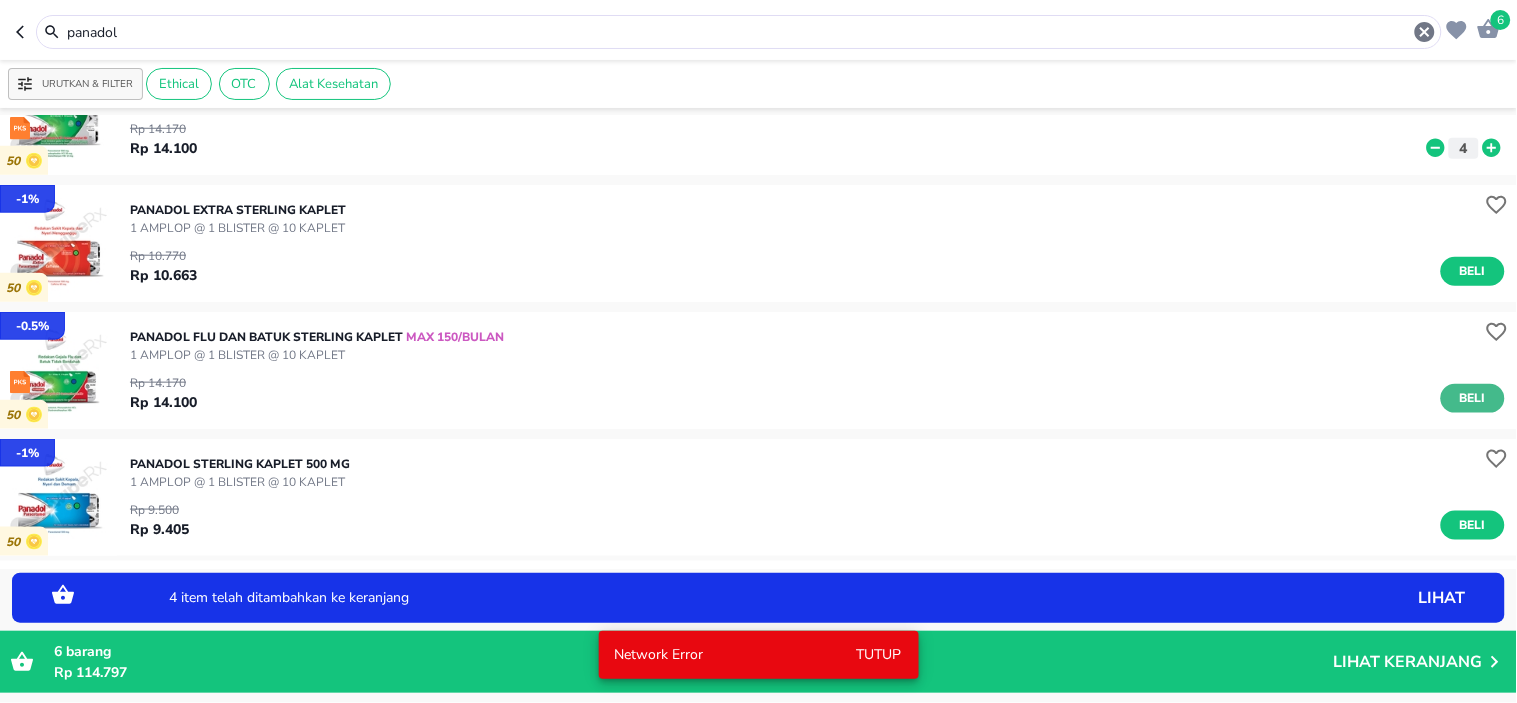 click on "Beli" at bounding box center (1473, 398) 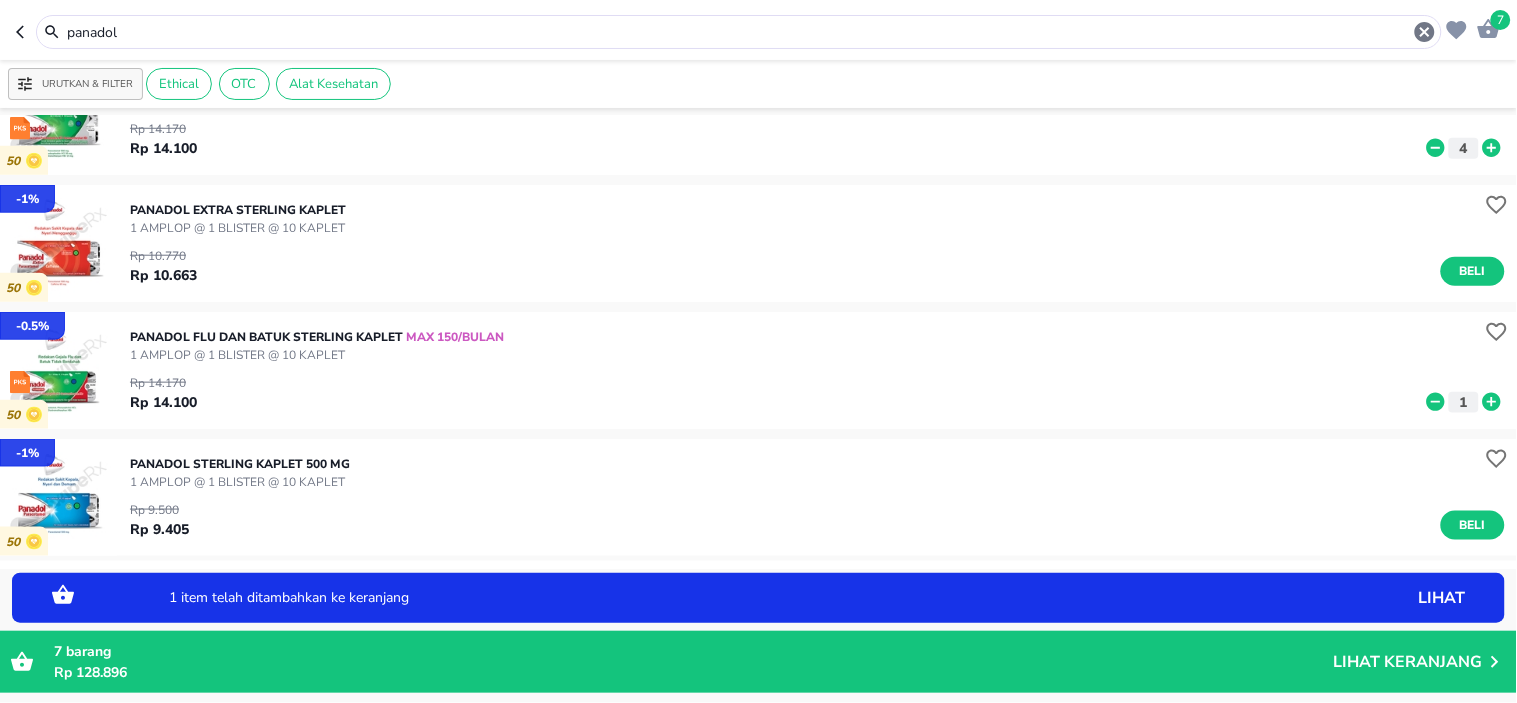click 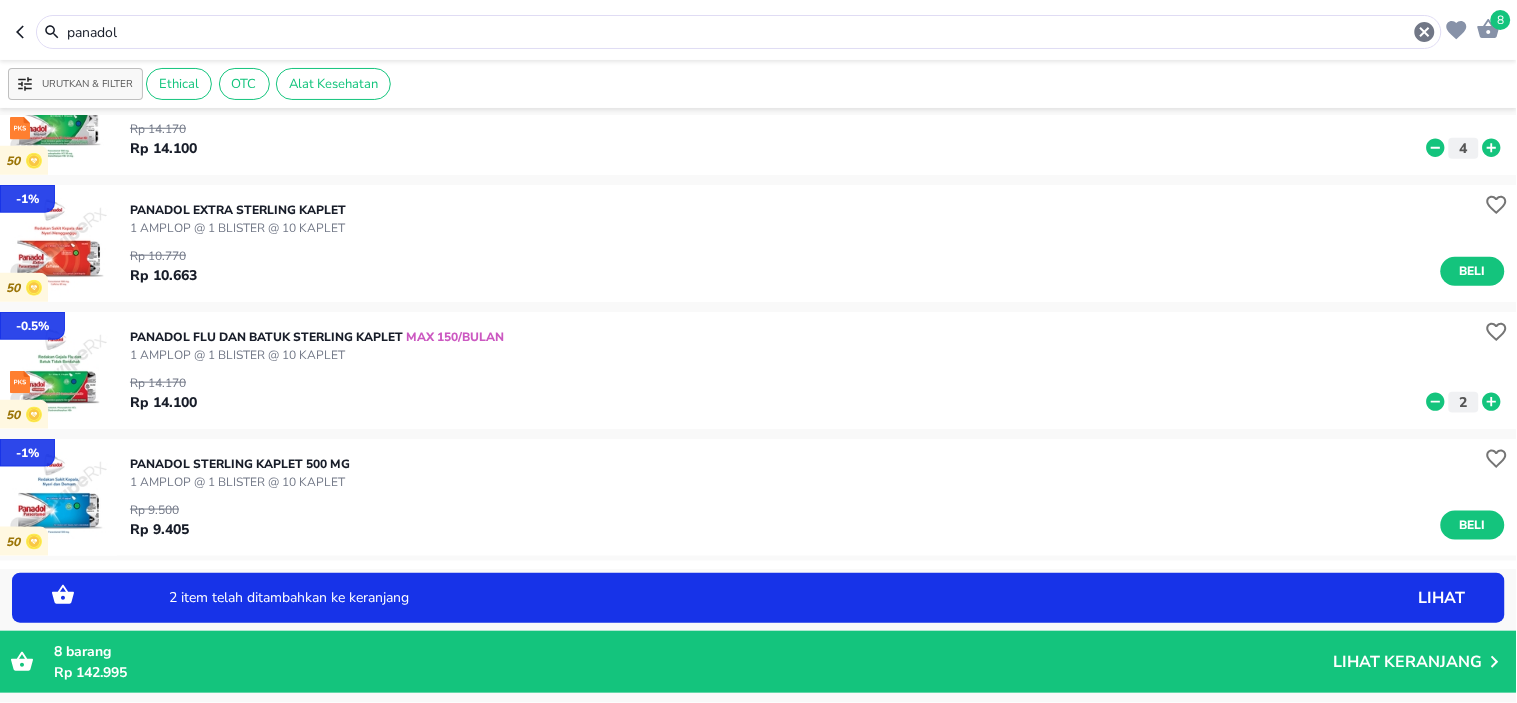 drag, startPoint x: 1466, startPoint y: 397, endPoint x: 1482, endPoint y: 398, distance: 16.03122 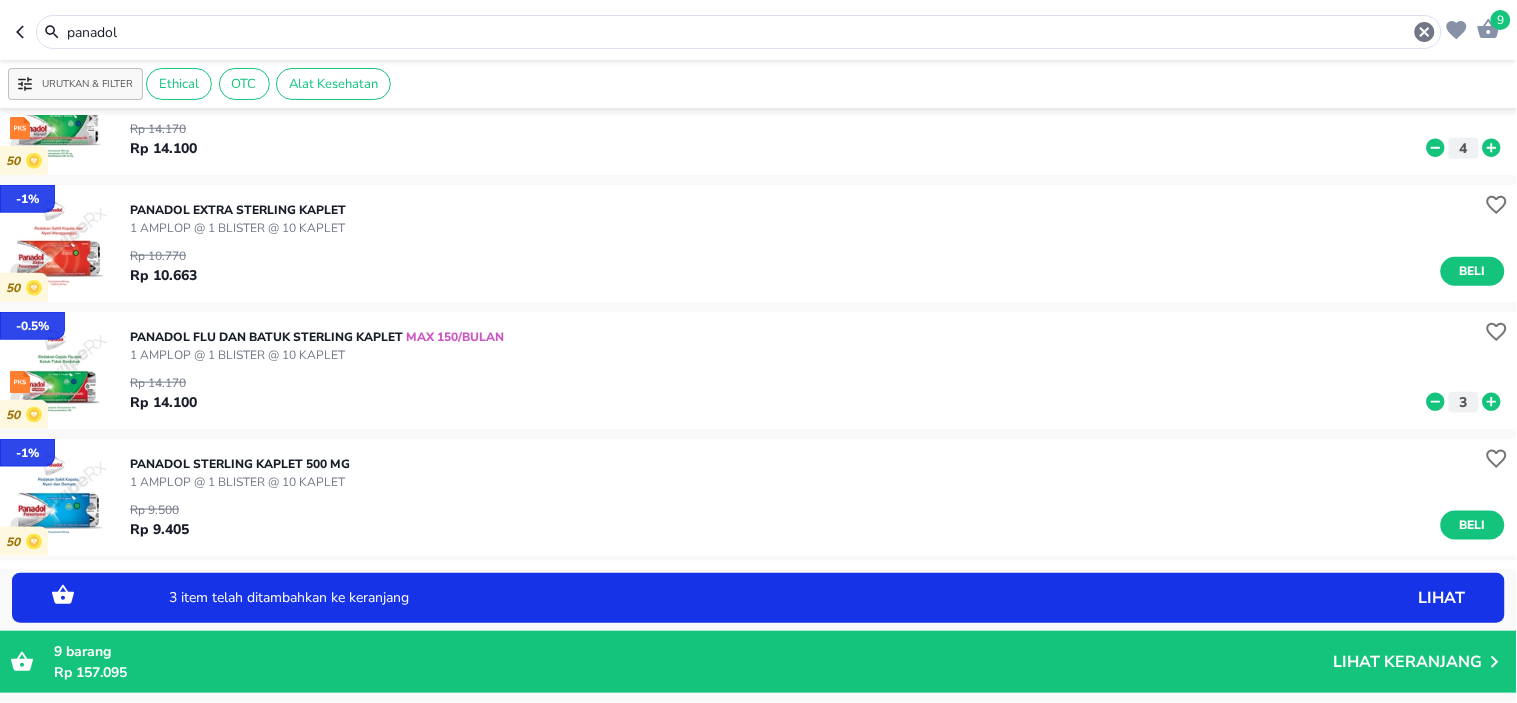 click 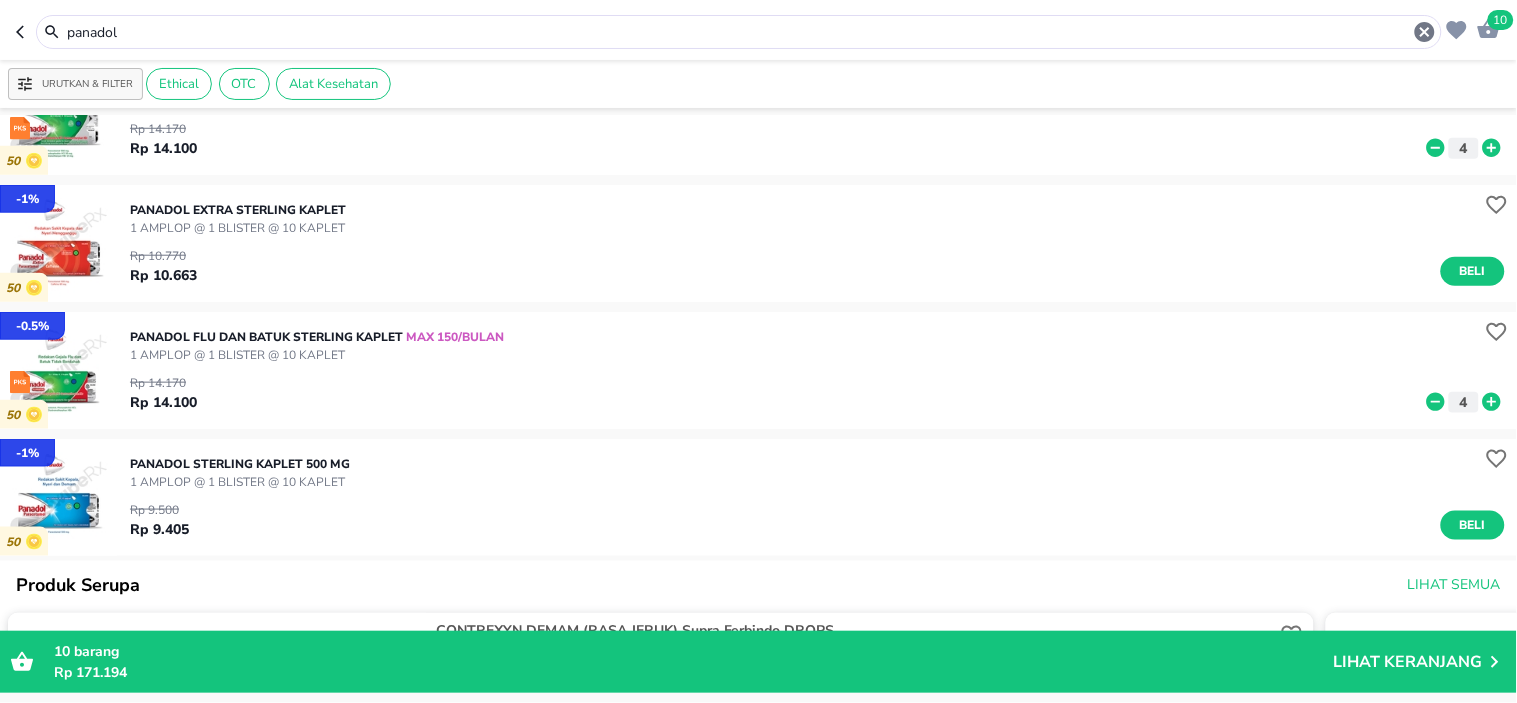 drag, startPoint x: 194, startPoint y: 22, endPoint x: 0, endPoint y: 22, distance: 194 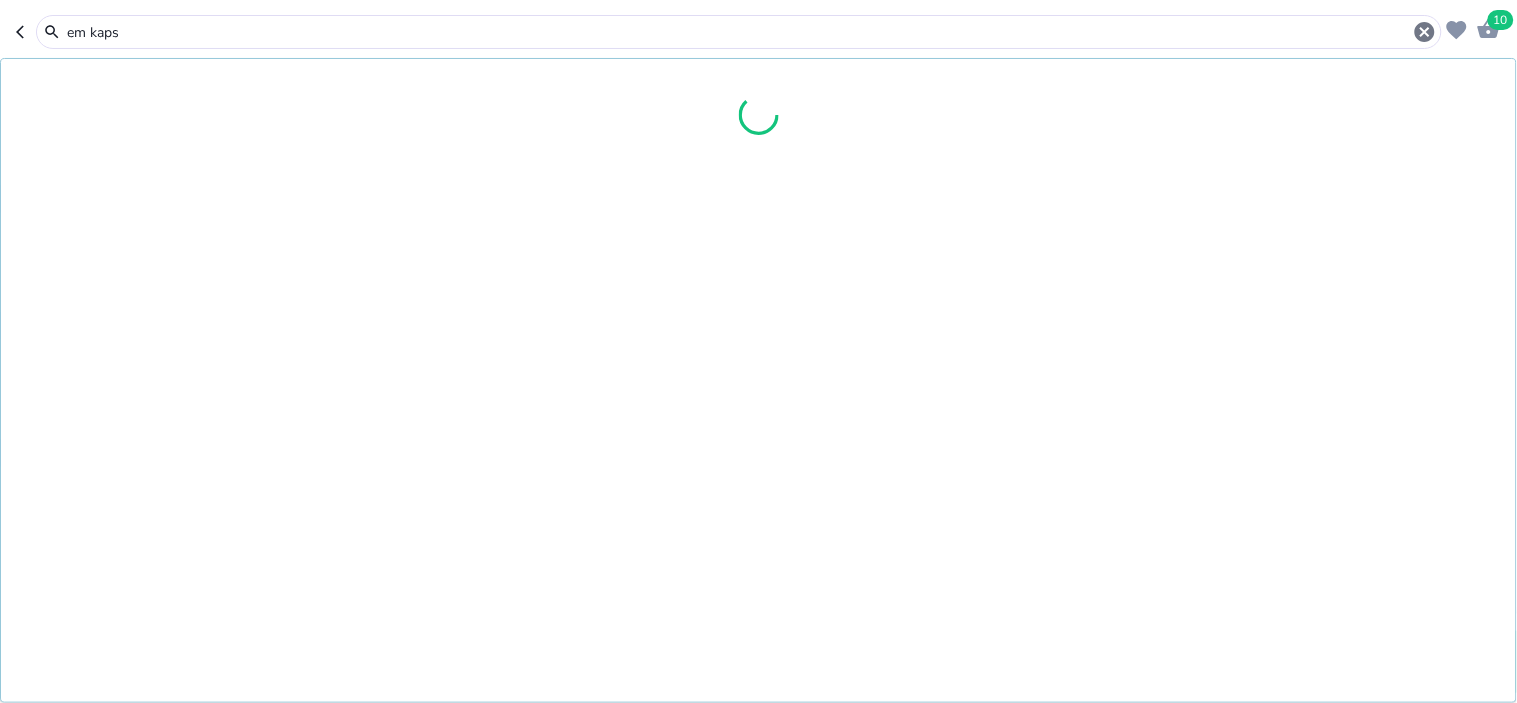 type on "em kaps" 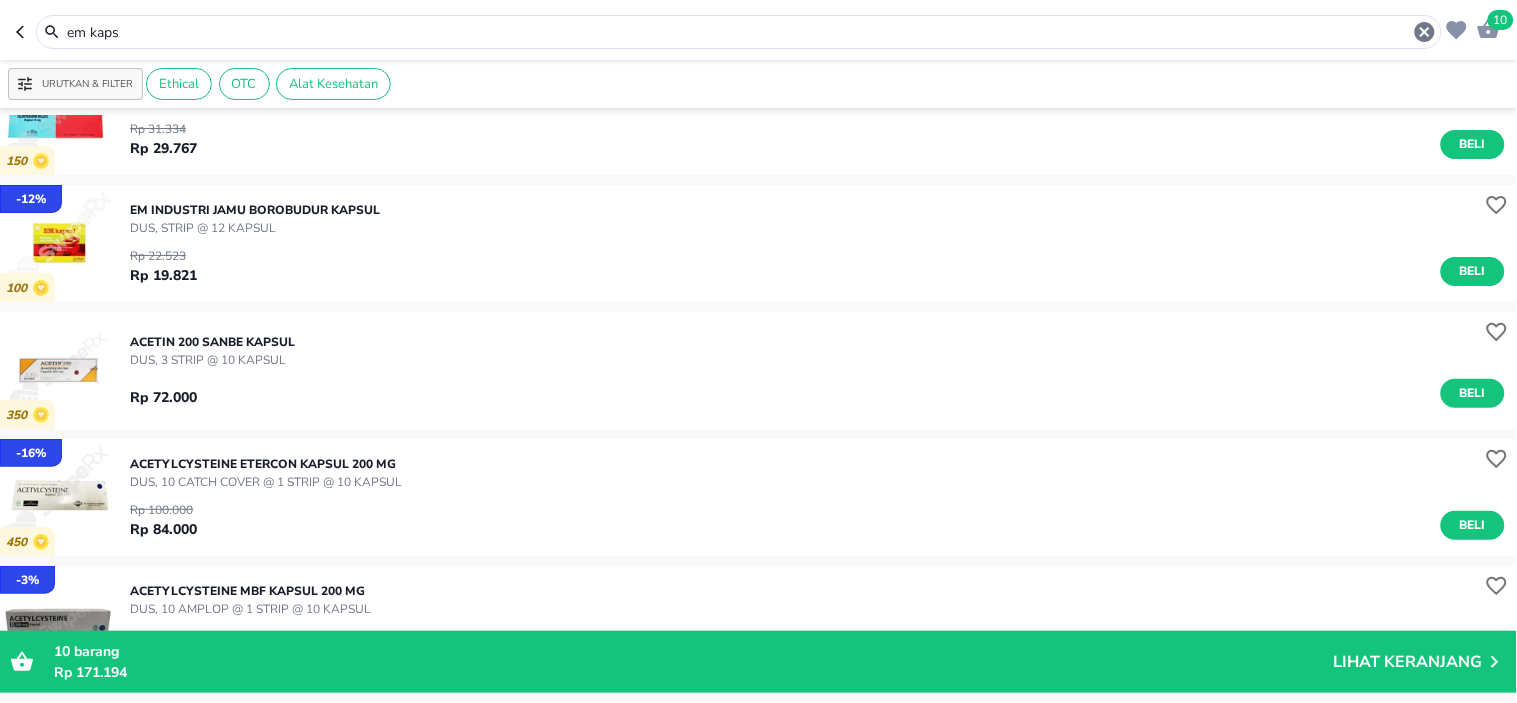 scroll, scrollTop: 0, scrollLeft: 0, axis: both 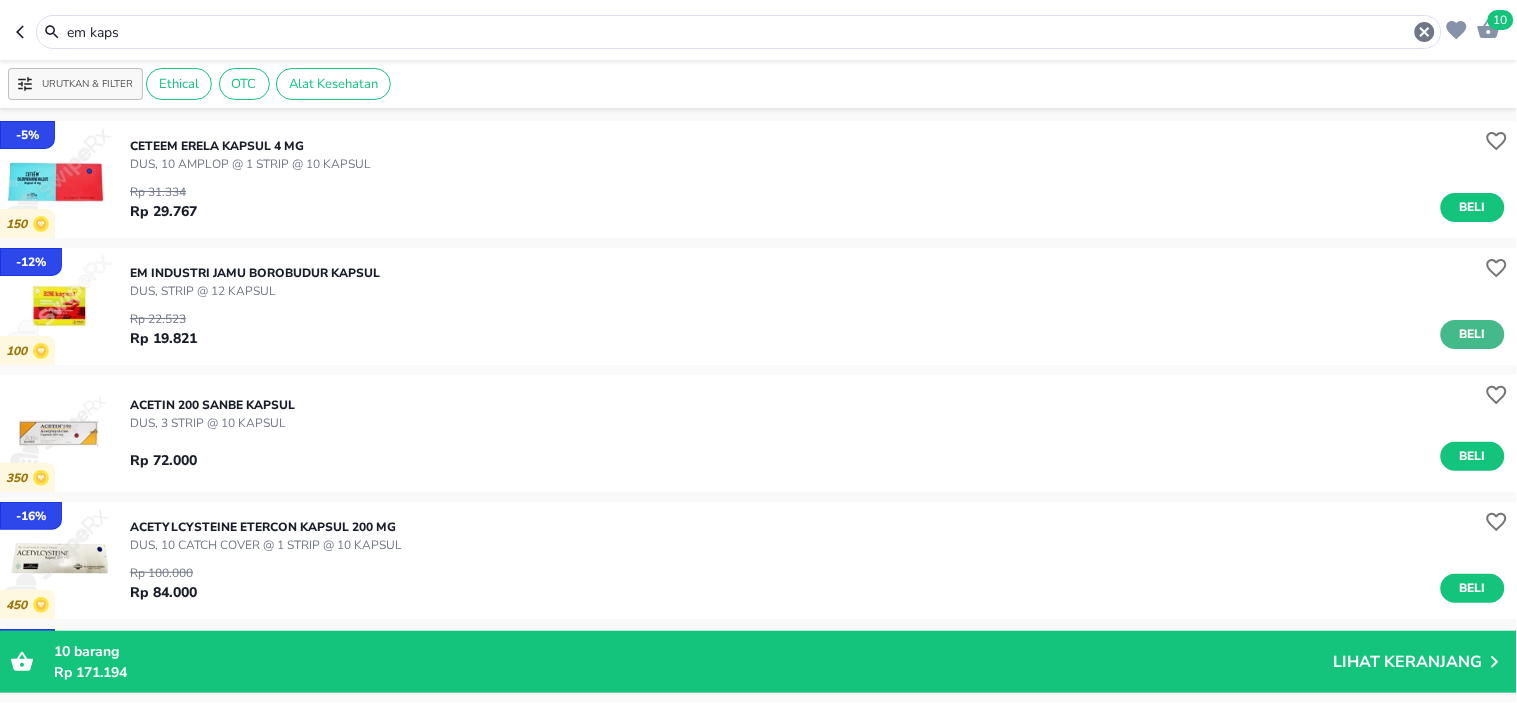 click on "Beli" at bounding box center [1473, 334] 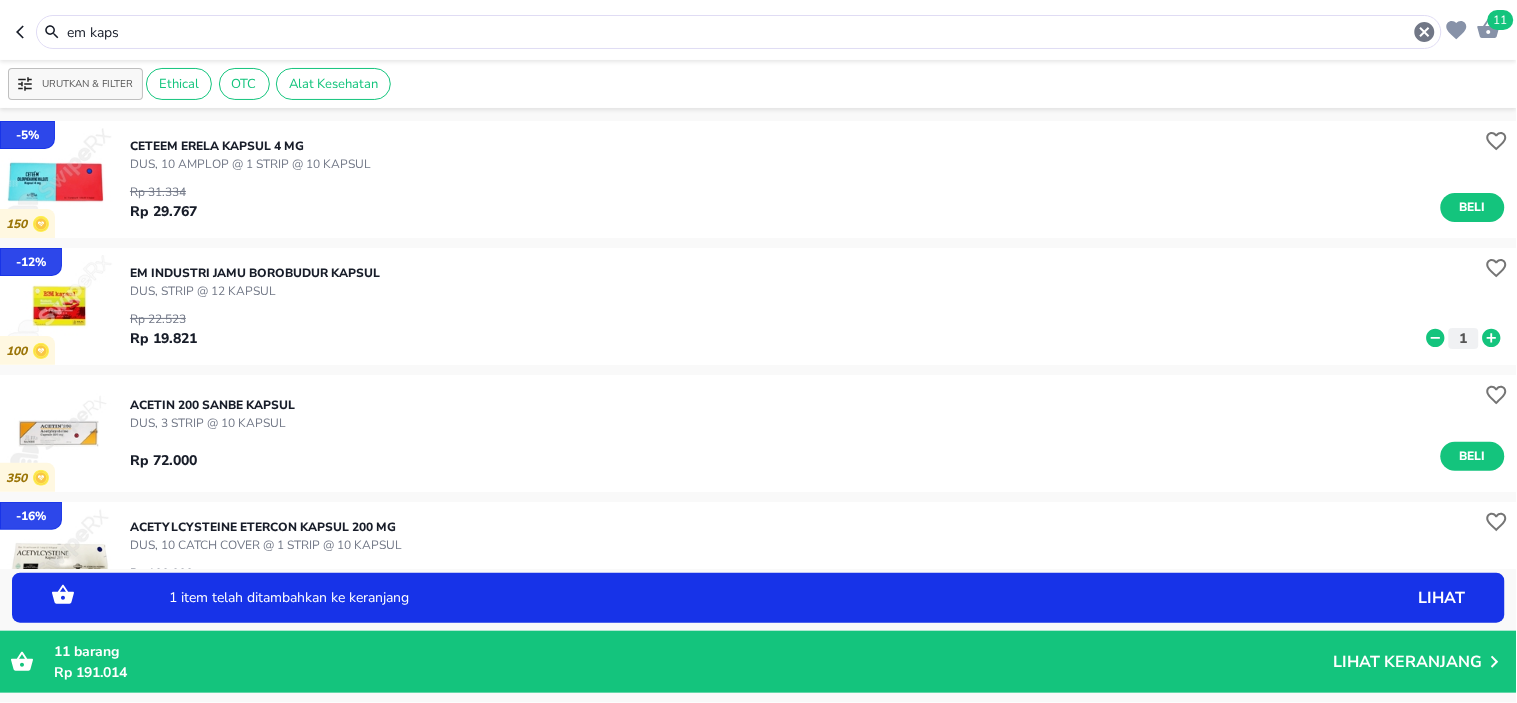 click 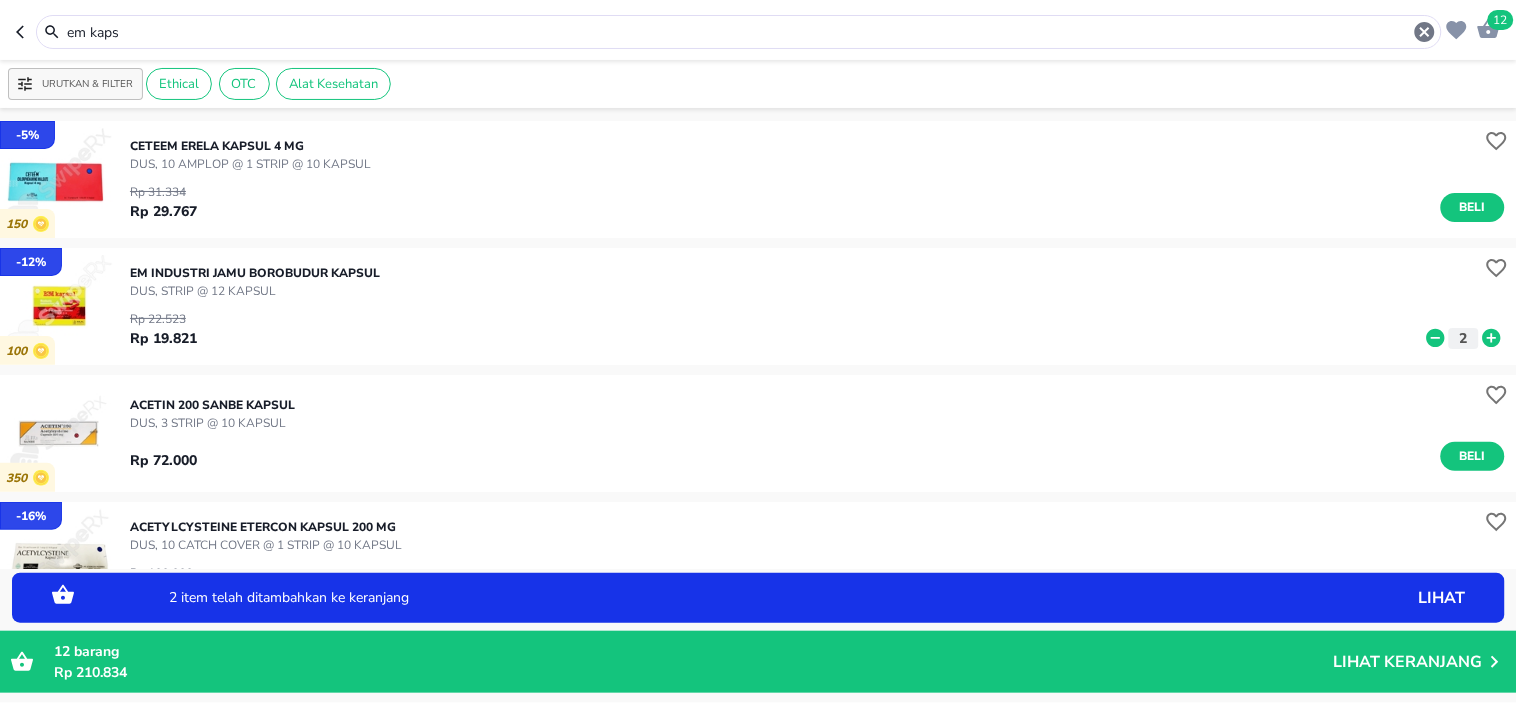 click 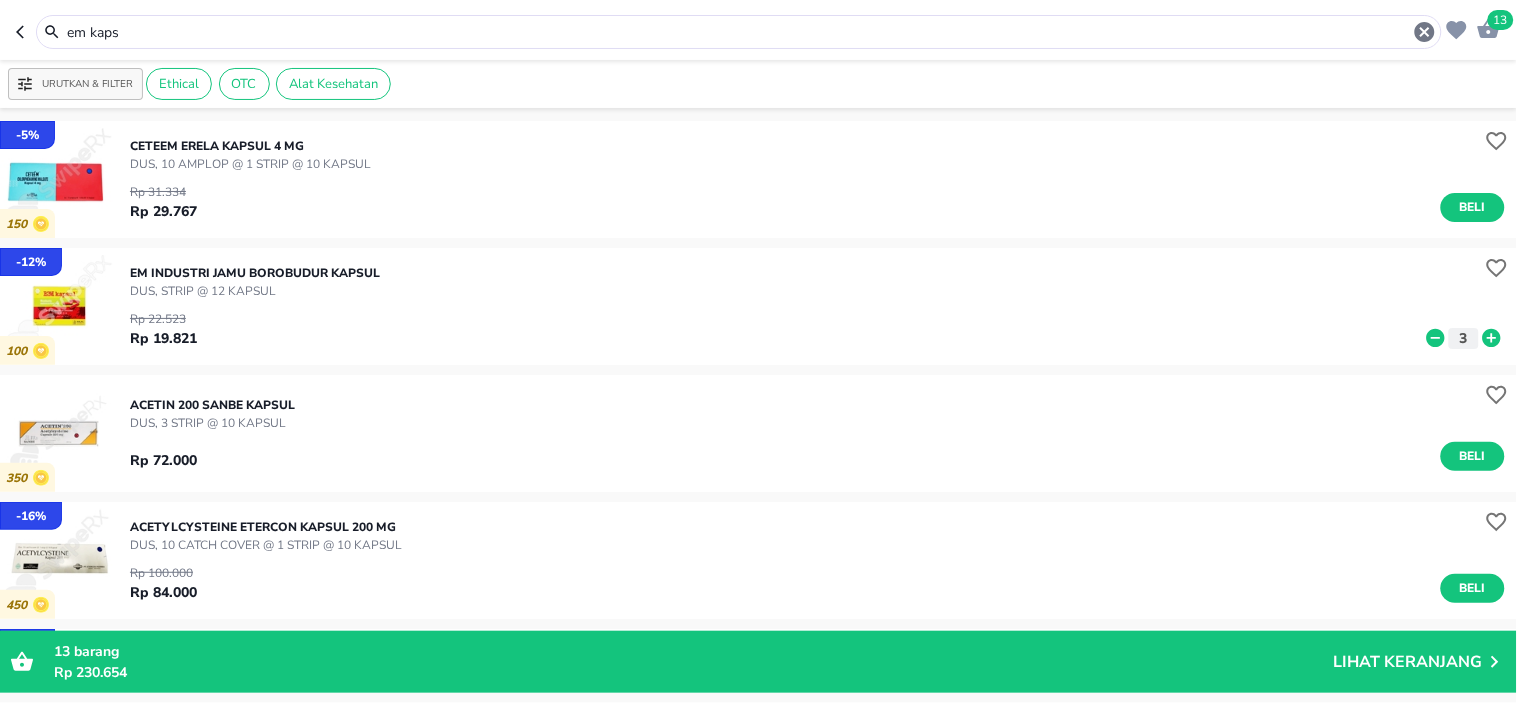 drag, startPoint x: 330, startPoint y: 35, endPoint x: 0, endPoint y: -9, distance: 332.9204 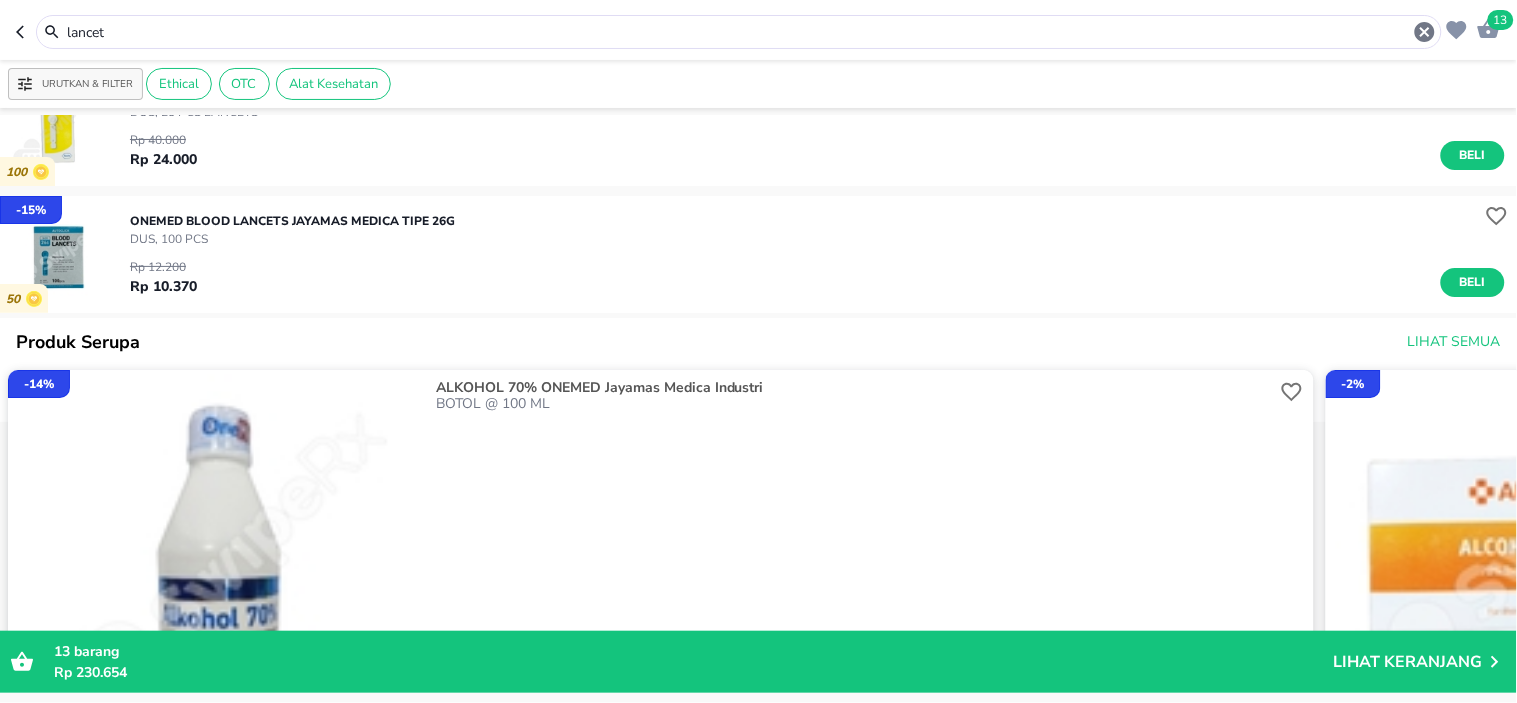 scroll, scrollTop: 0, scrollLeft: 0, axis: both 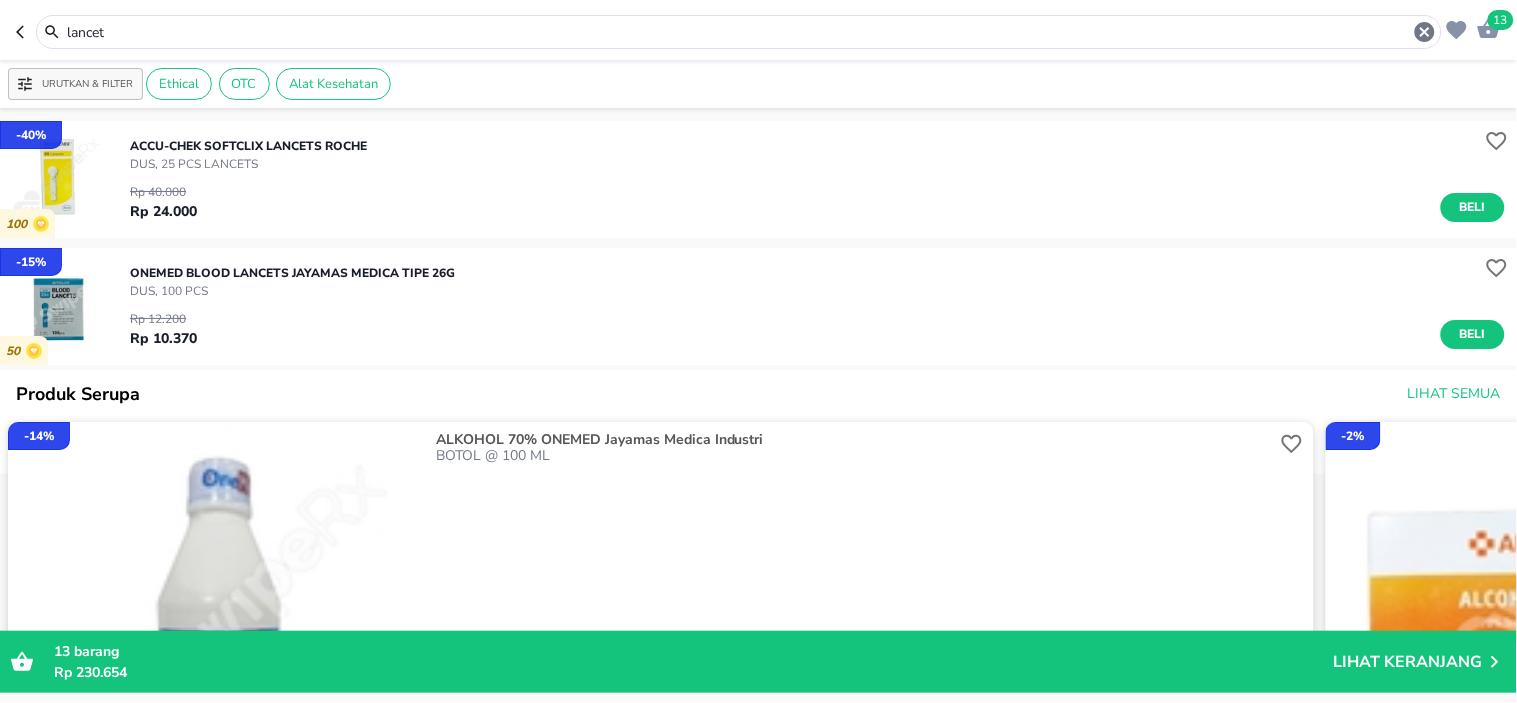 drag, startPoint x: 142, startPoint y: 30, endPoint x: 0, endPoint y: 25, distance: 142.088 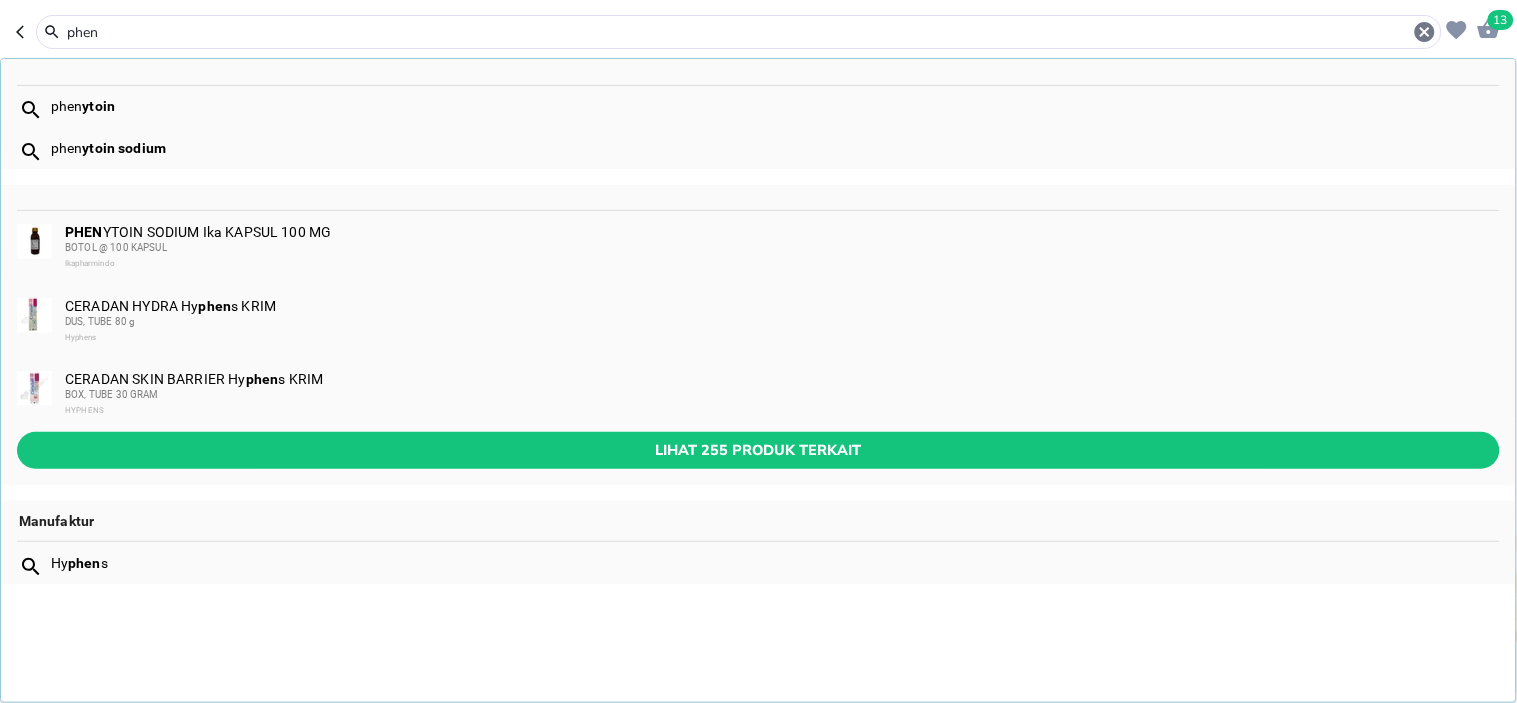 type on "phen" 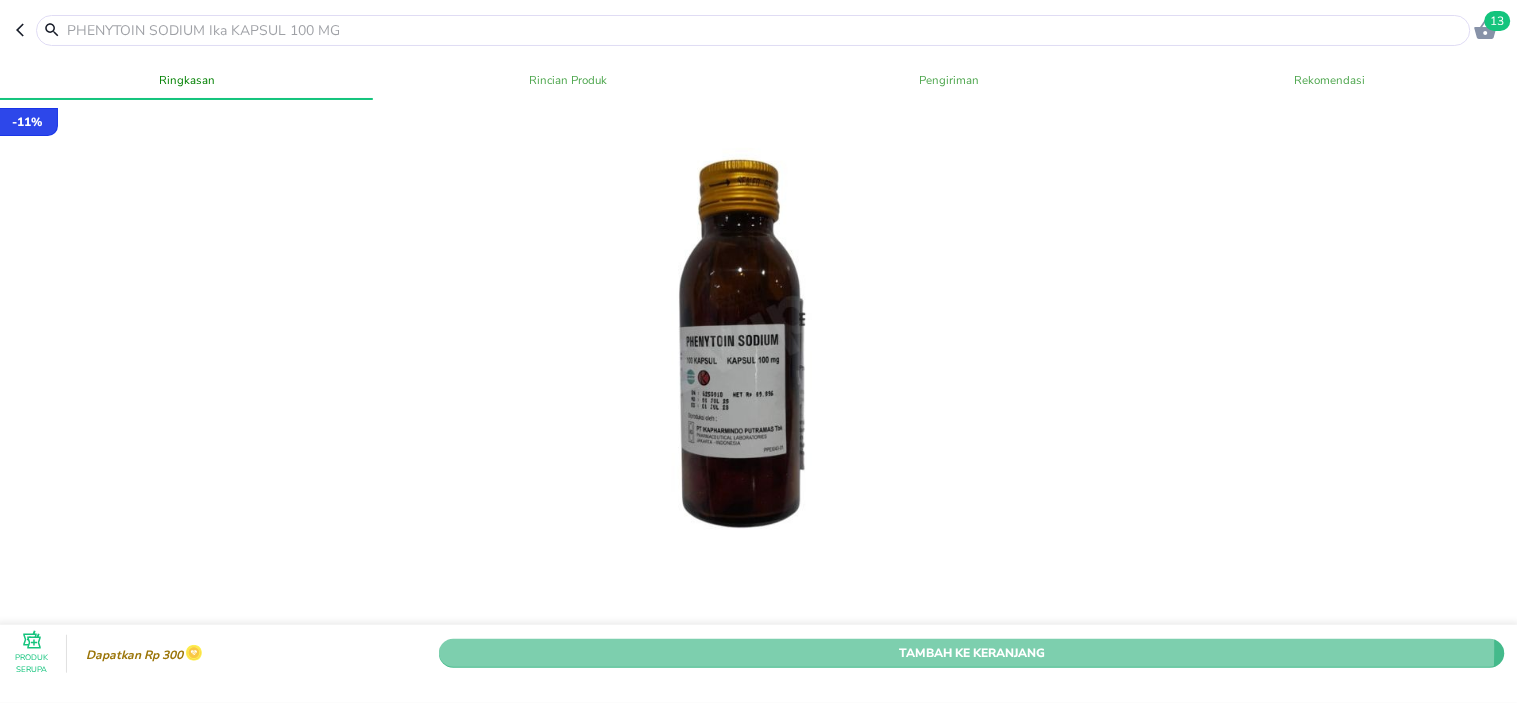 click on "Tambah Ke Keranjang" at bounding box center (972, 652) 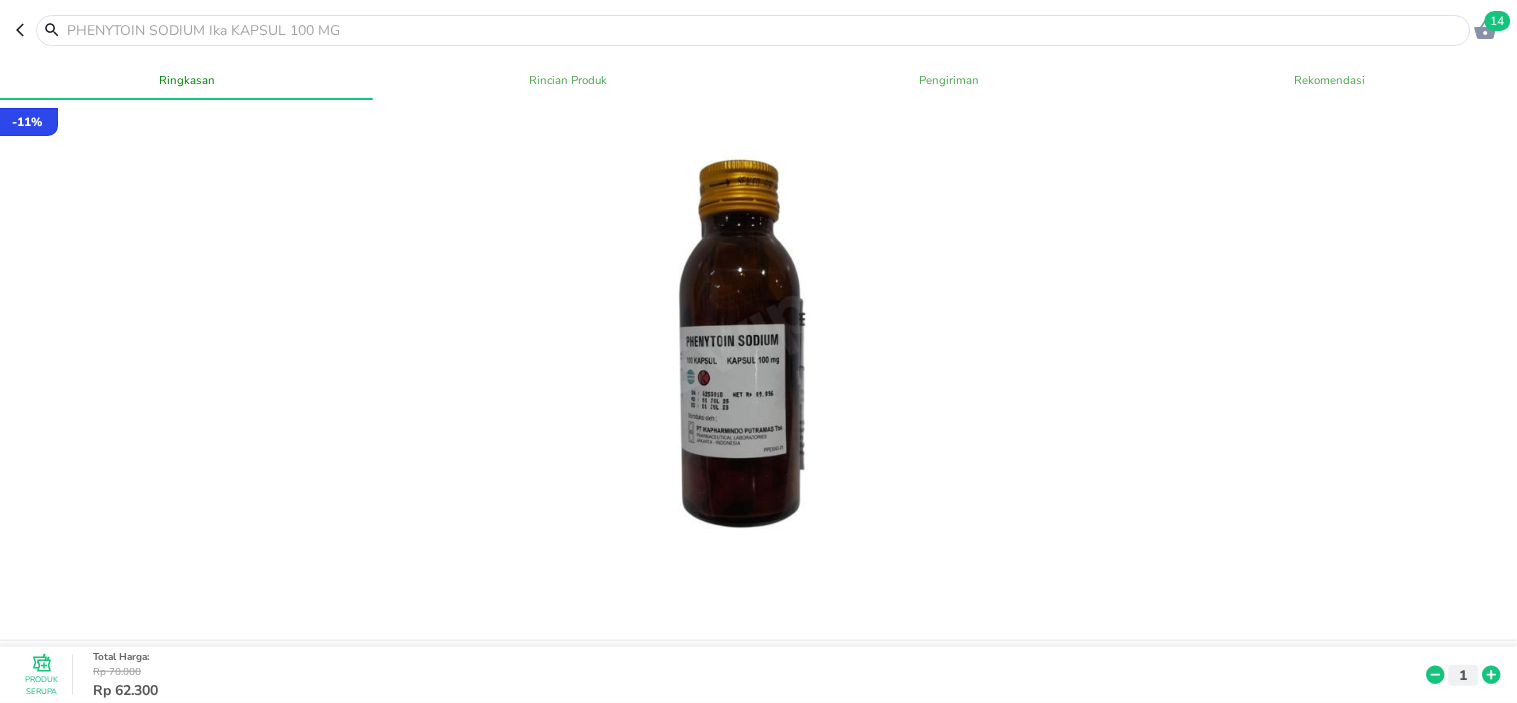 click 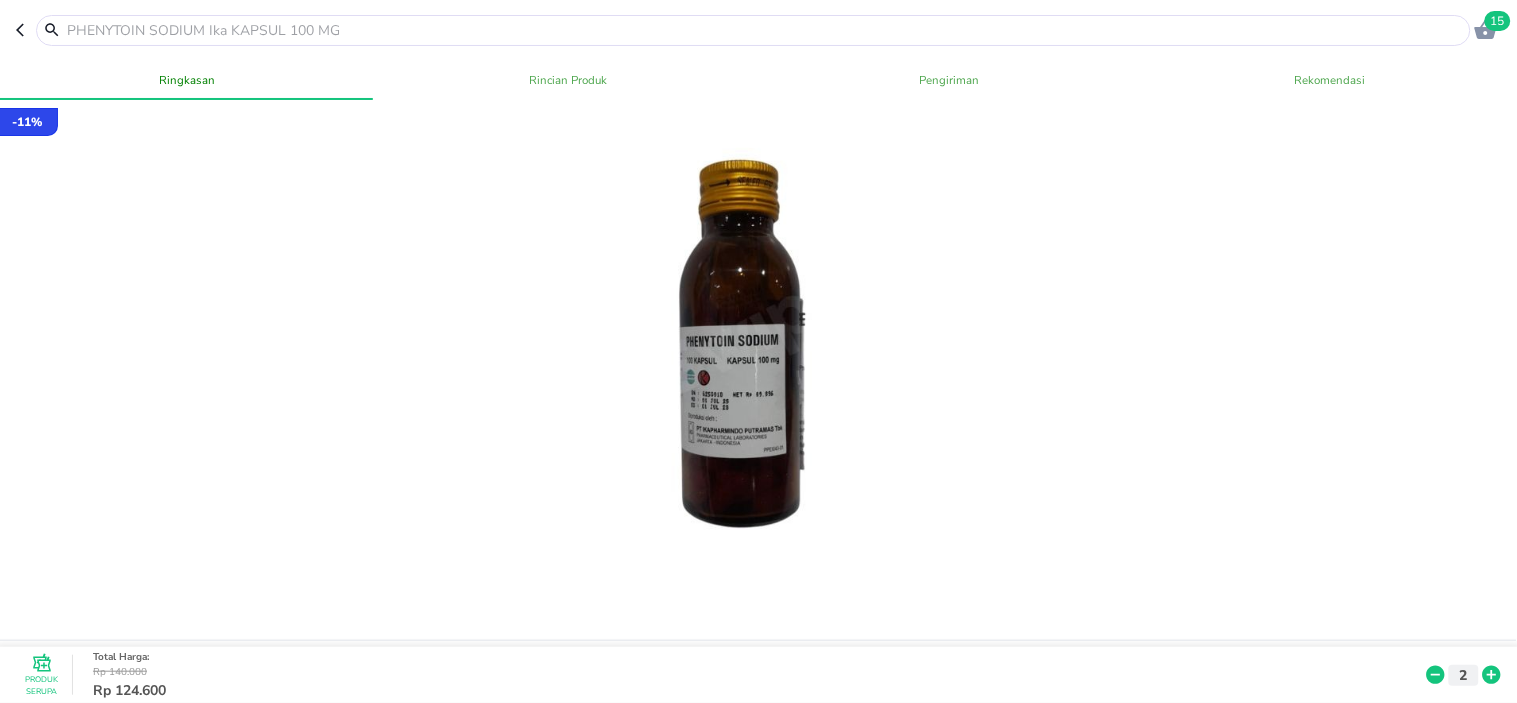 click 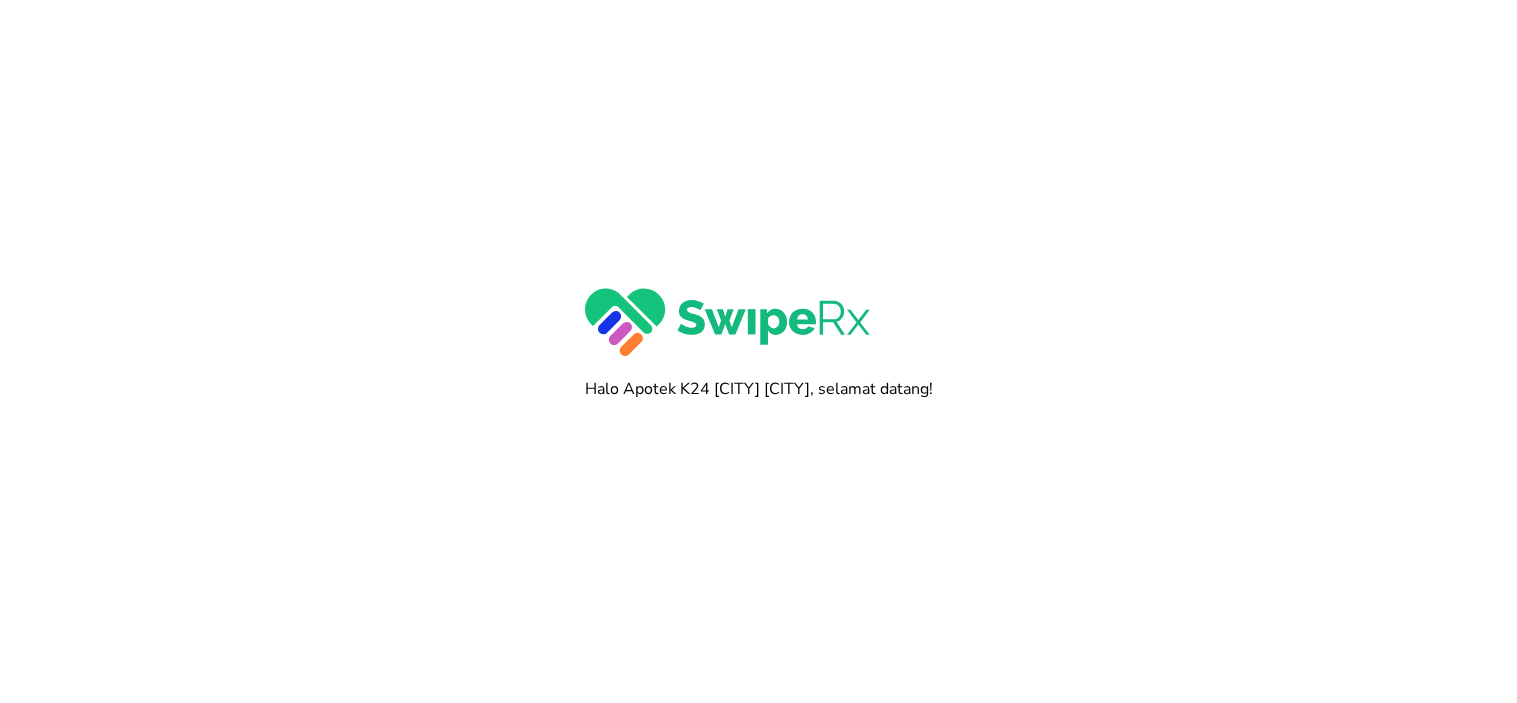 scroll, scrollTop: 0, scrollLeft: 0, axis: both 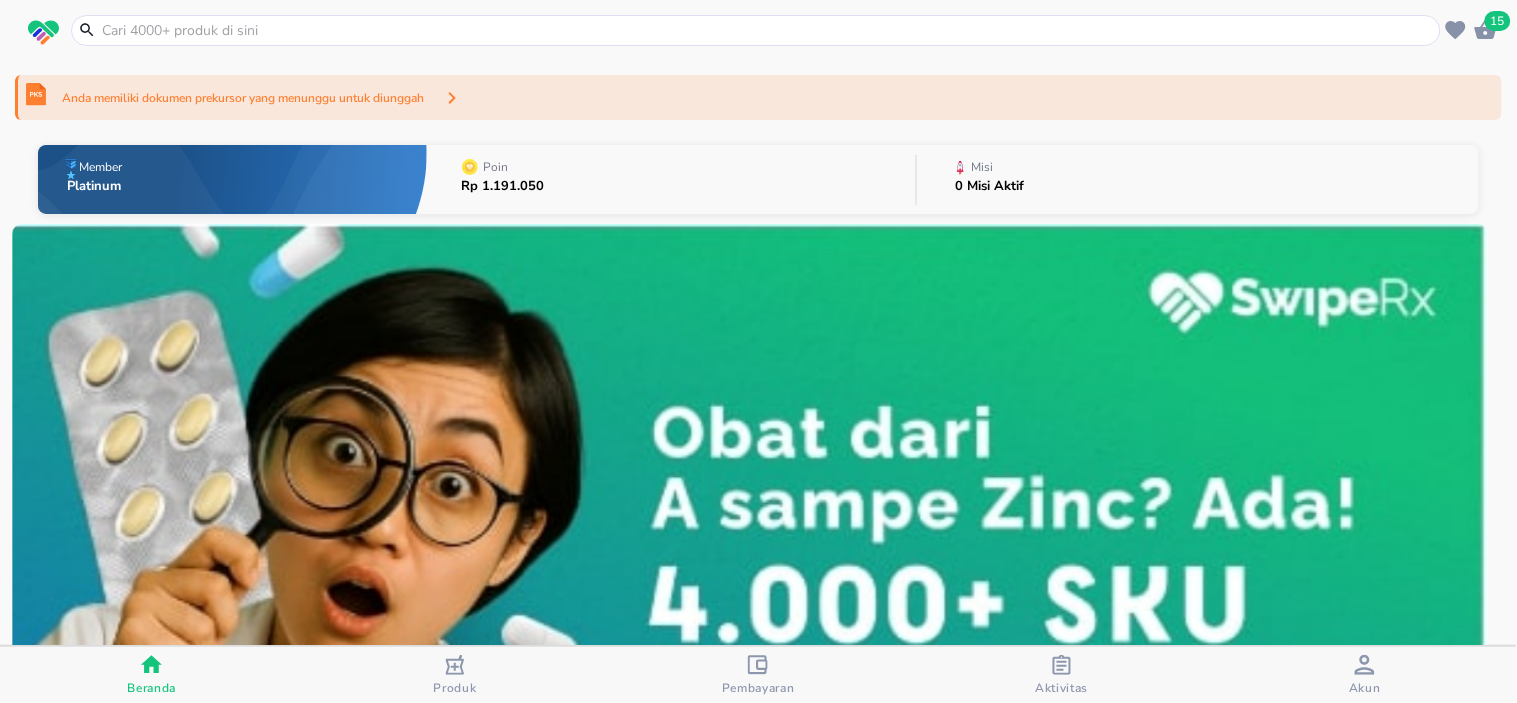 click on "Anda memiliki dokumen prekursor yang menunggu untuk diunggah" at bounding box center (758, 97) 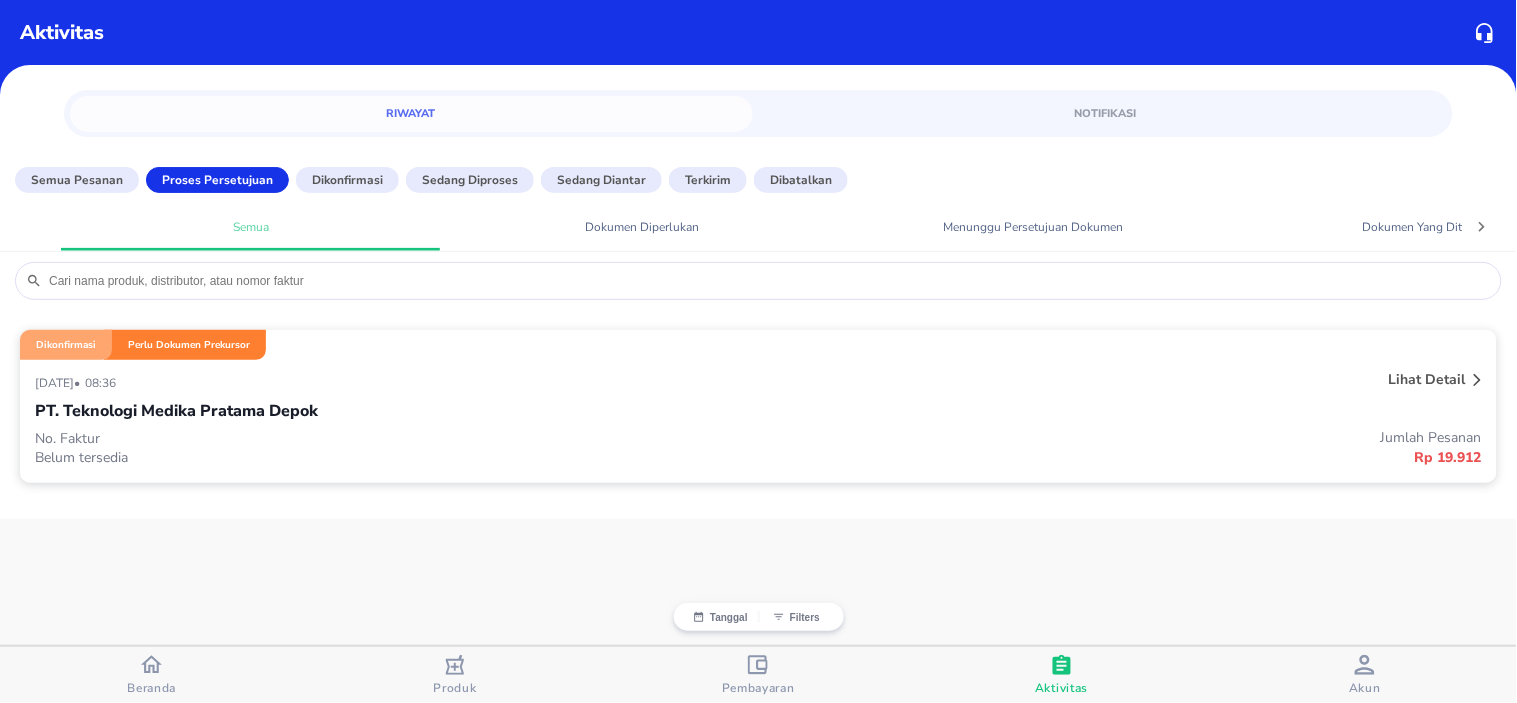 click on "PT. Teknologi Medika Pratama Depok" at bounding box center [176, 411] 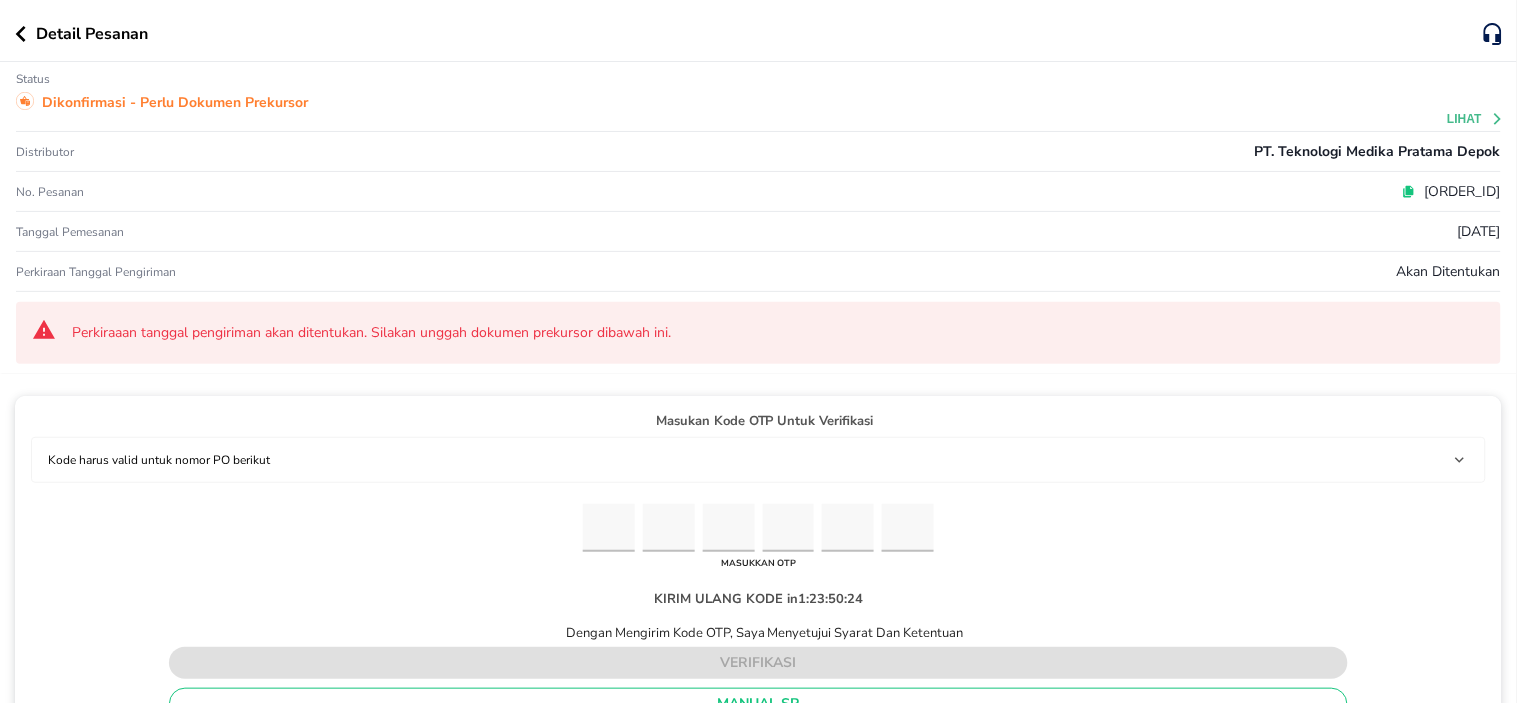 click at bounding box center [609, 528] 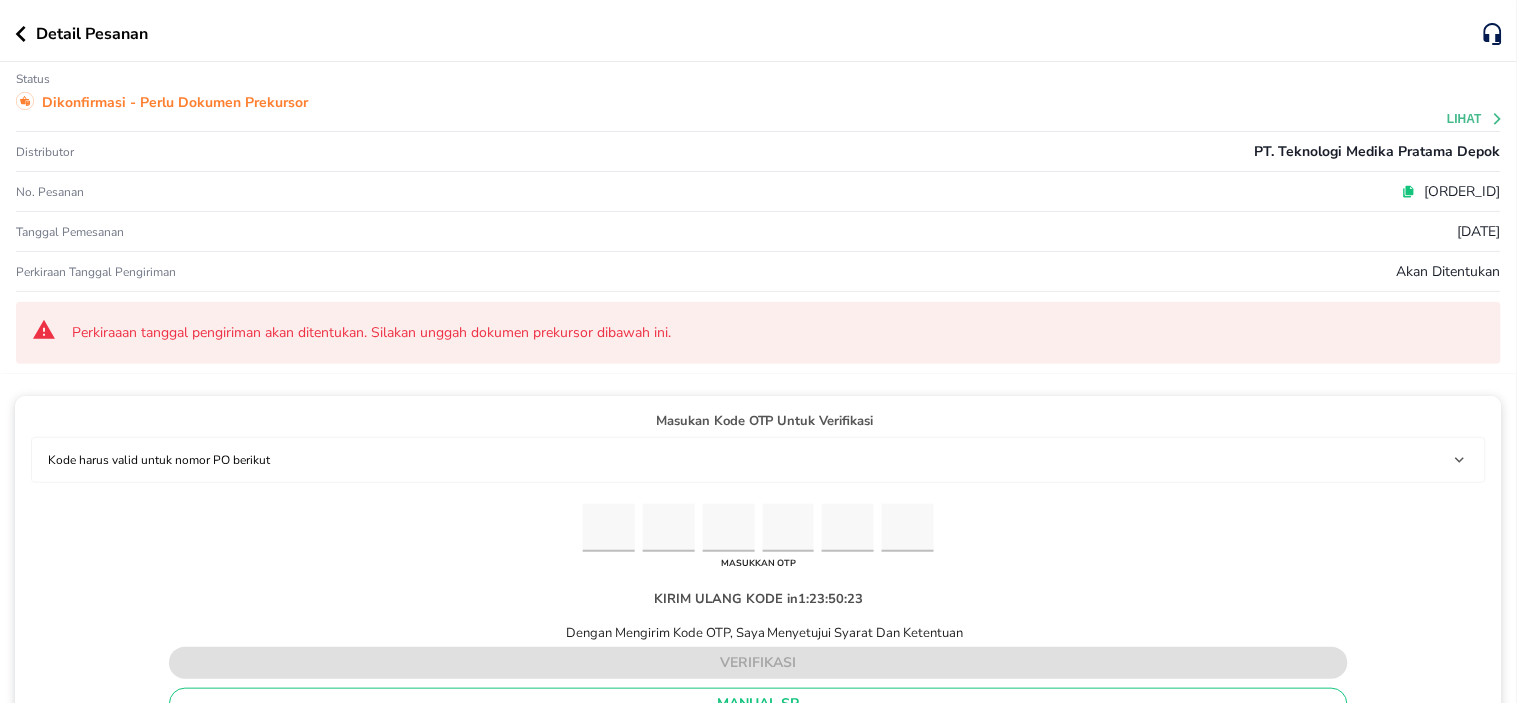 paste on "2" 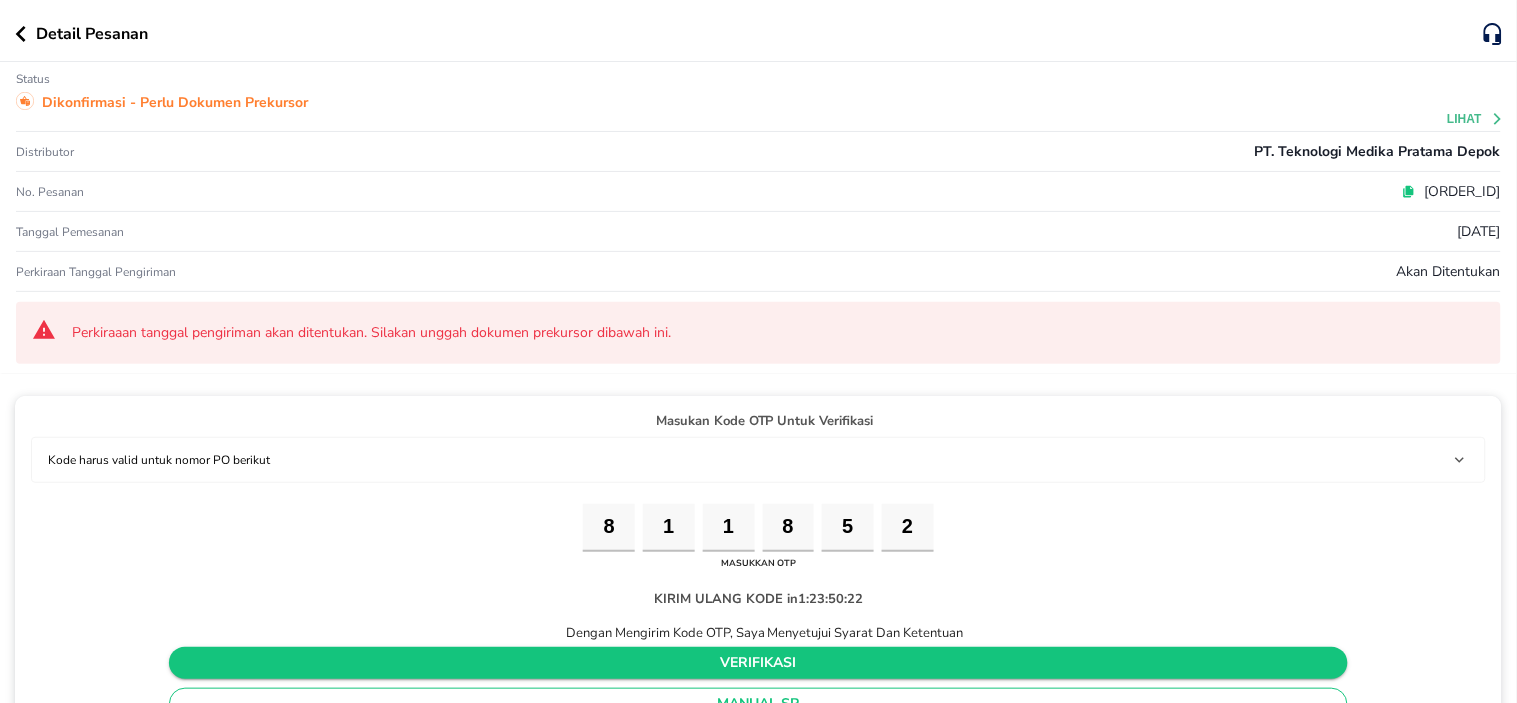 click on "verifikasi" at bounding box center [758, 663] 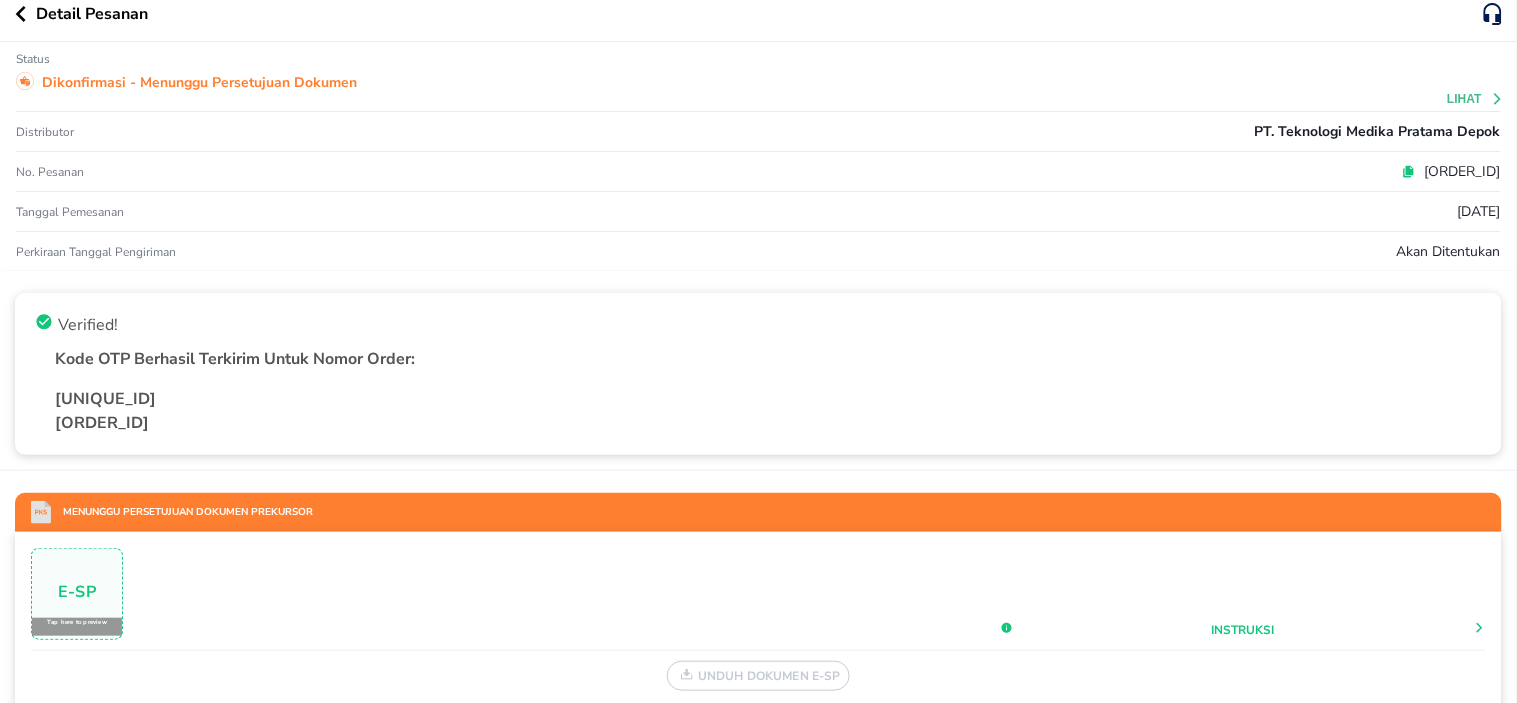 scroll, scrollTop: 0, scrollLeft: 0, axis: both 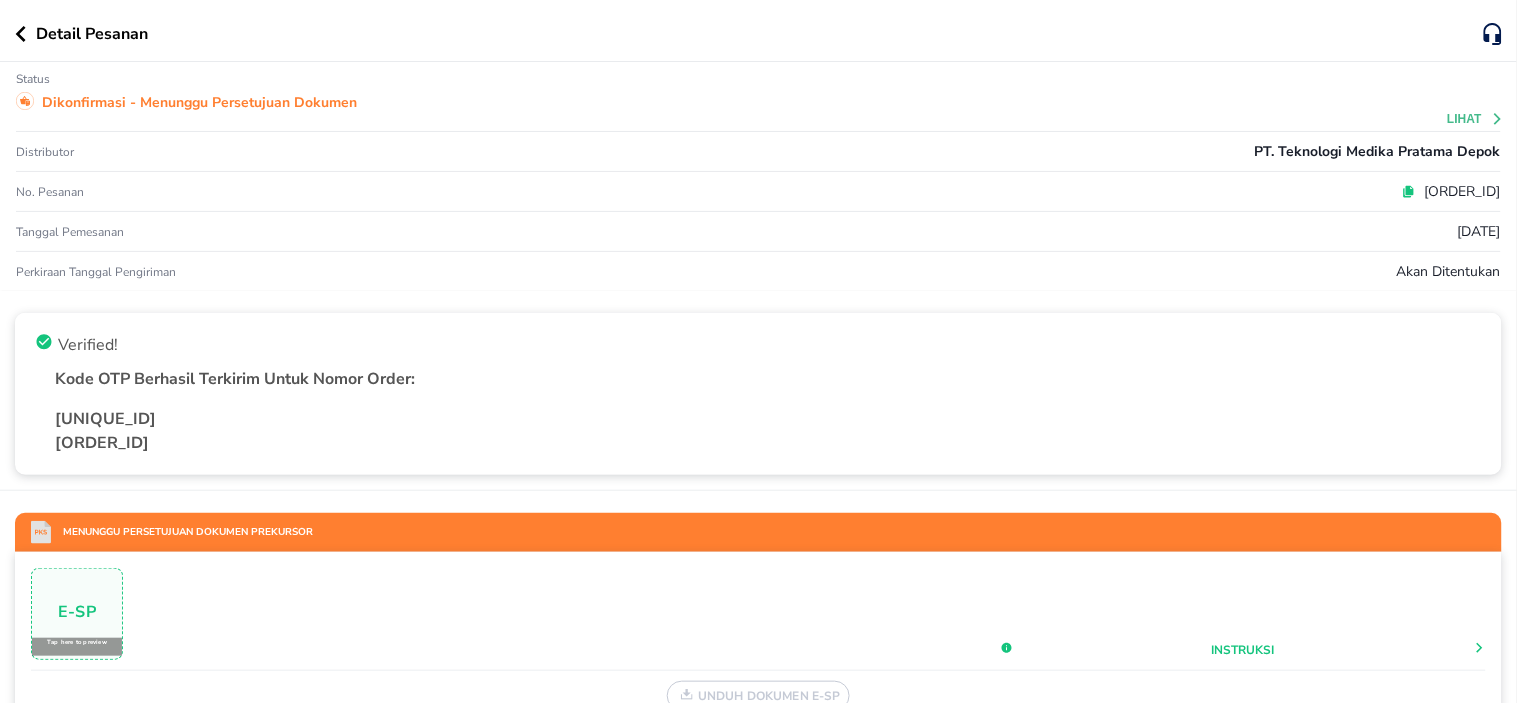 click at bounding box center (25, 34) 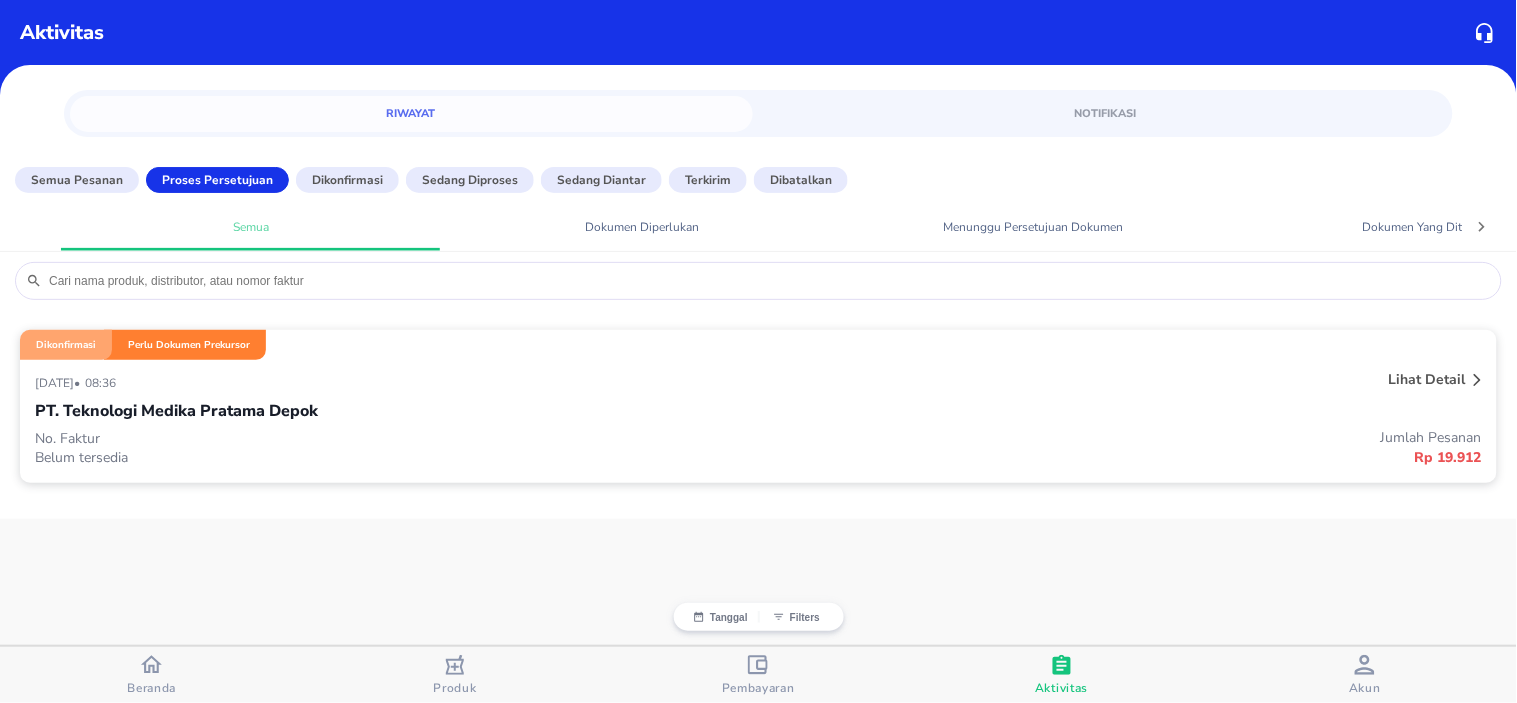 click 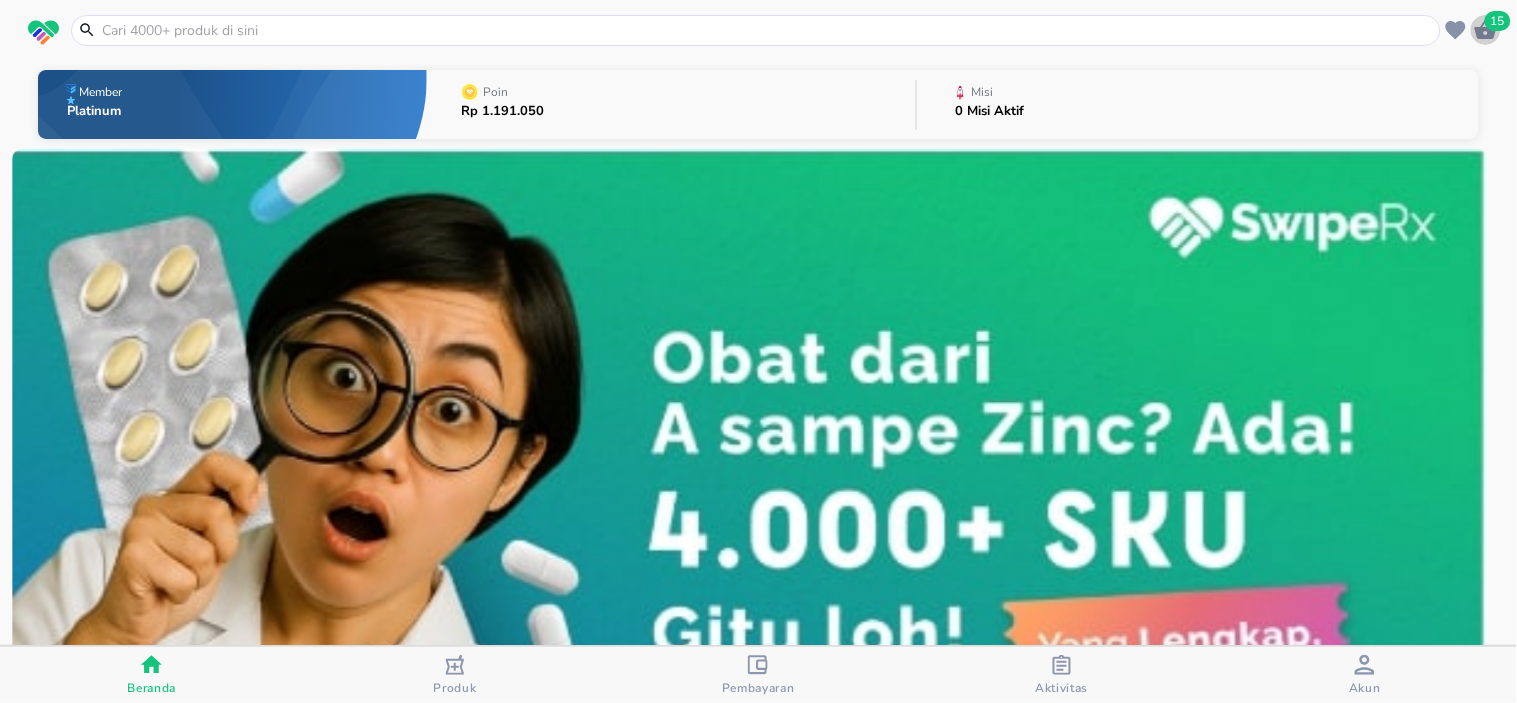 click on "15" at bounding box center [1498, 21] 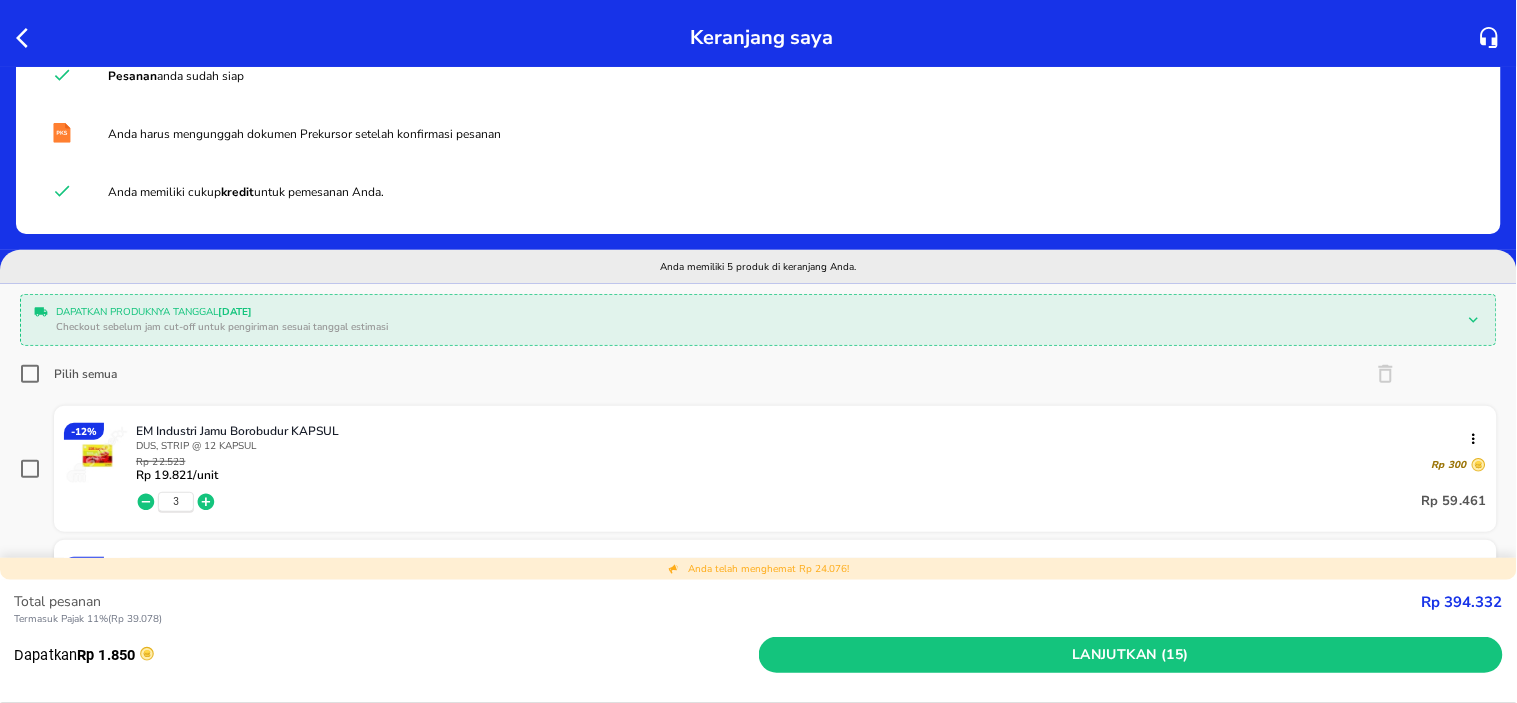 scroll, scrollTop: 0, scrollLeft: 0, axis: both 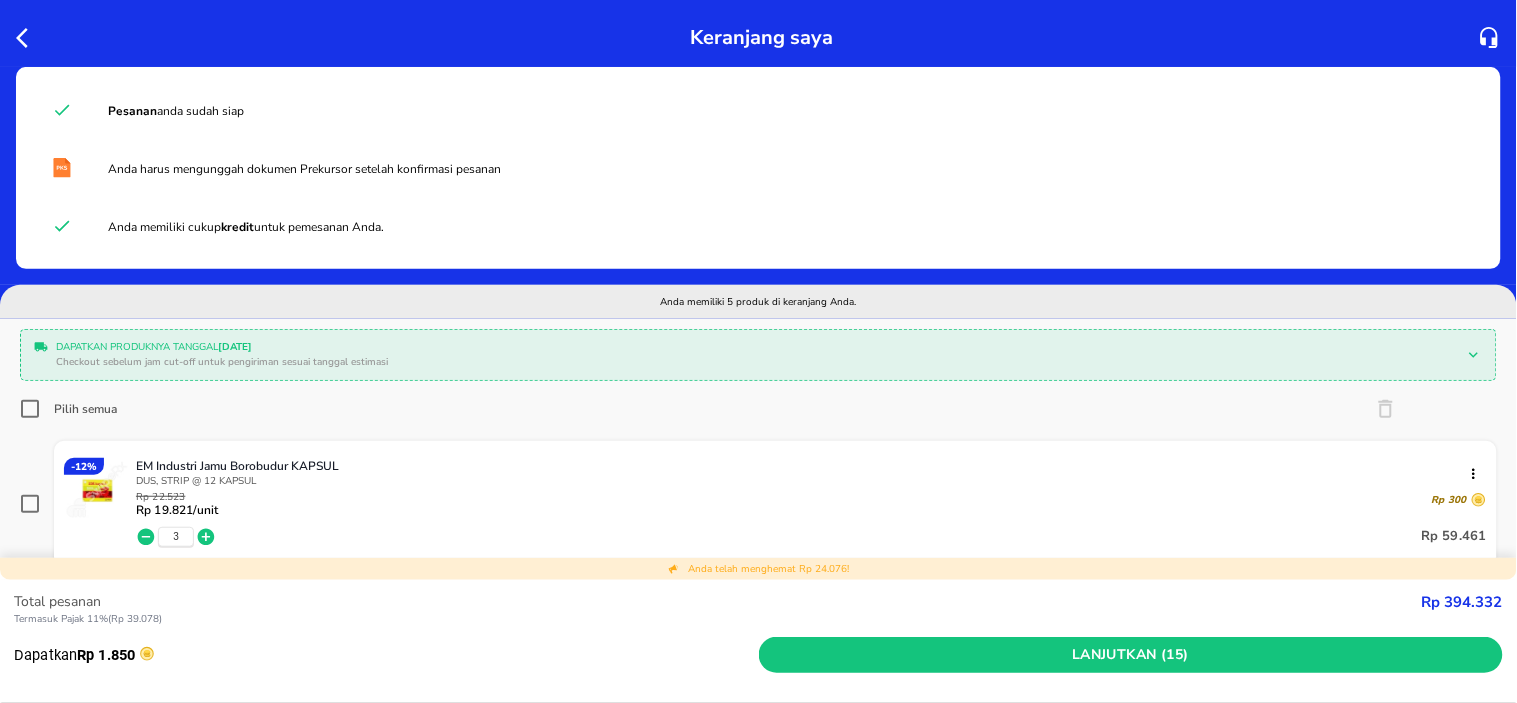 click 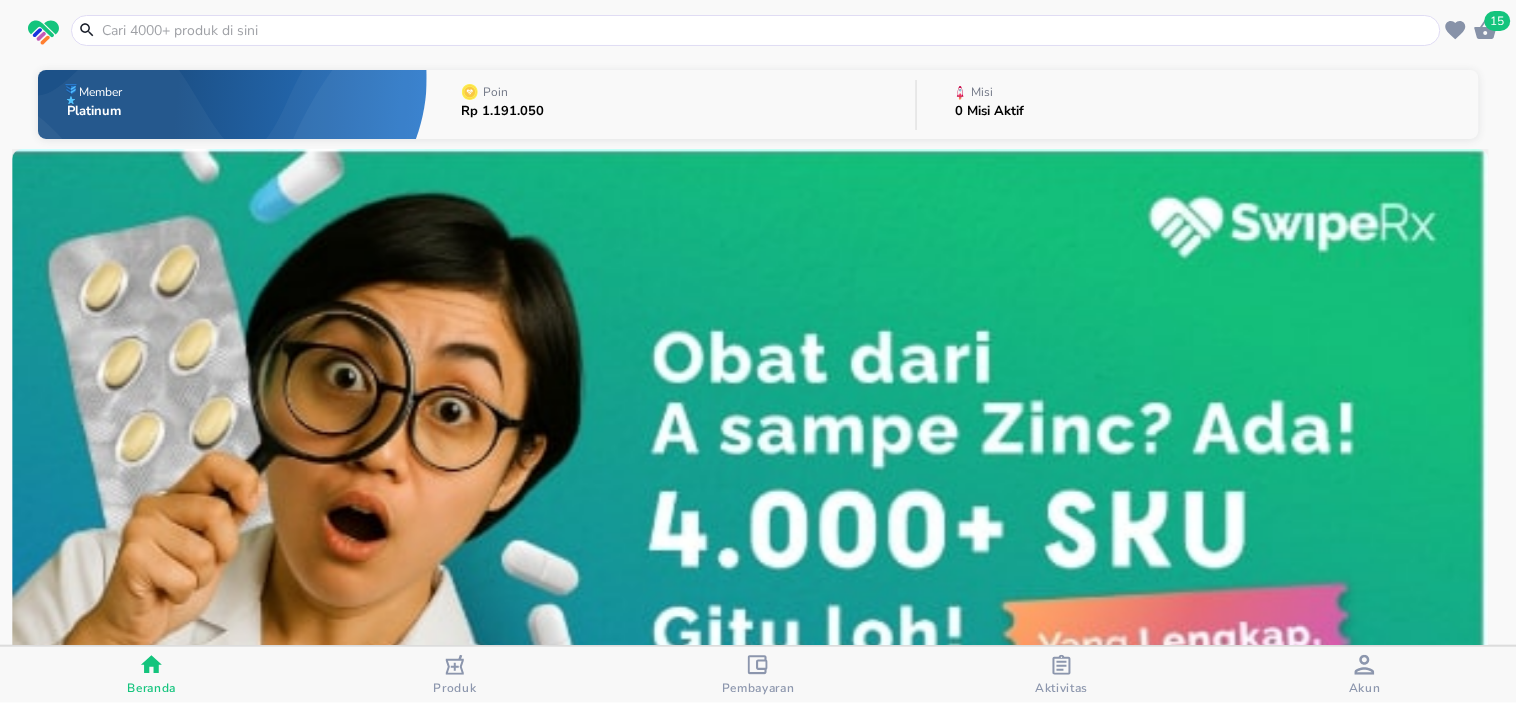 click at bounding box center (768, 30) 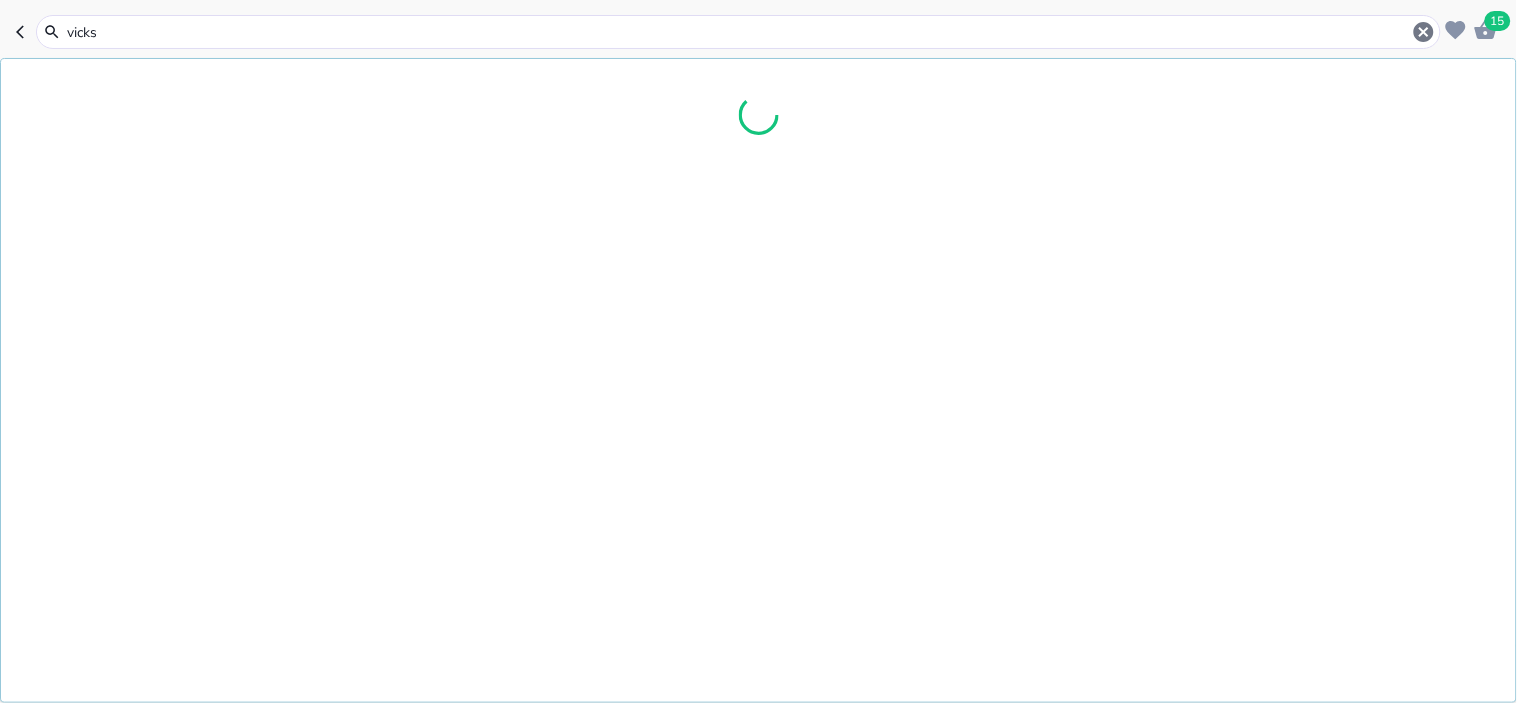 type on "vicks f" 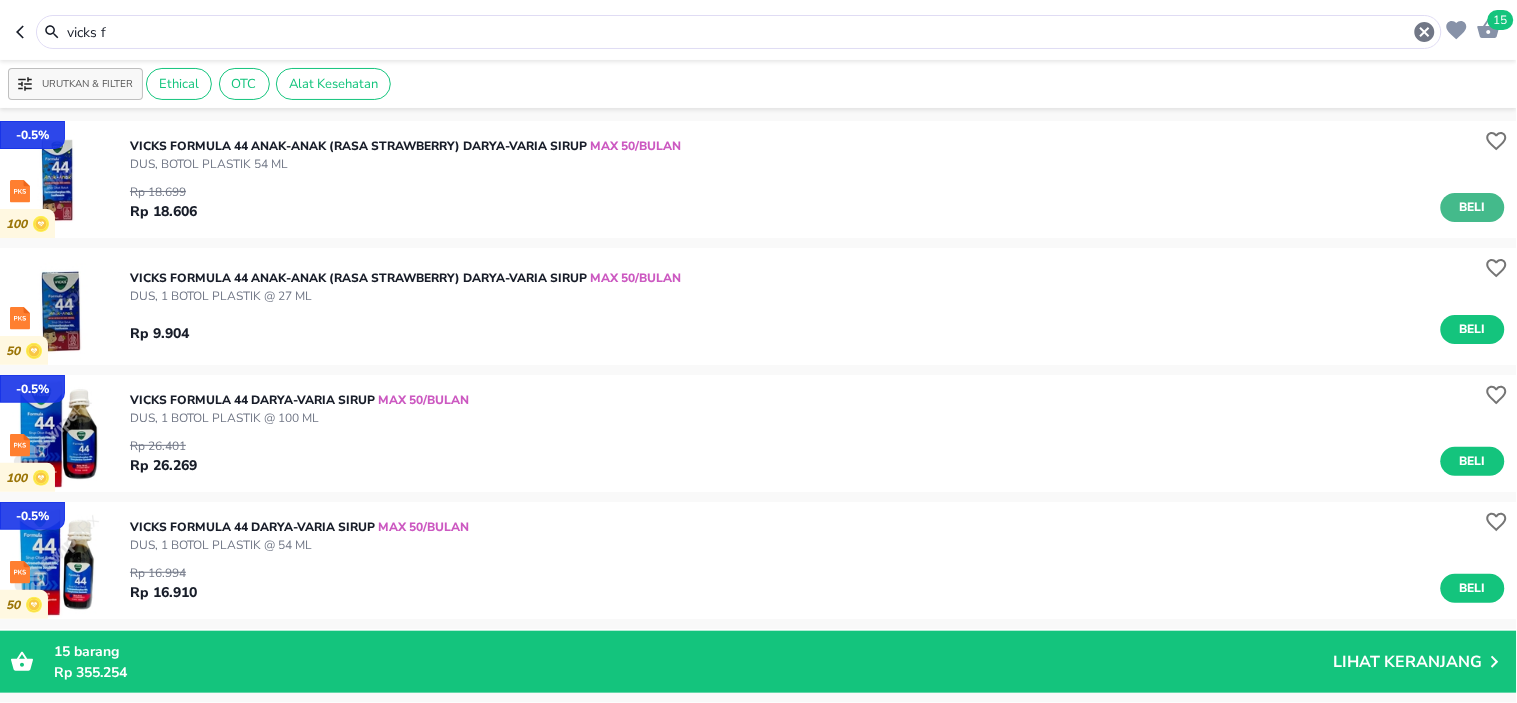 click on "Beli" at bounding box center (1473, 207) 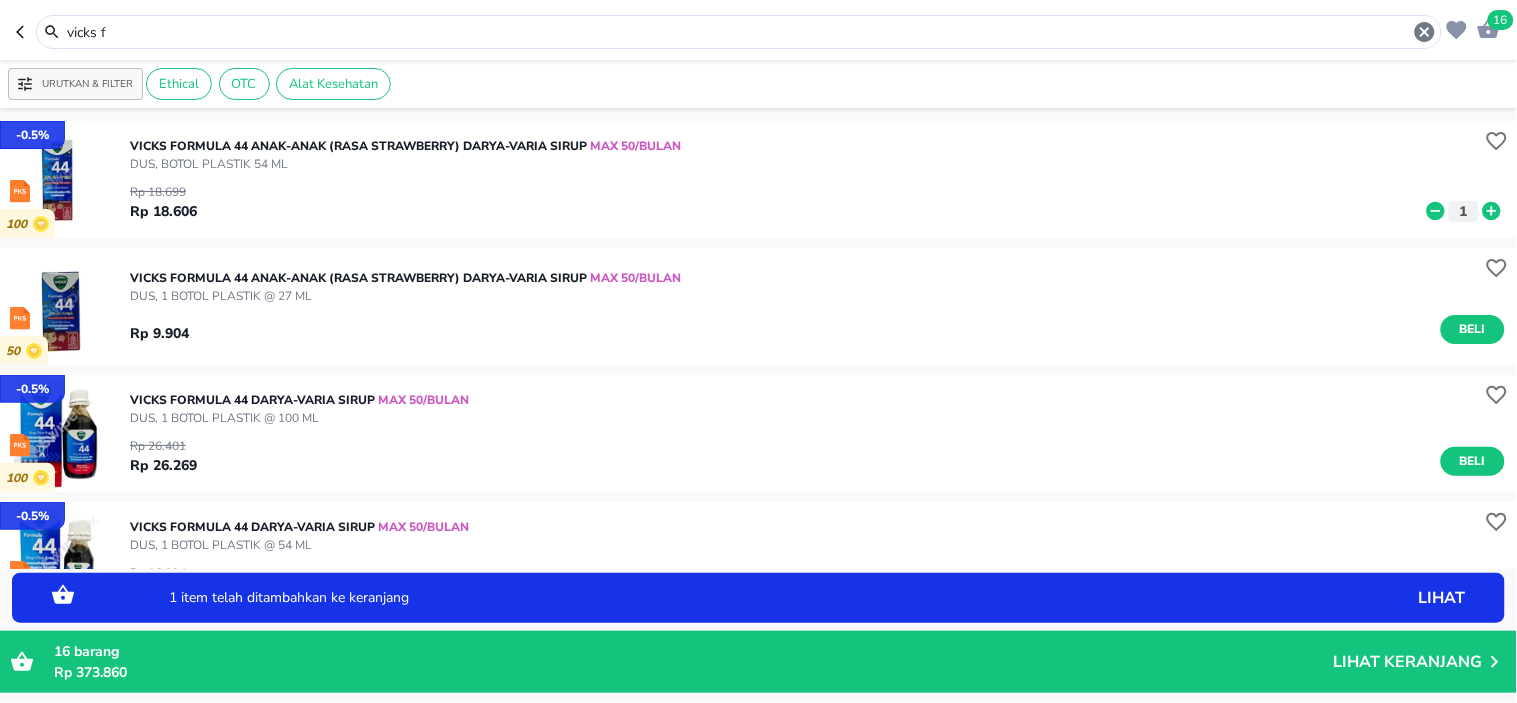 click 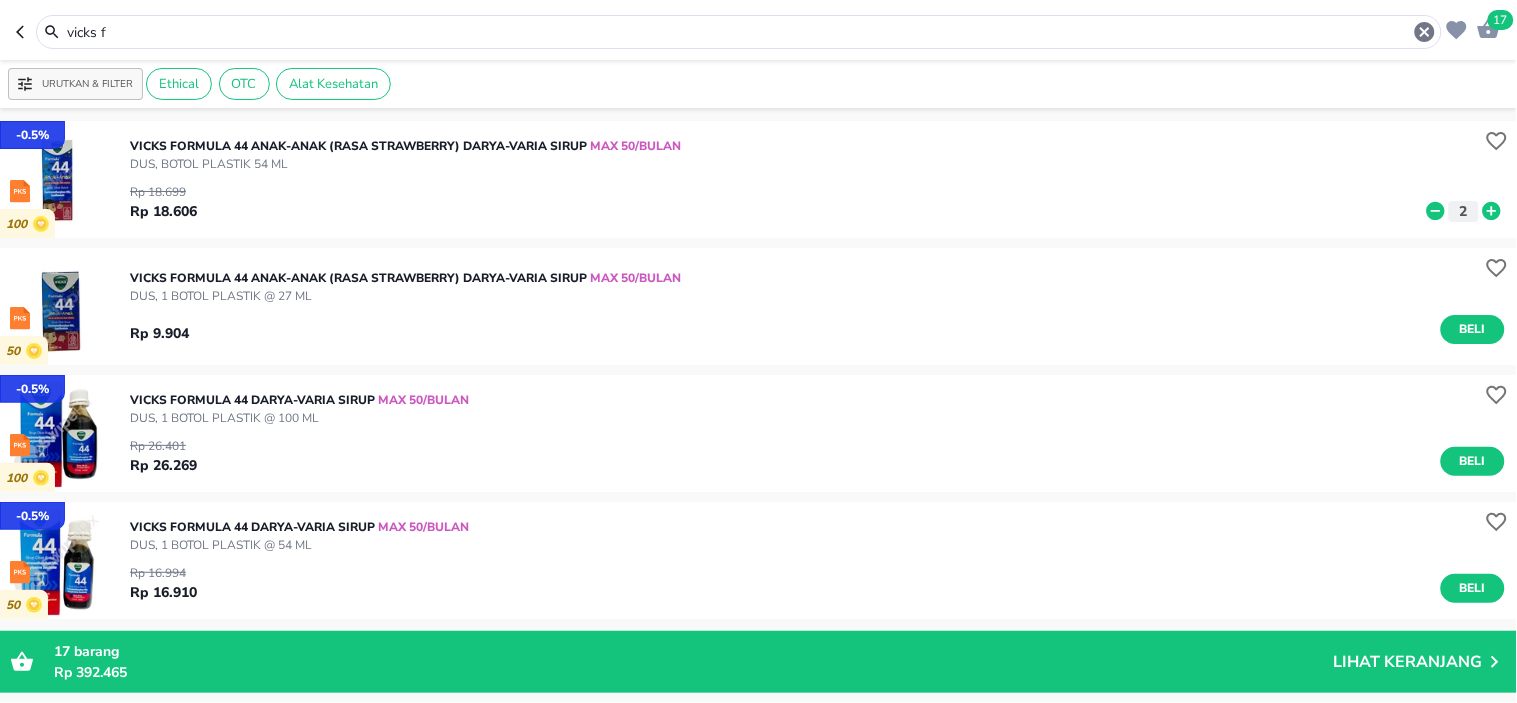 drag, startPoint x: 172, startPoint y: 31, endPoint x: 0, endPoint y: 27, distance: 172.04651 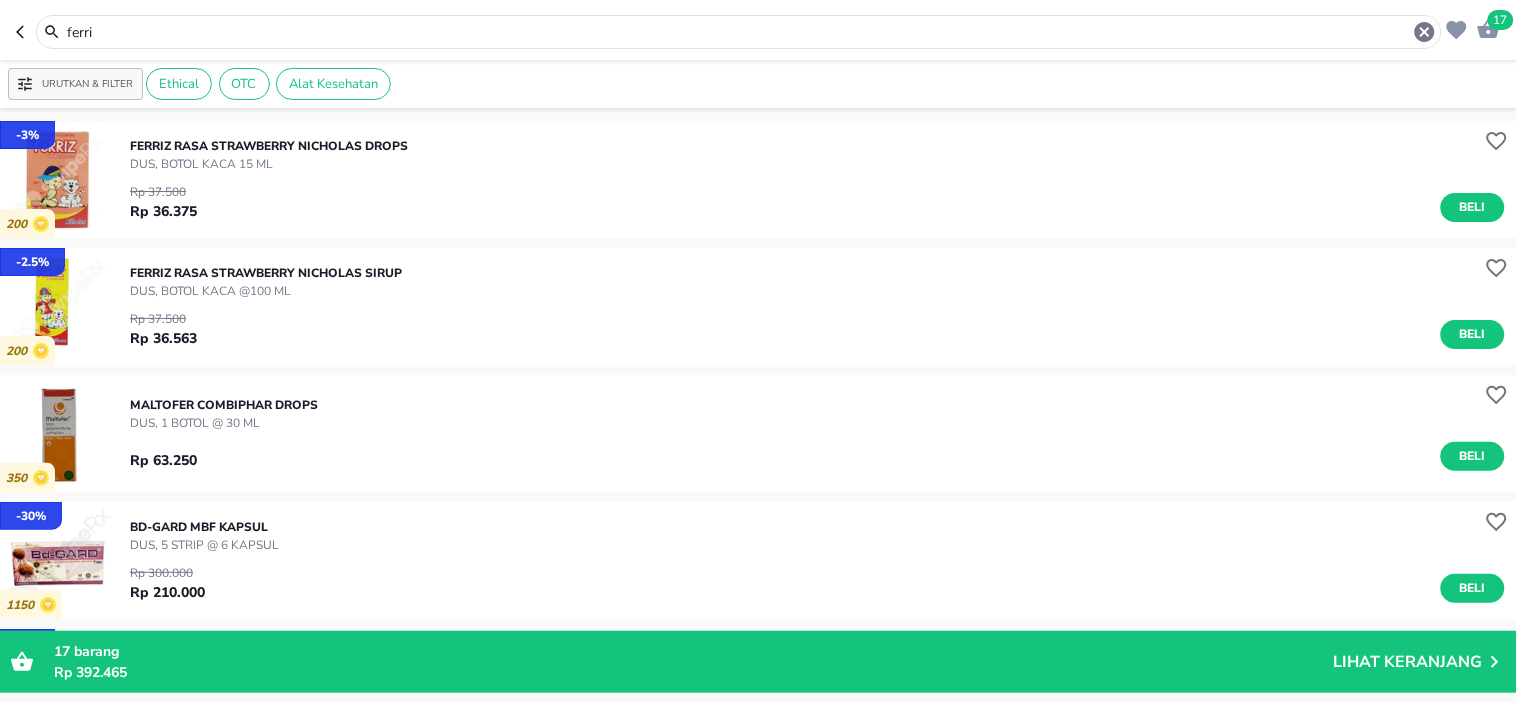 click on "Beli" at bounding box center [1473, 334] 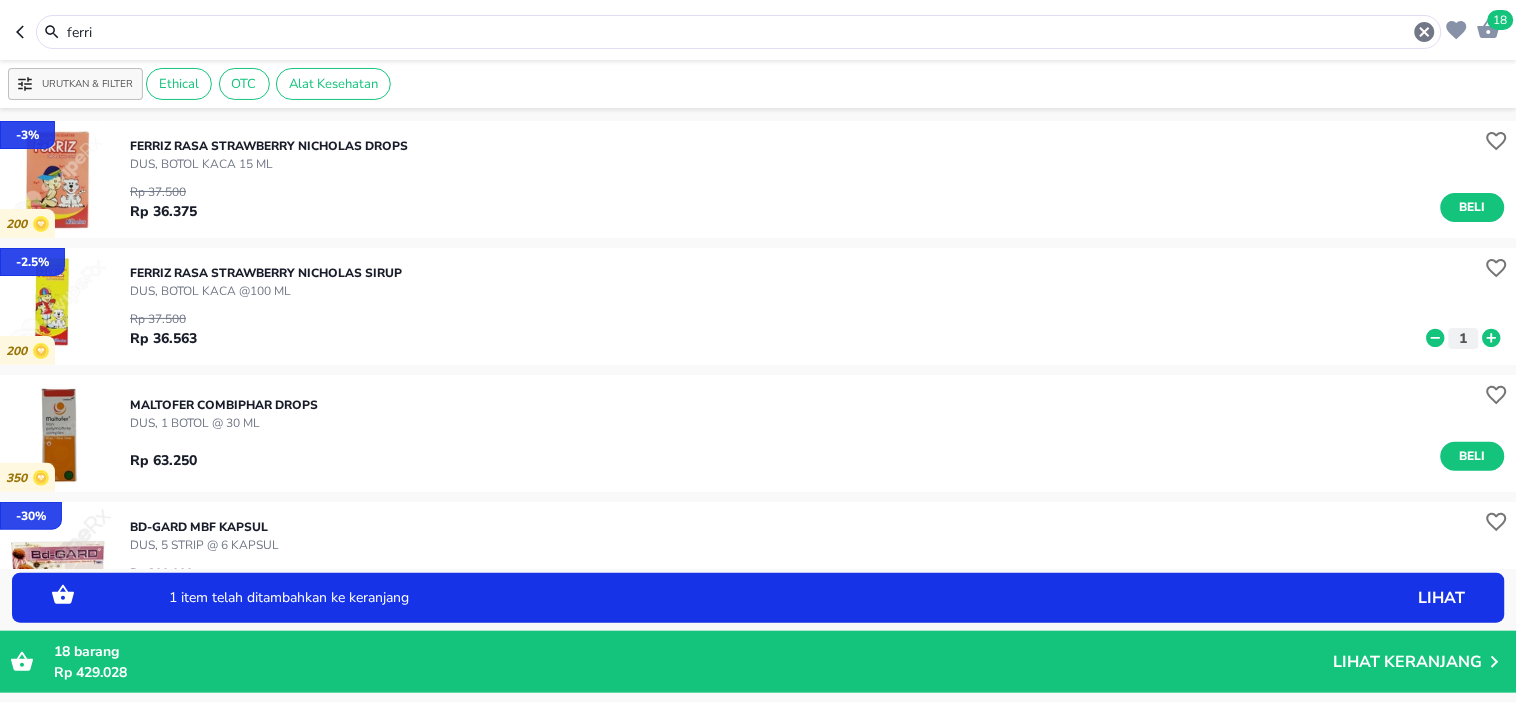 drag, startPoint x: 253, startPoint y: 38, endPoint x: 31, endPoint y: 24, distance: 222.44101 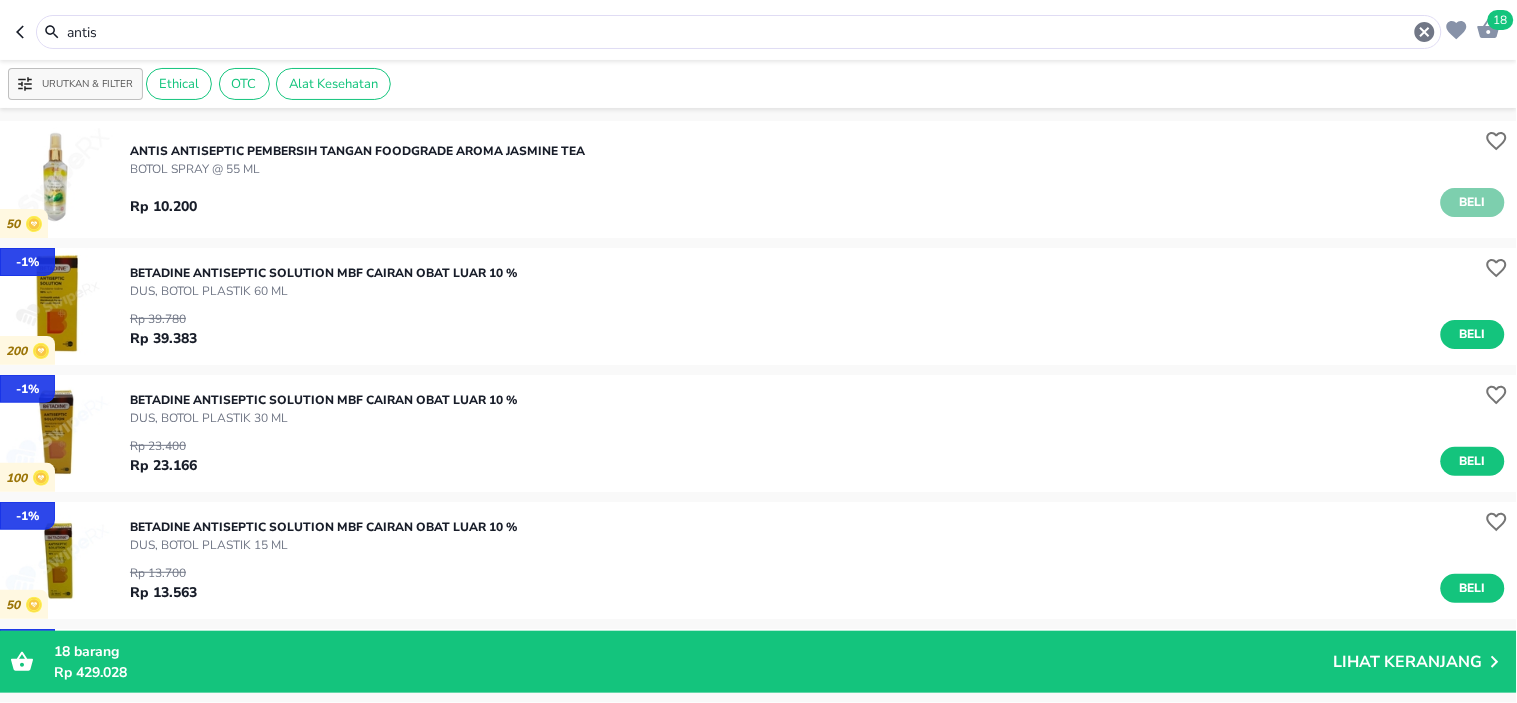 click on "Beli" at bounding box center [1473, 202] 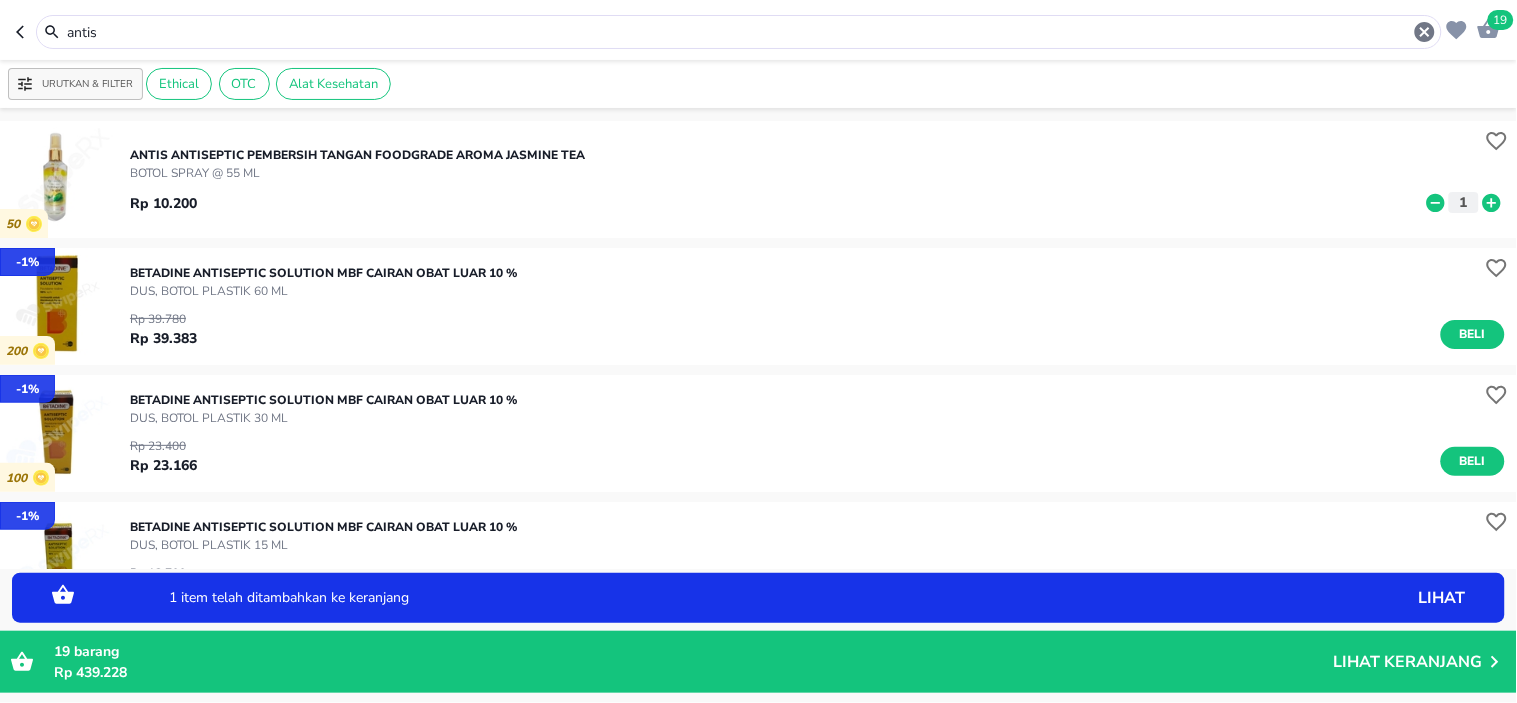 click 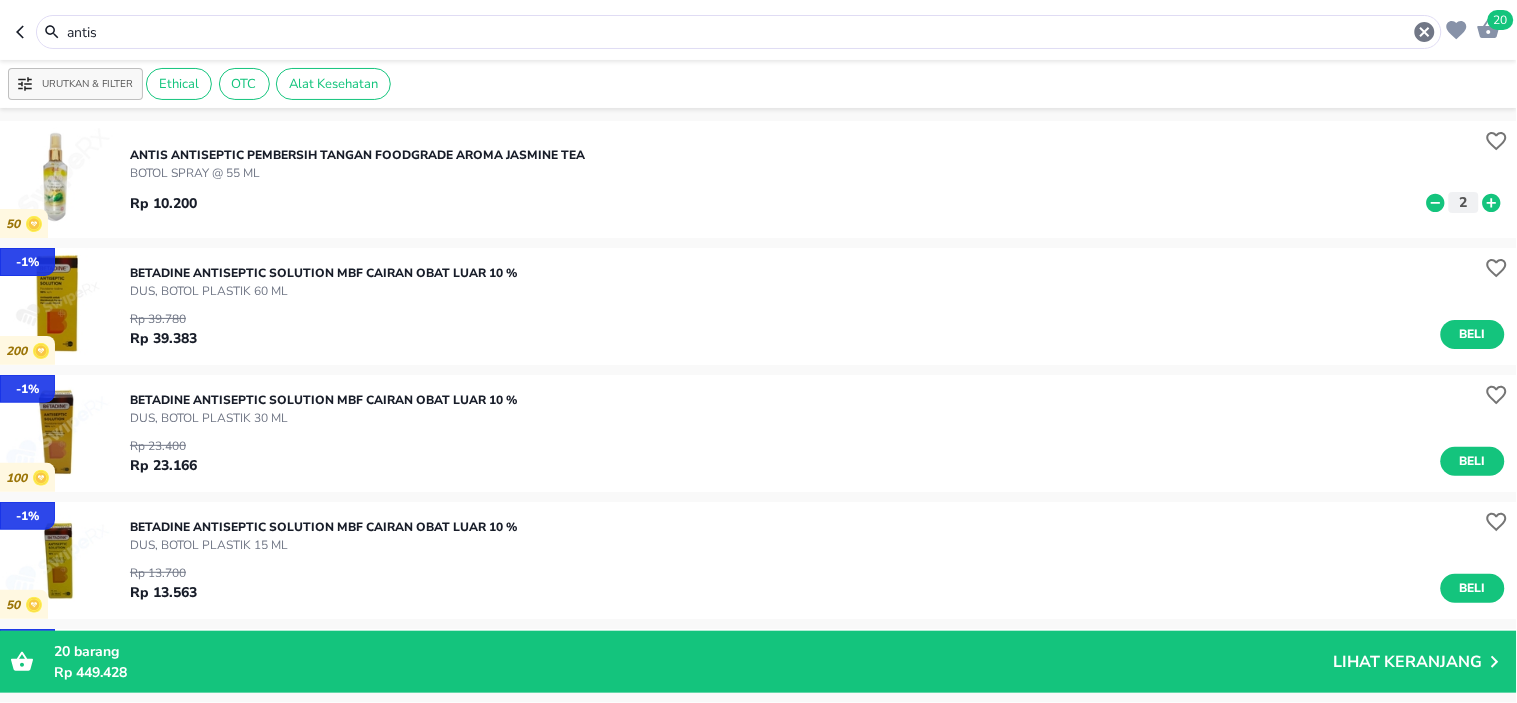 drag, startPoint x: 131, startPoint y: 24, endPoint x: 0, endPoint y: 11, distance: 131.64346 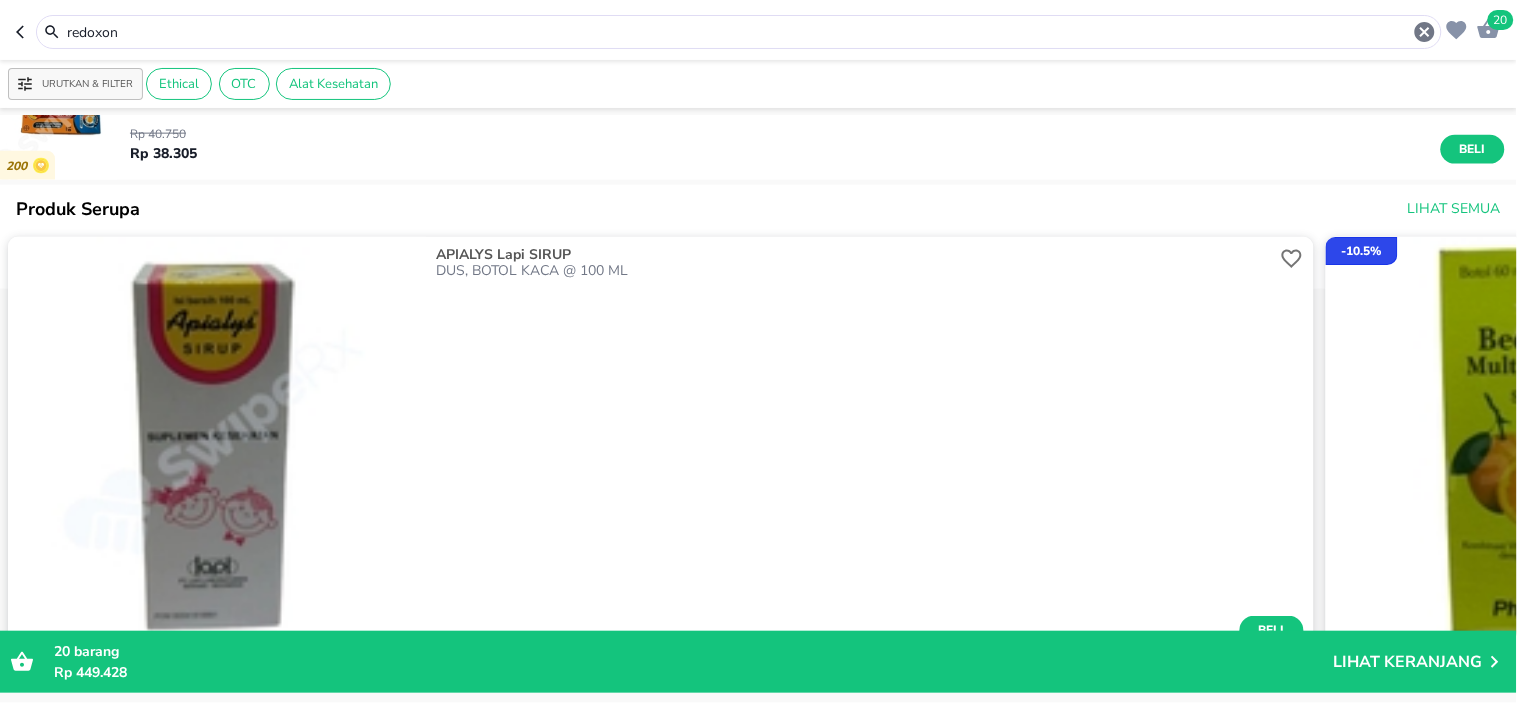 scroll, scrollTop: 444, scrollLeft: 0, axis: vertical 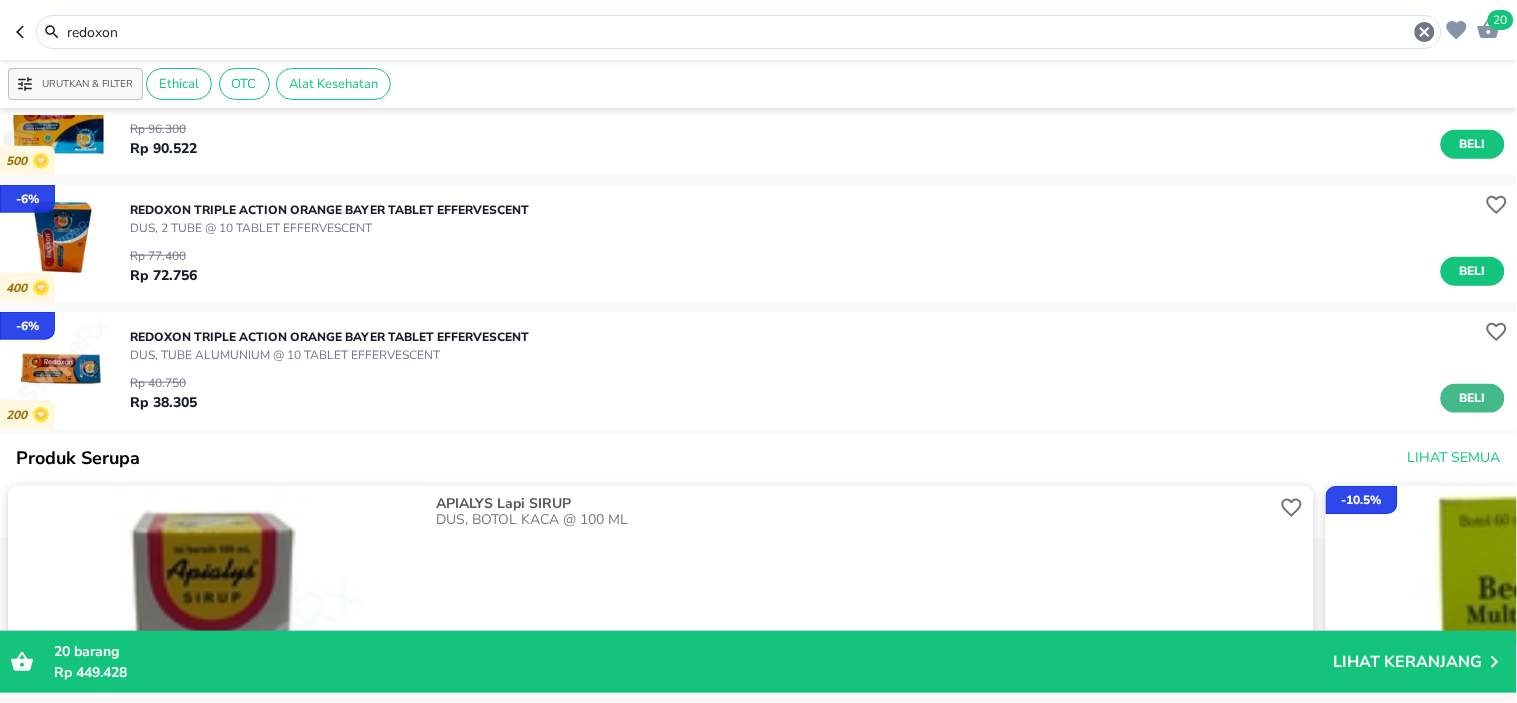 click on "Beli" at bounding box center [1473, 398] 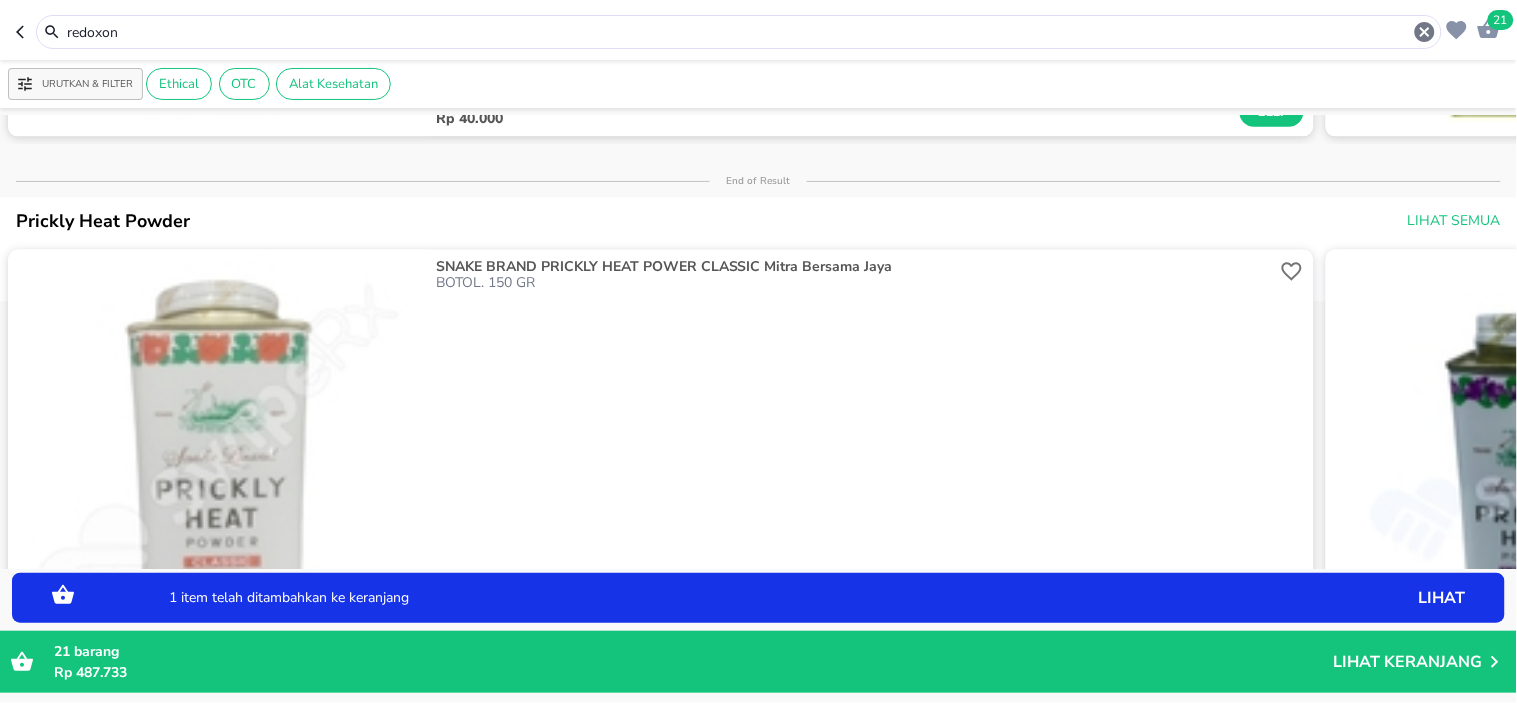 scroll, scrollTop: 1111, scrollLeft: 0, axis: vertical 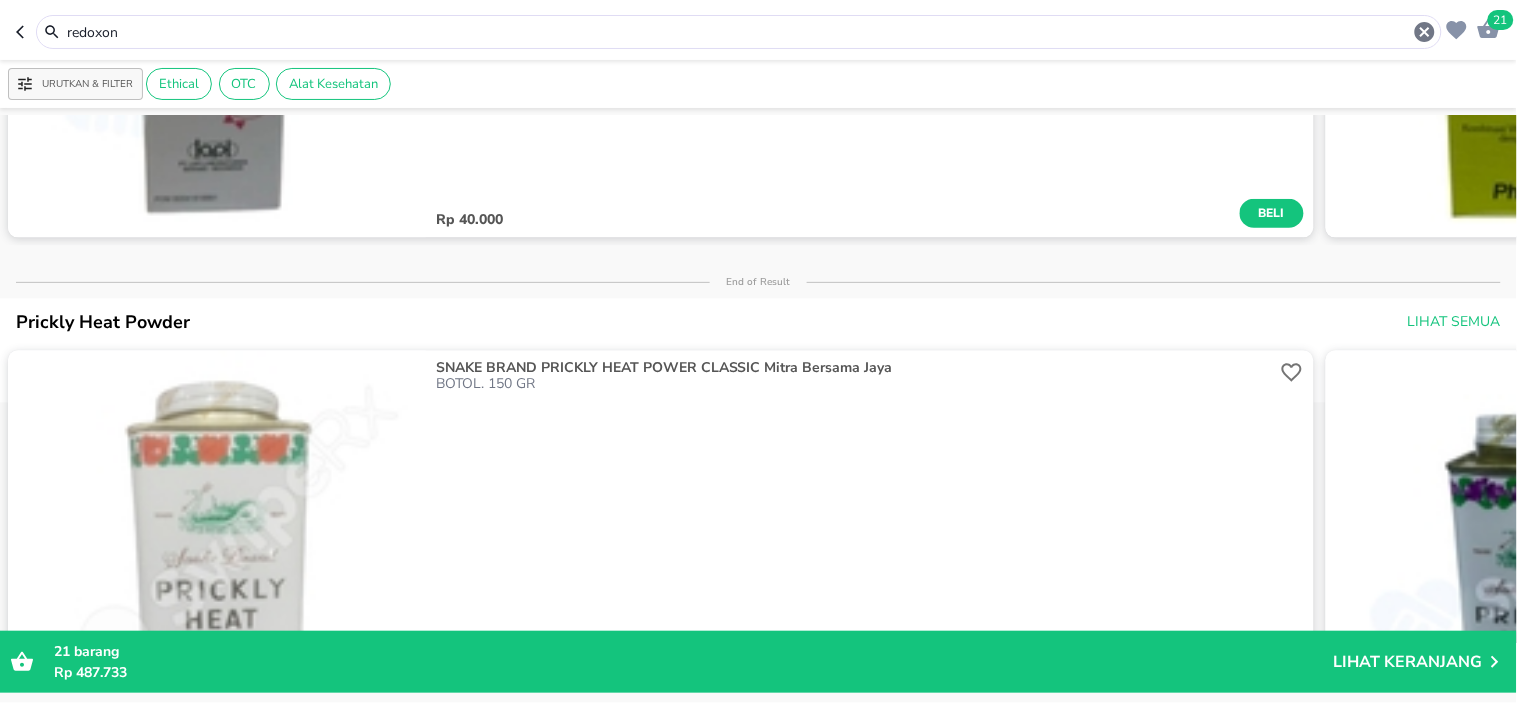 drag, startPoint x: 134, startPoint y: 36, endPoint x: 3, endPoint y: 20, distance: 131.97348 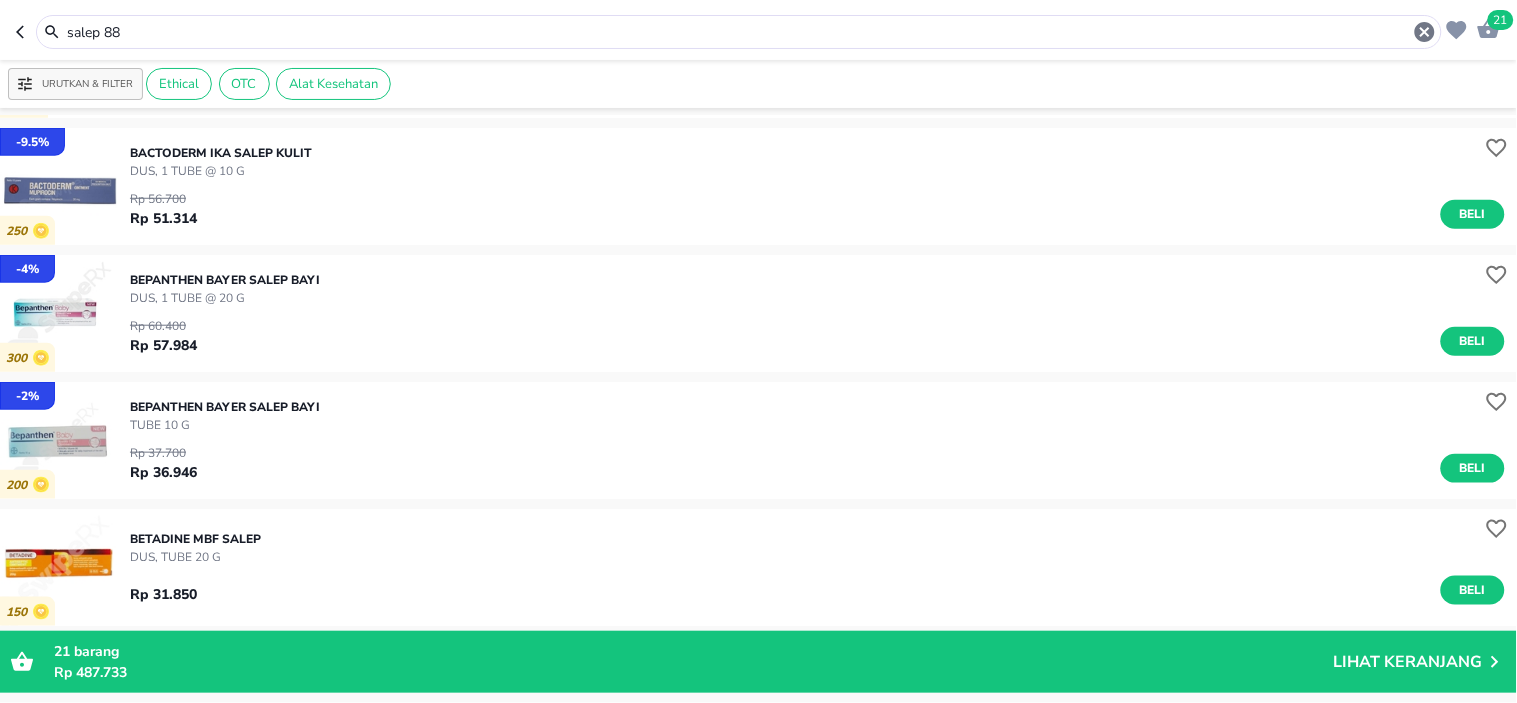 scroll, scrollTop: 0, scrollLeft: 0, axis: both 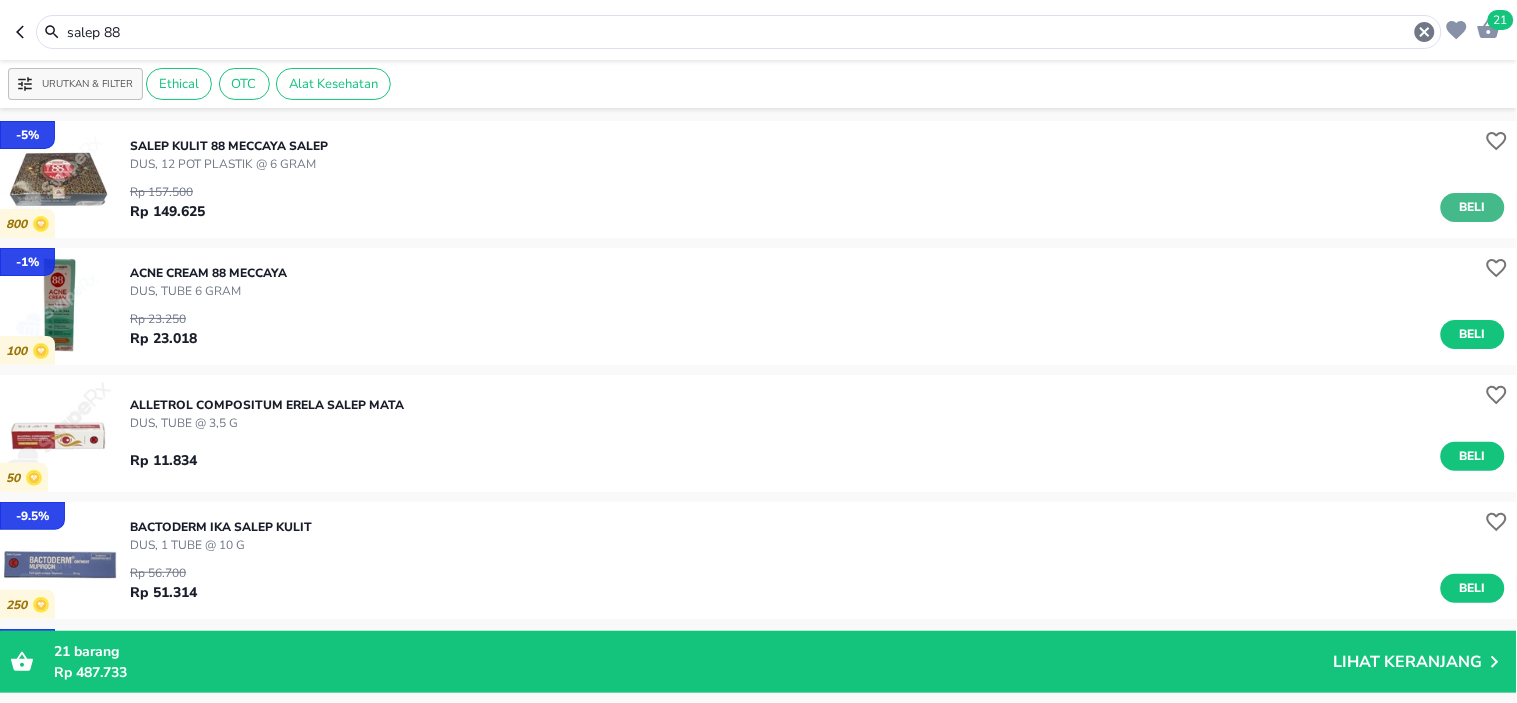 click on "Beli" at bounding box center (1473, 207) 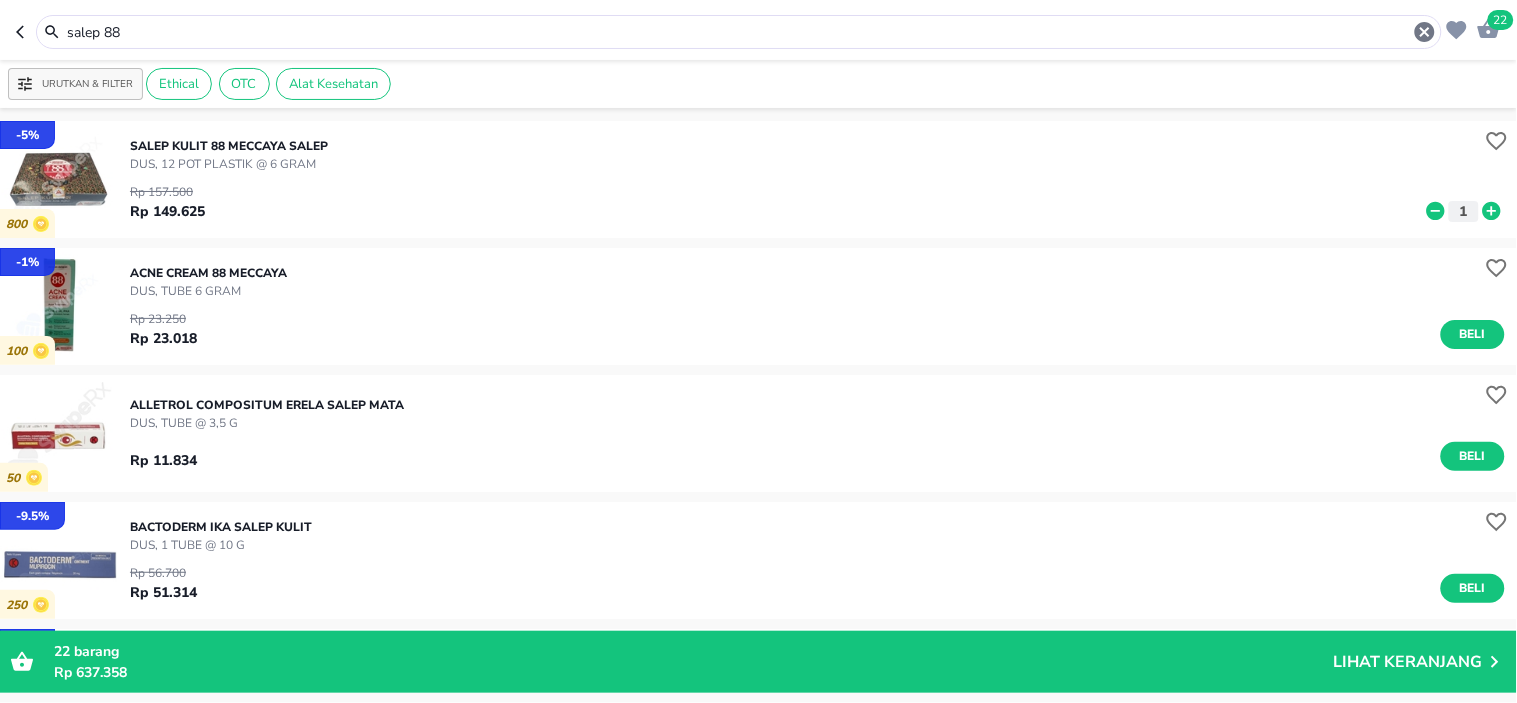 click on "22 salep 88" at bounding box center [758, 30] 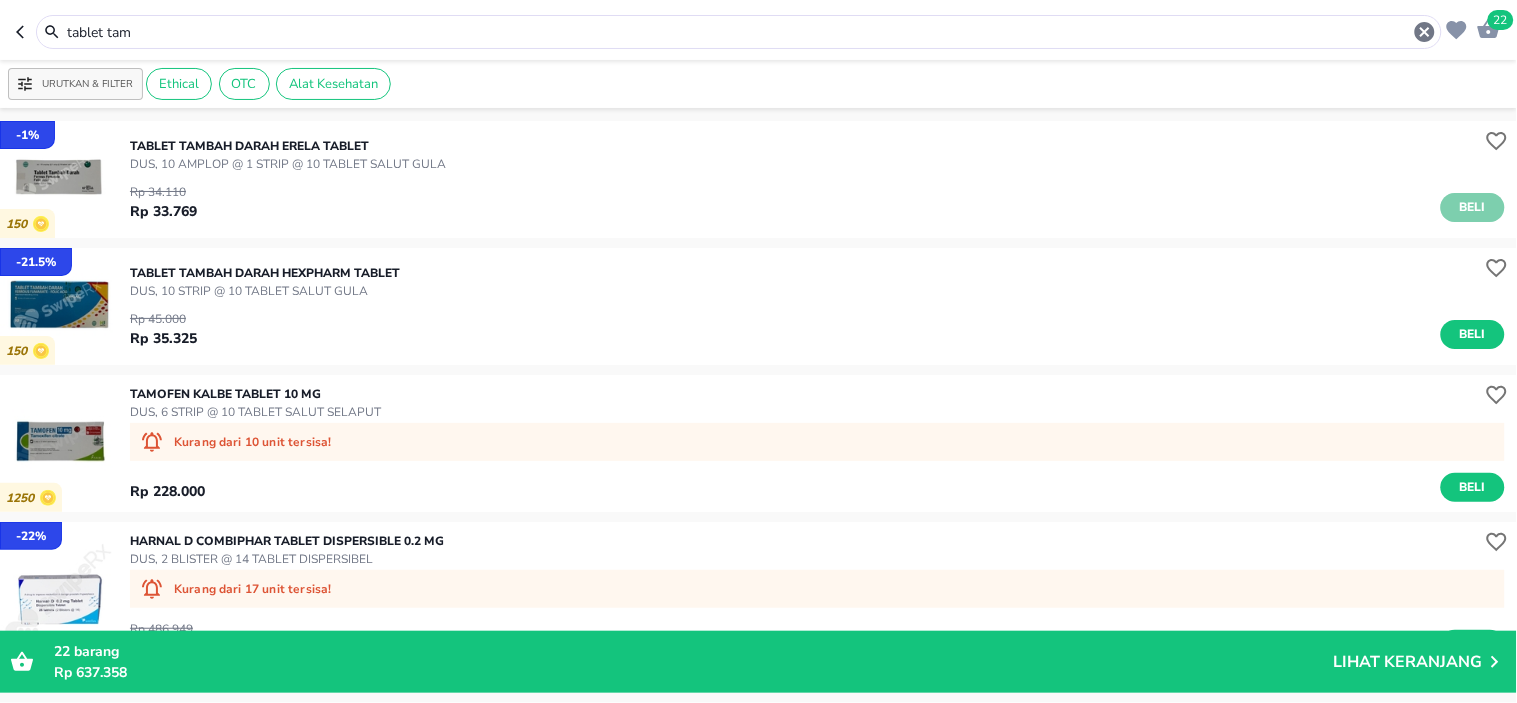 click on "Beli" at bounding box center (1473, 207) 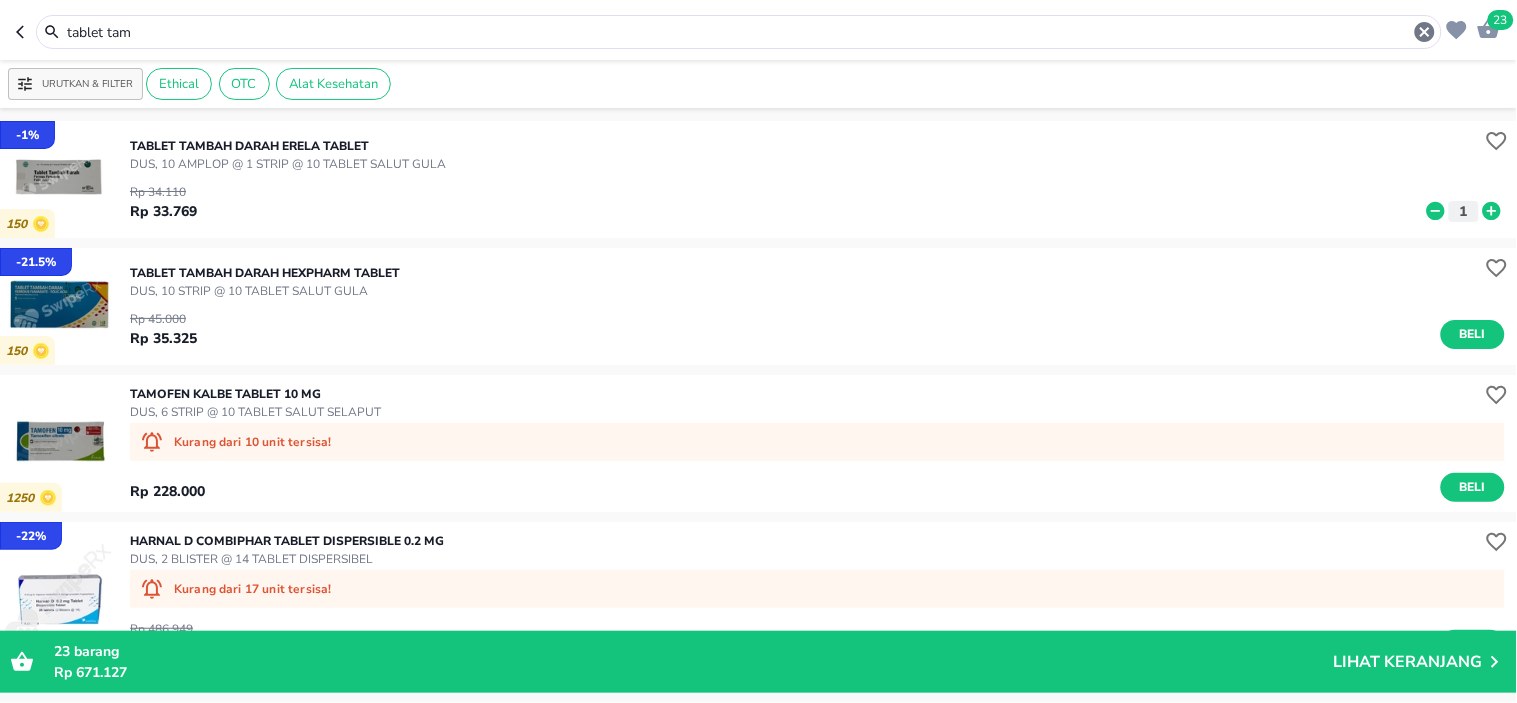 drag, startPoint x: 172, startPoint y: 26, endPoint x: 17, endPoint y: 26, distance: 155 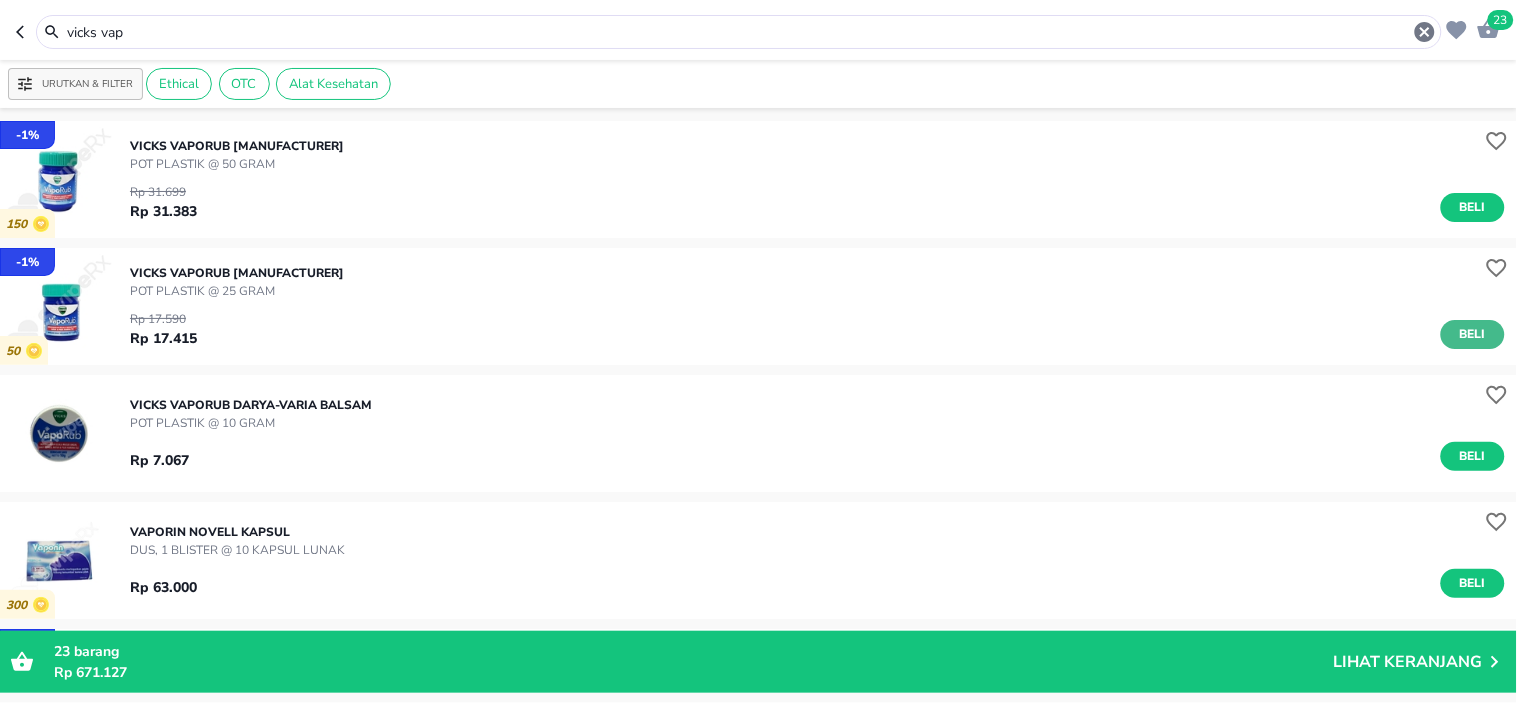 click on "Beli" at bounding box center [1473, 334] 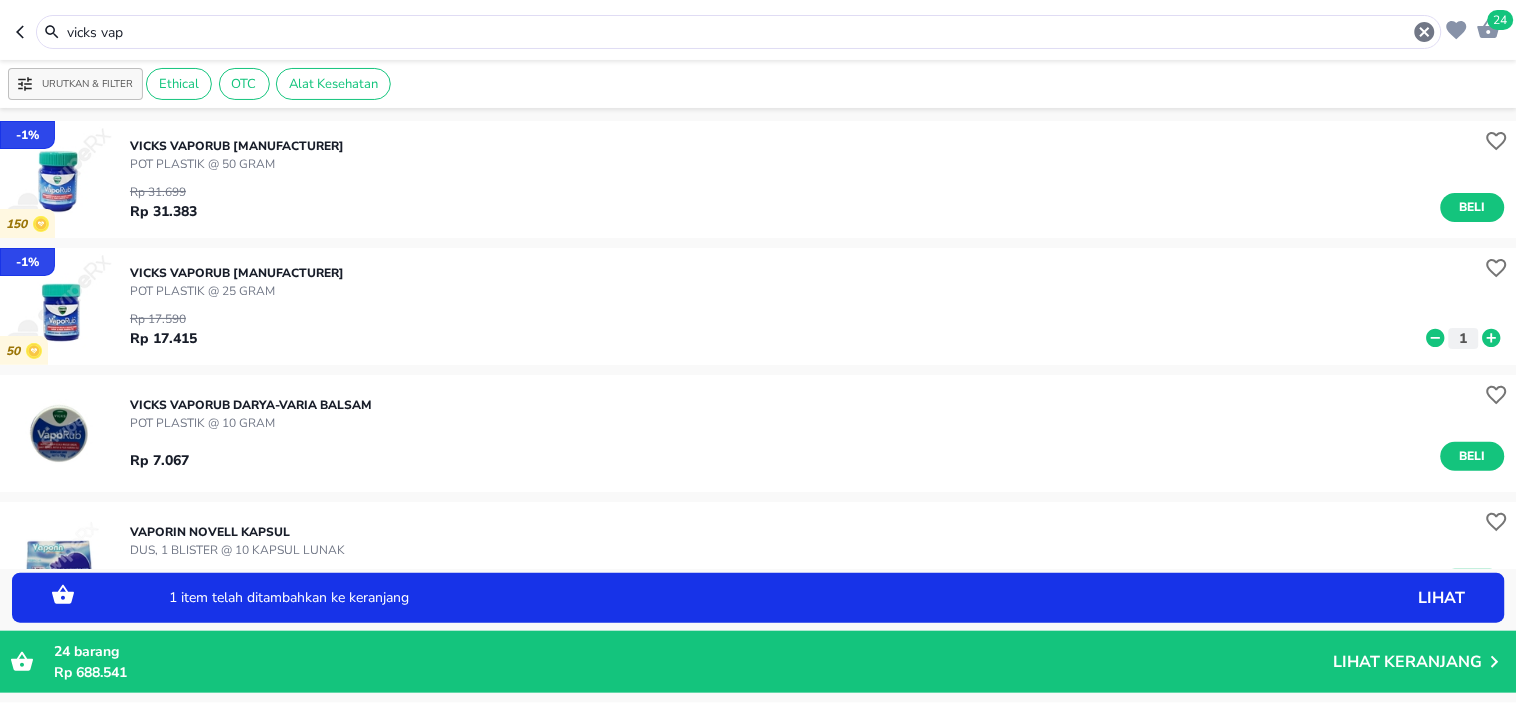 click 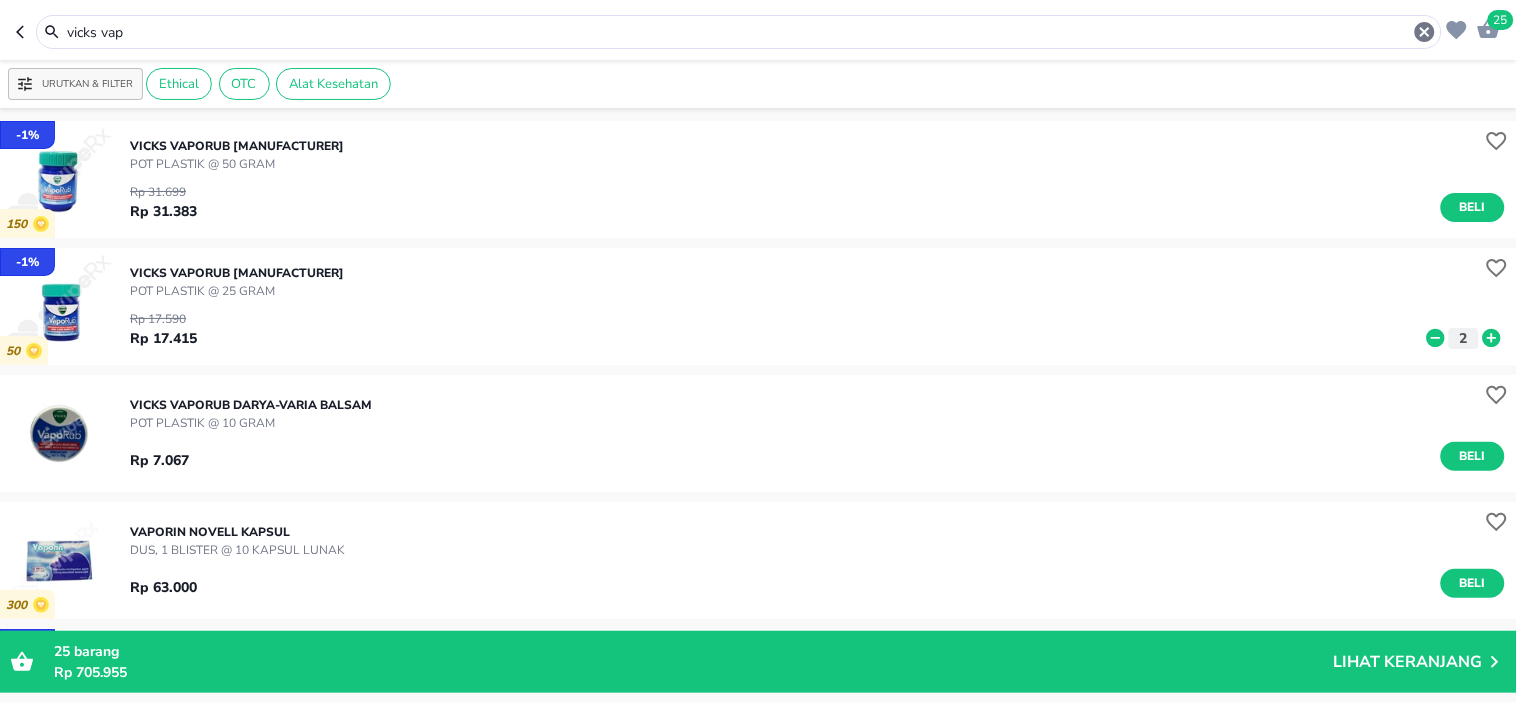 drag, startPoint x: 165, startPoint y: 23, endPoint x: 0, endPoint y: 12, distance: 165.36626 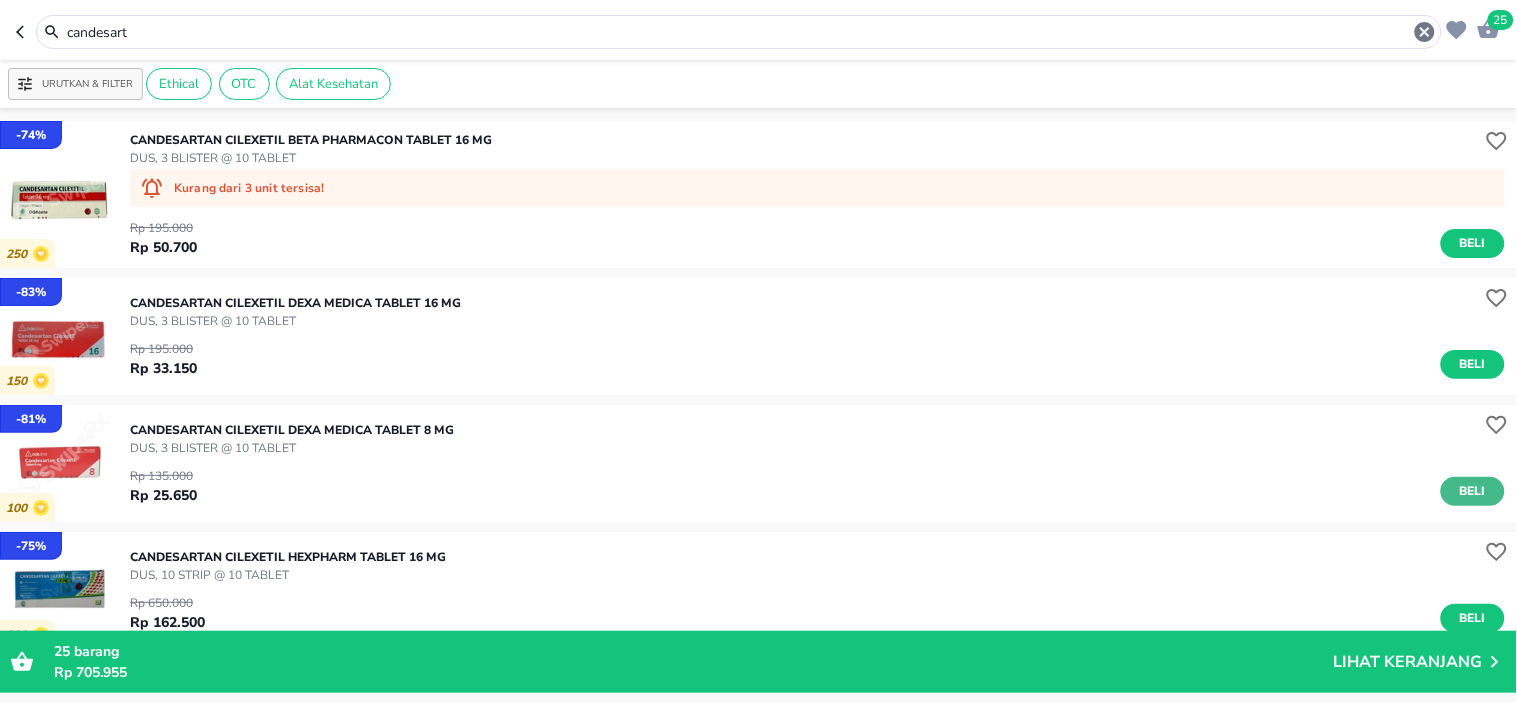 click on "Beli" at bounding box center (1473, 491) 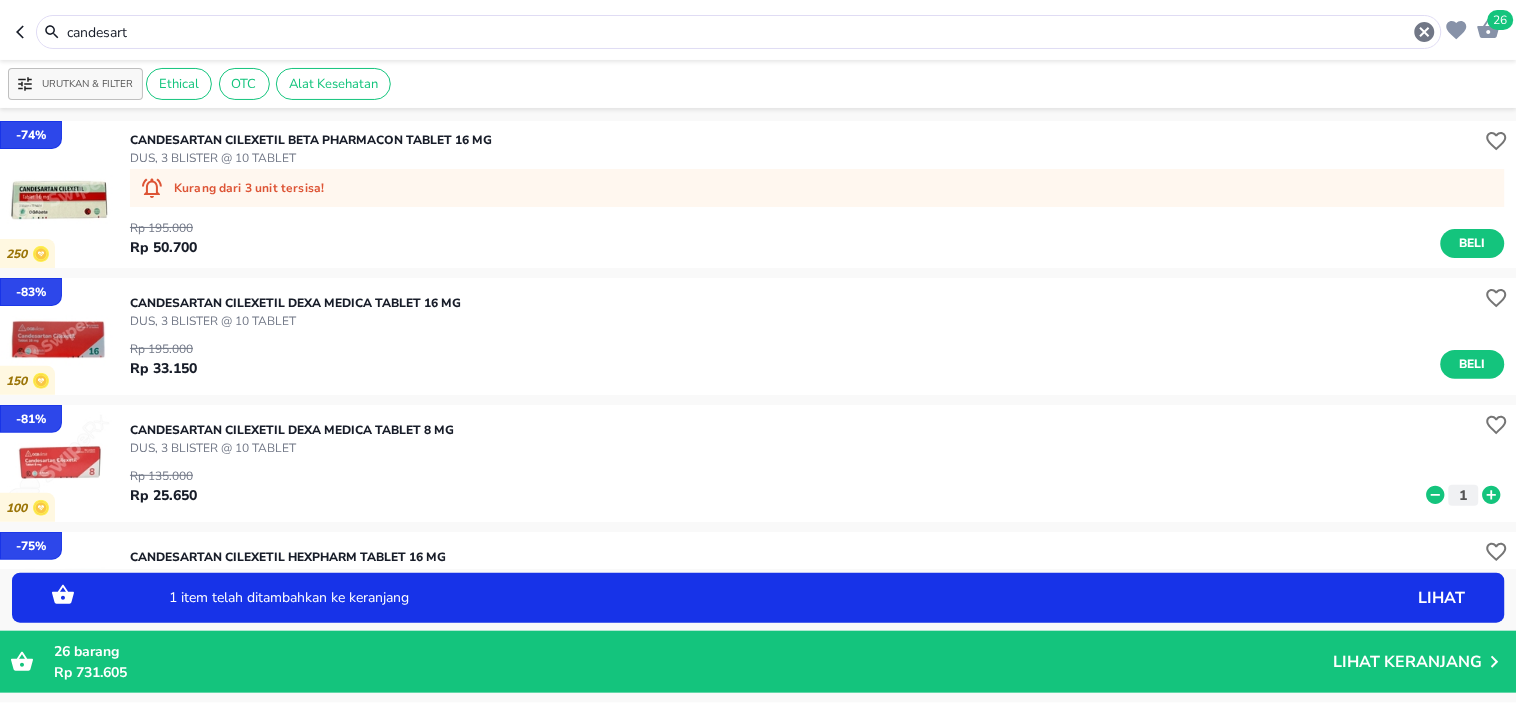 click 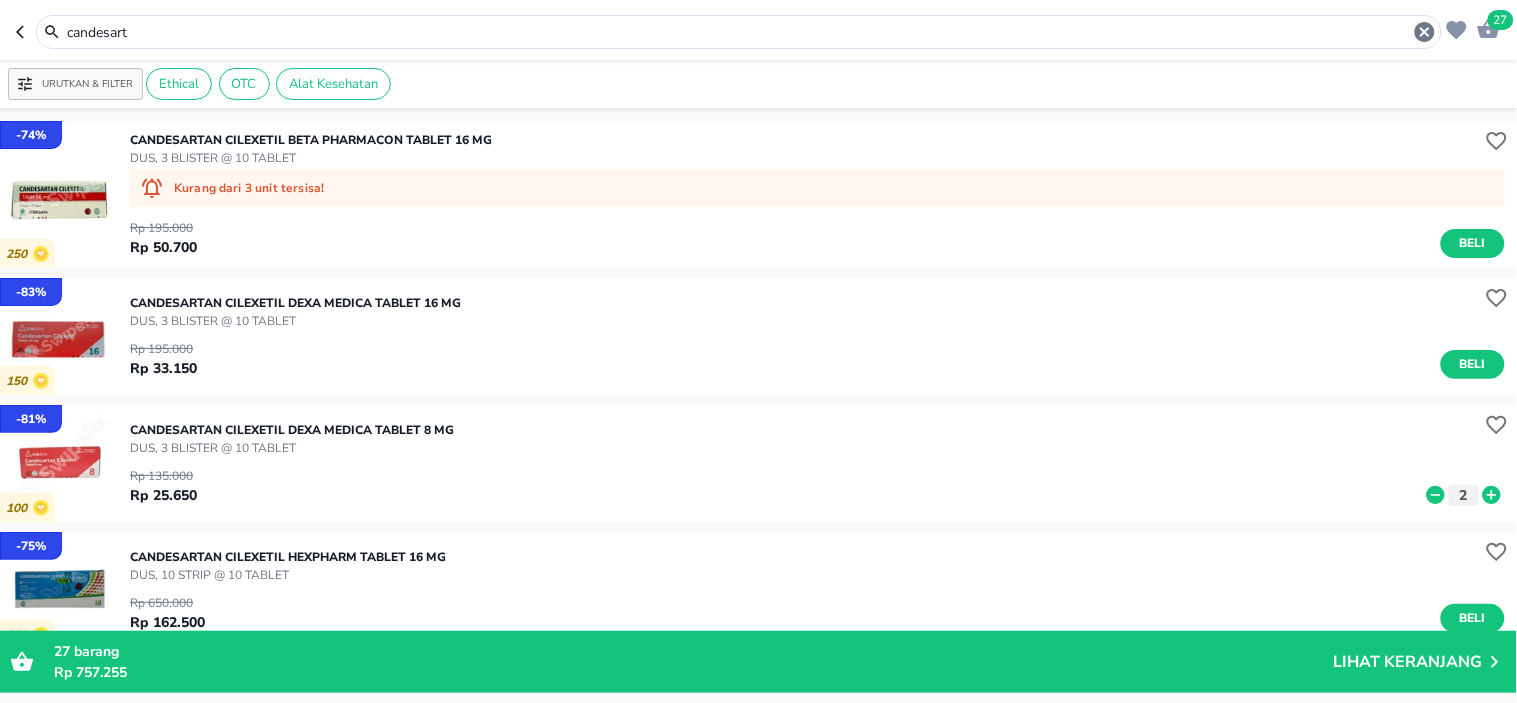 drag, startPoint x: 143, startPoint y: 30, endPoint x: 0, endPoint y: 7, distance: 144.83784 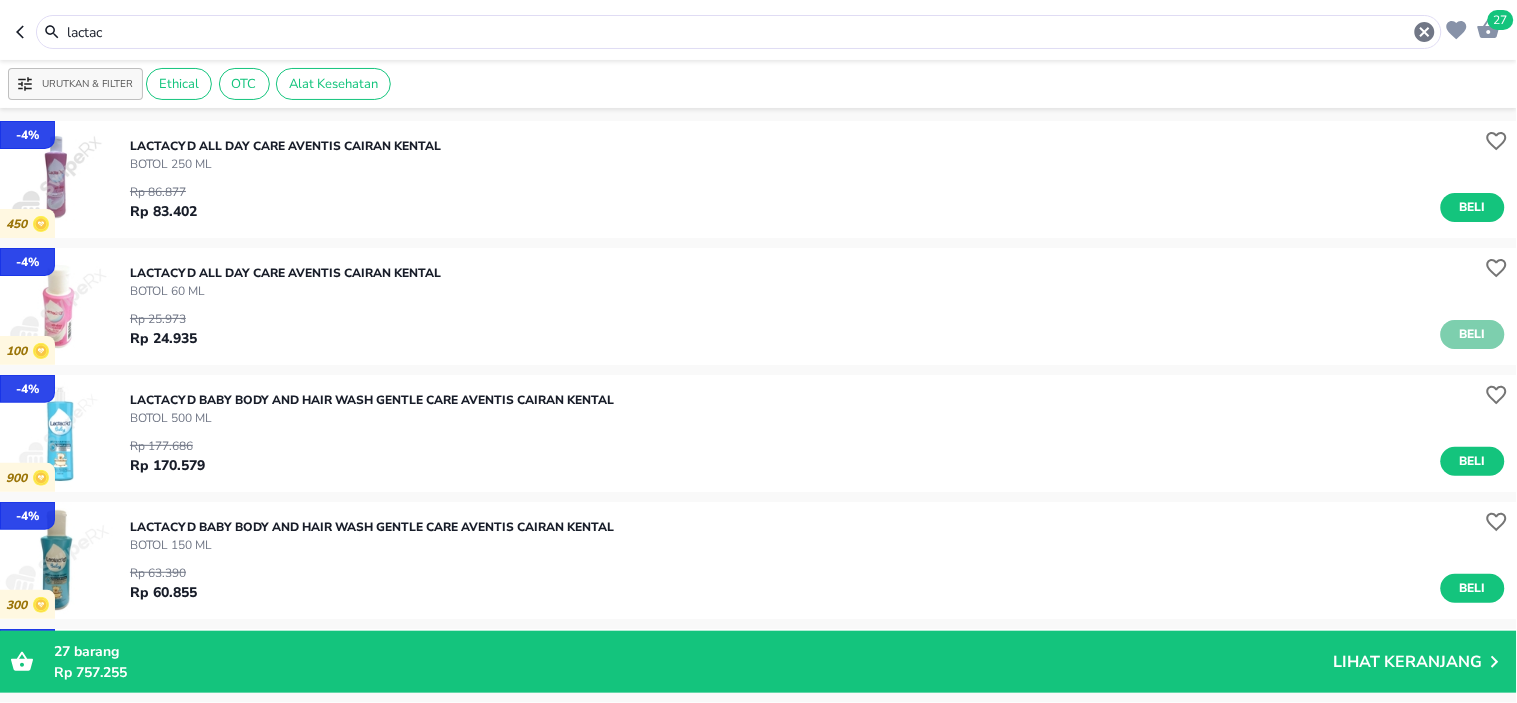 click on "Beli" at bounding box center [1473, 334] 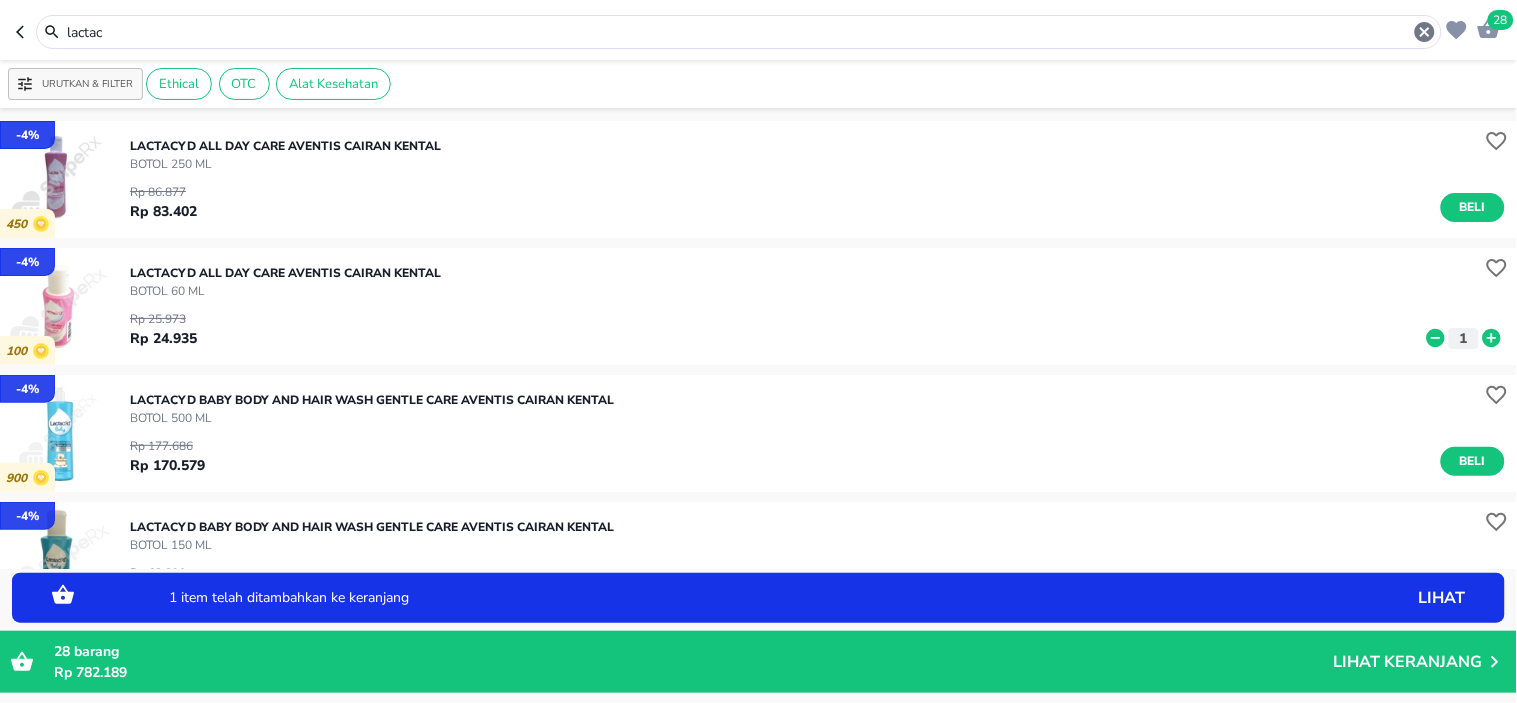 click 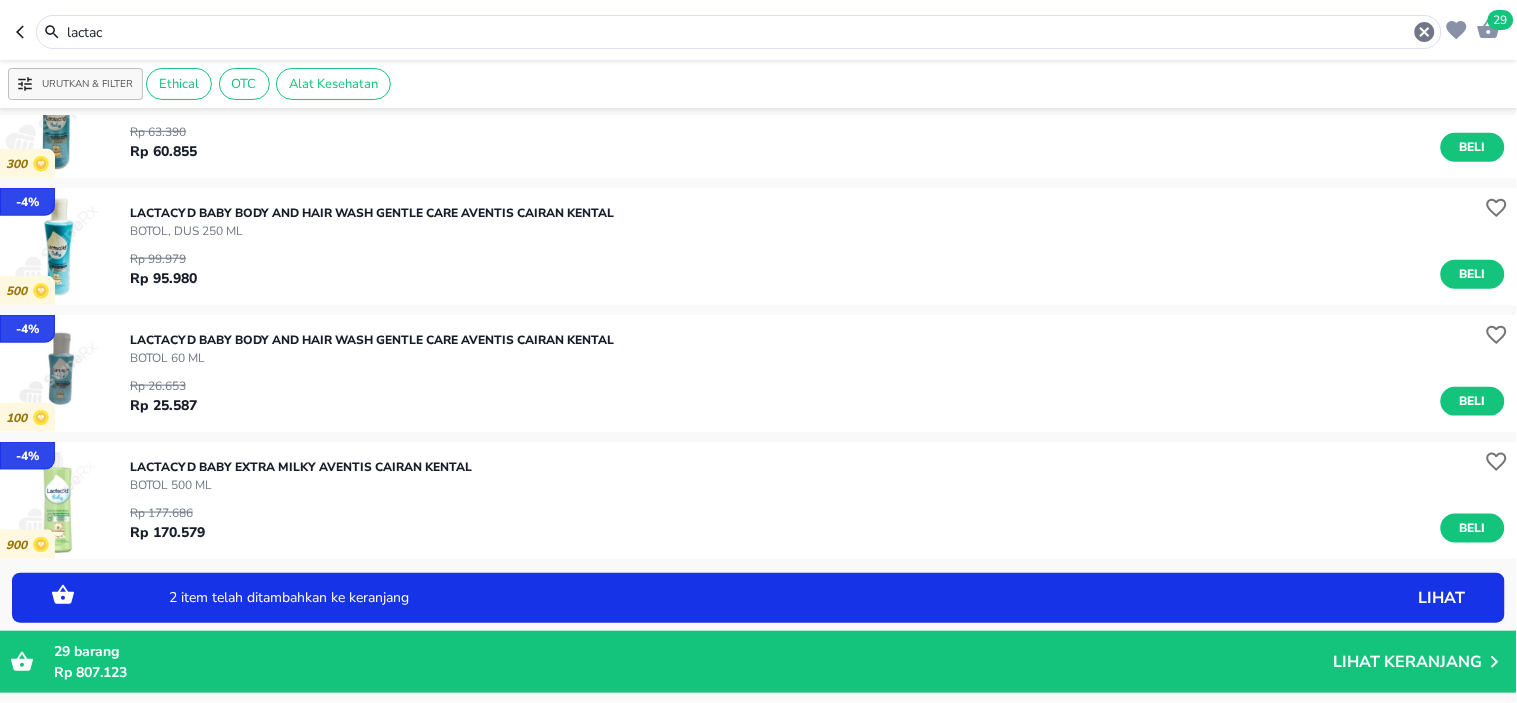 scroll, scrollTop: 444, scrollLeft: 0, axis: vertical 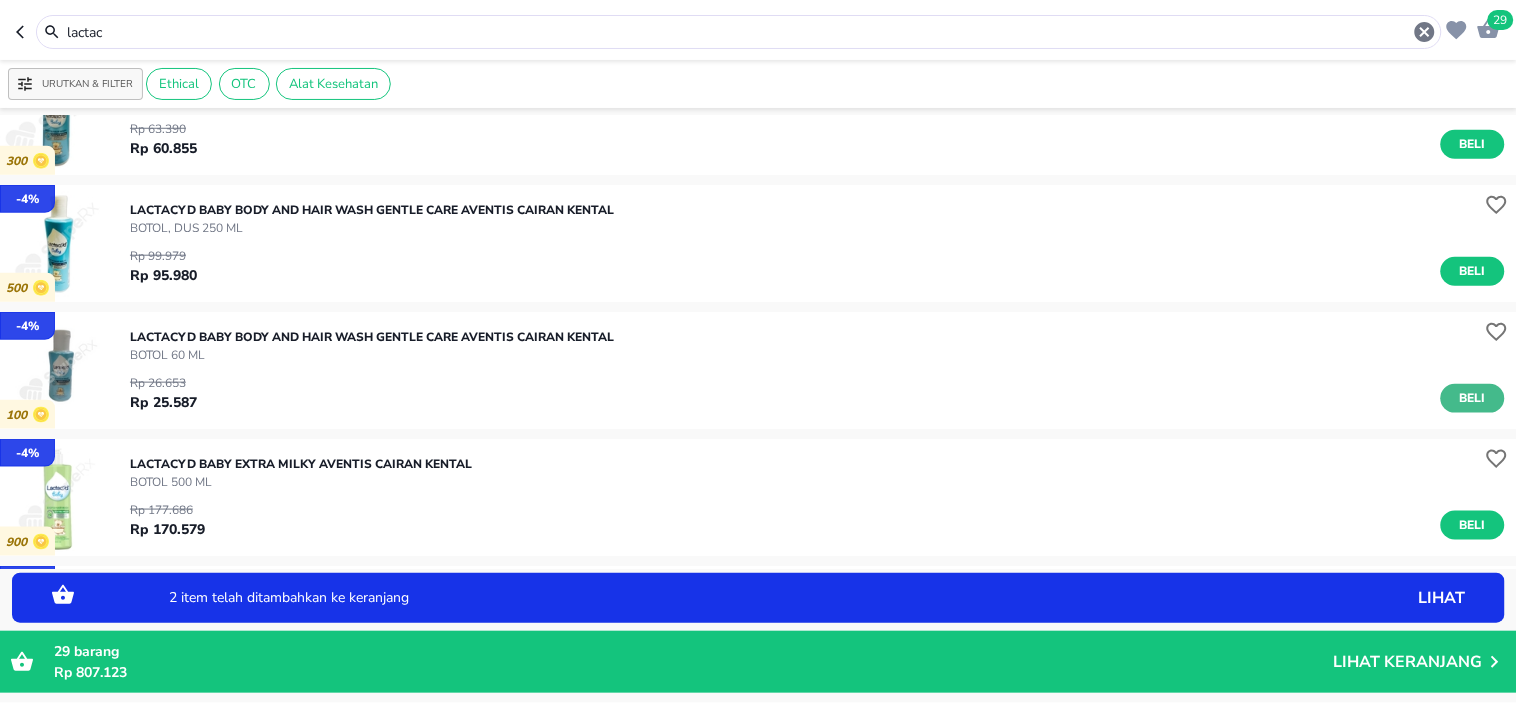 click on "Beli" at bounding box center [1473, 398] 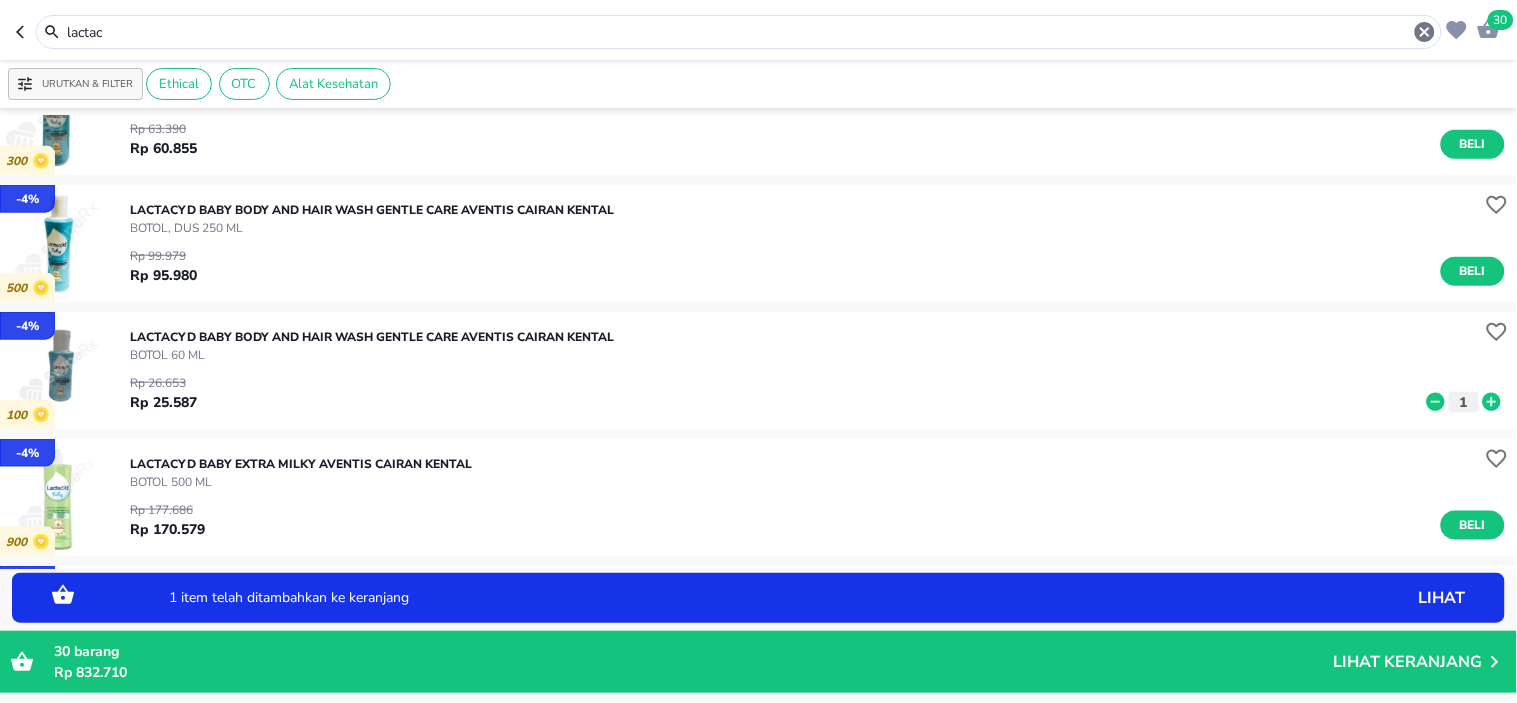 click 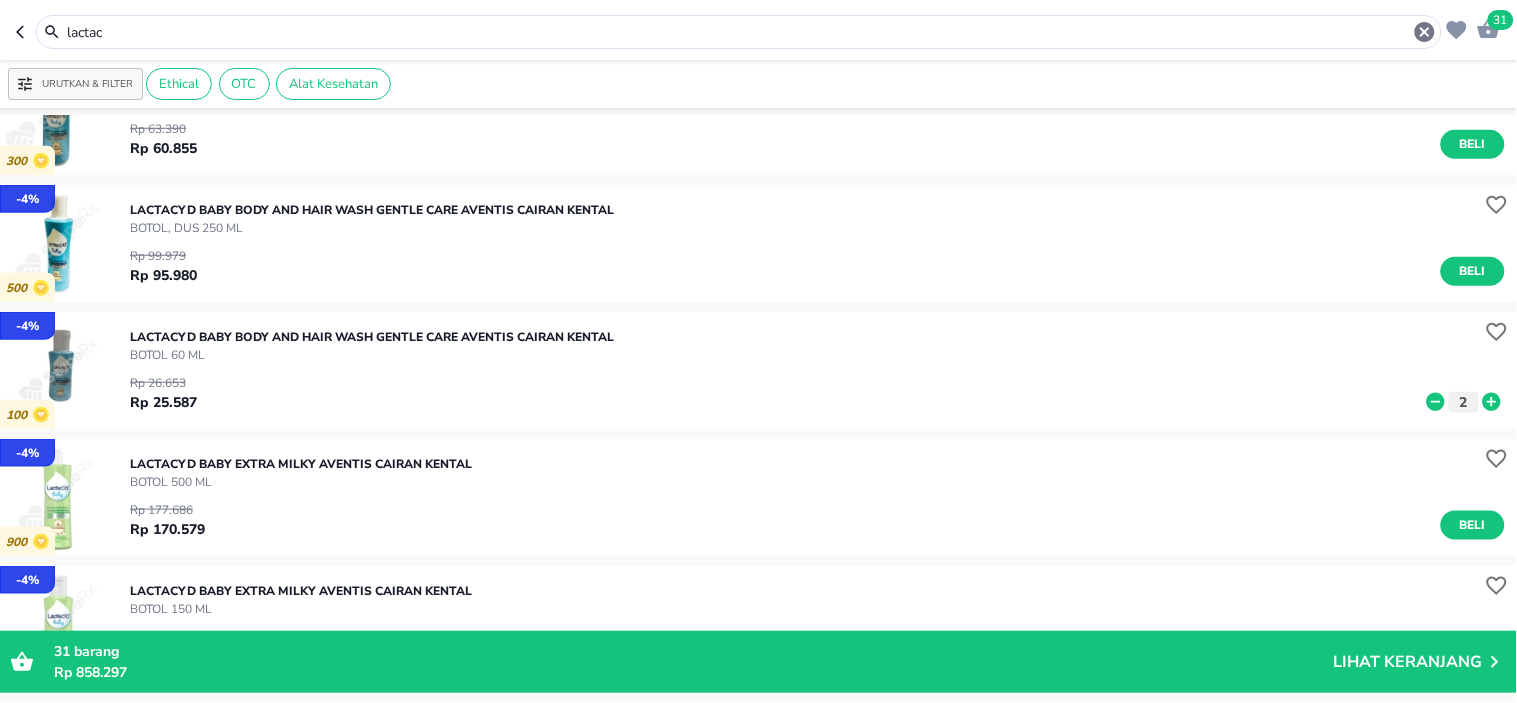 drag, startPoint x: 121, startPoint y: 30, endPoint x: 0, endPoint y: 32, distance: 121.016525 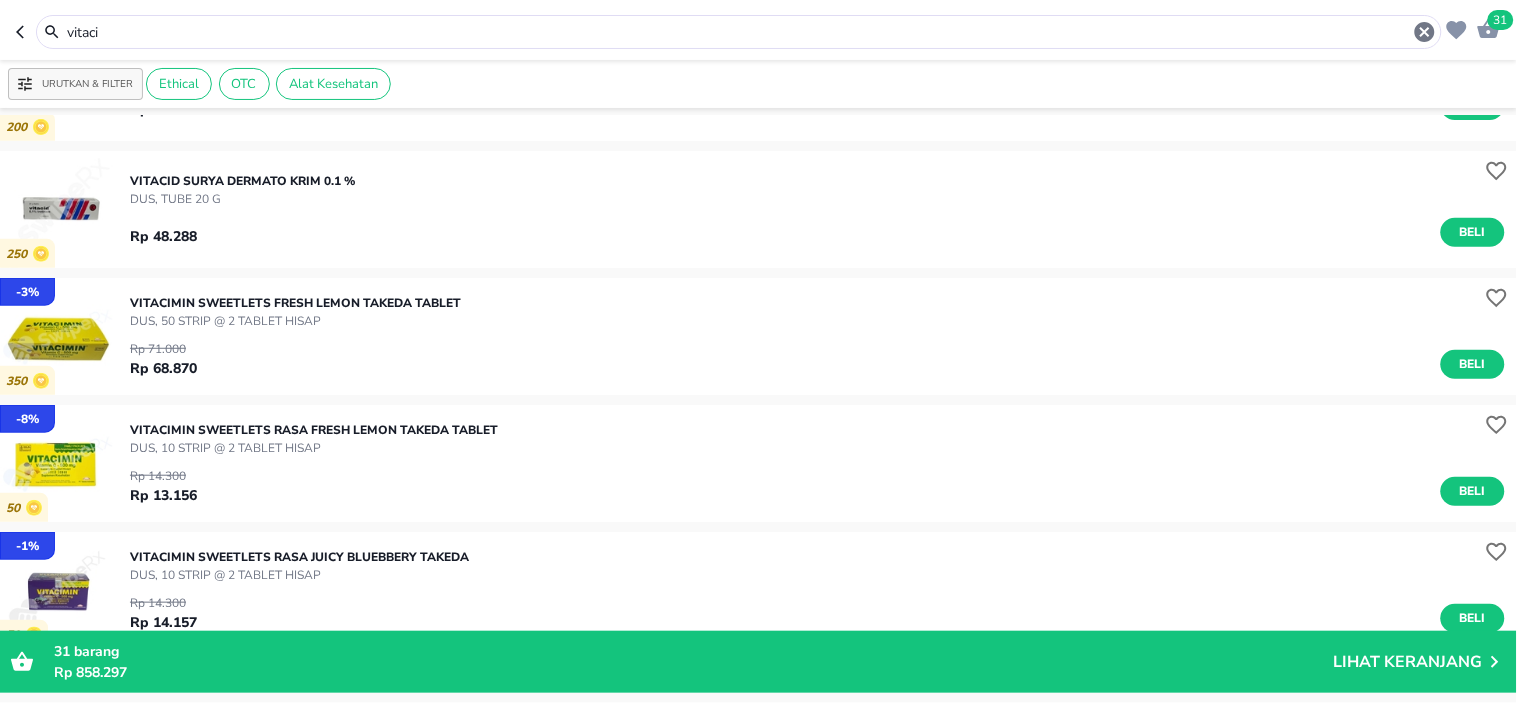 scroll, scrollTop: 0, scrollLeft: 0, axis: both 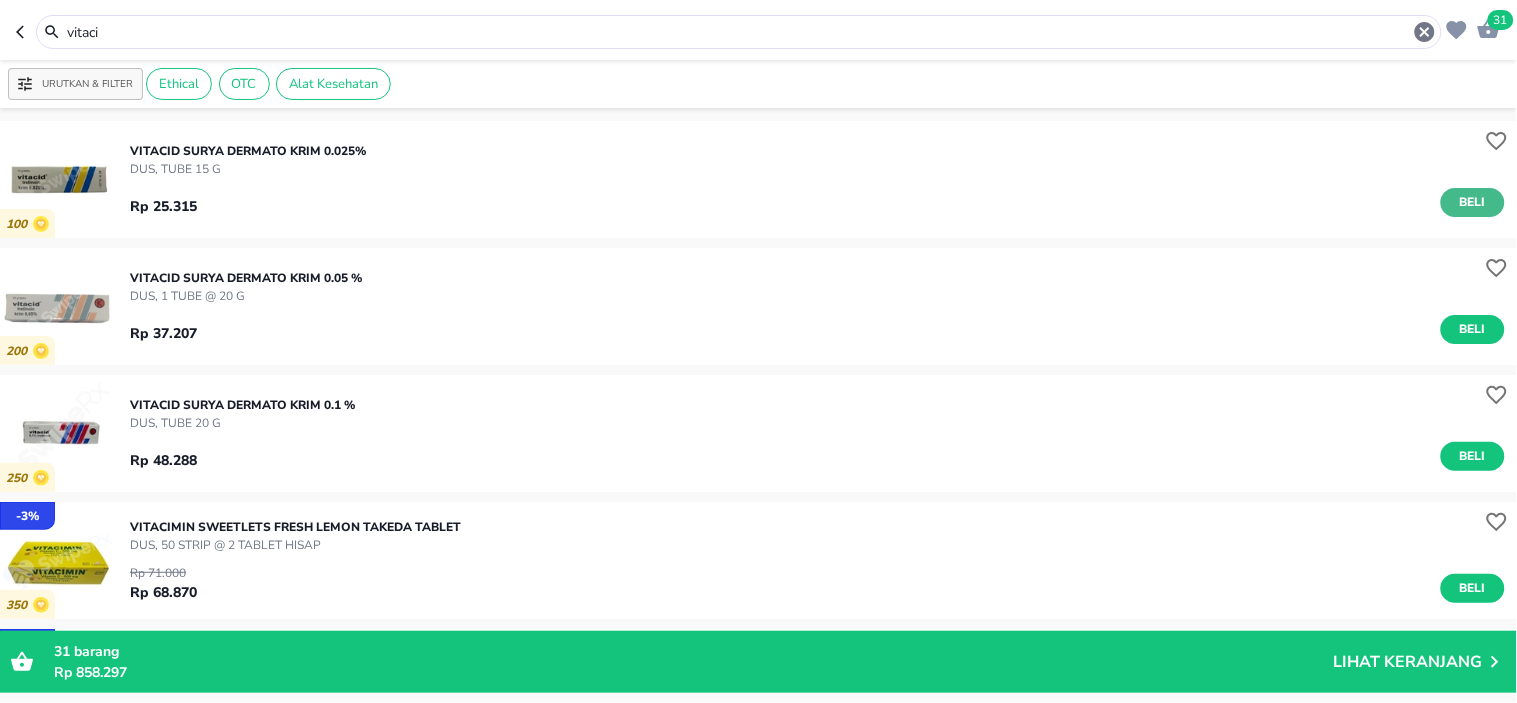 click on "Beli" at bounding box center [1473, 202] 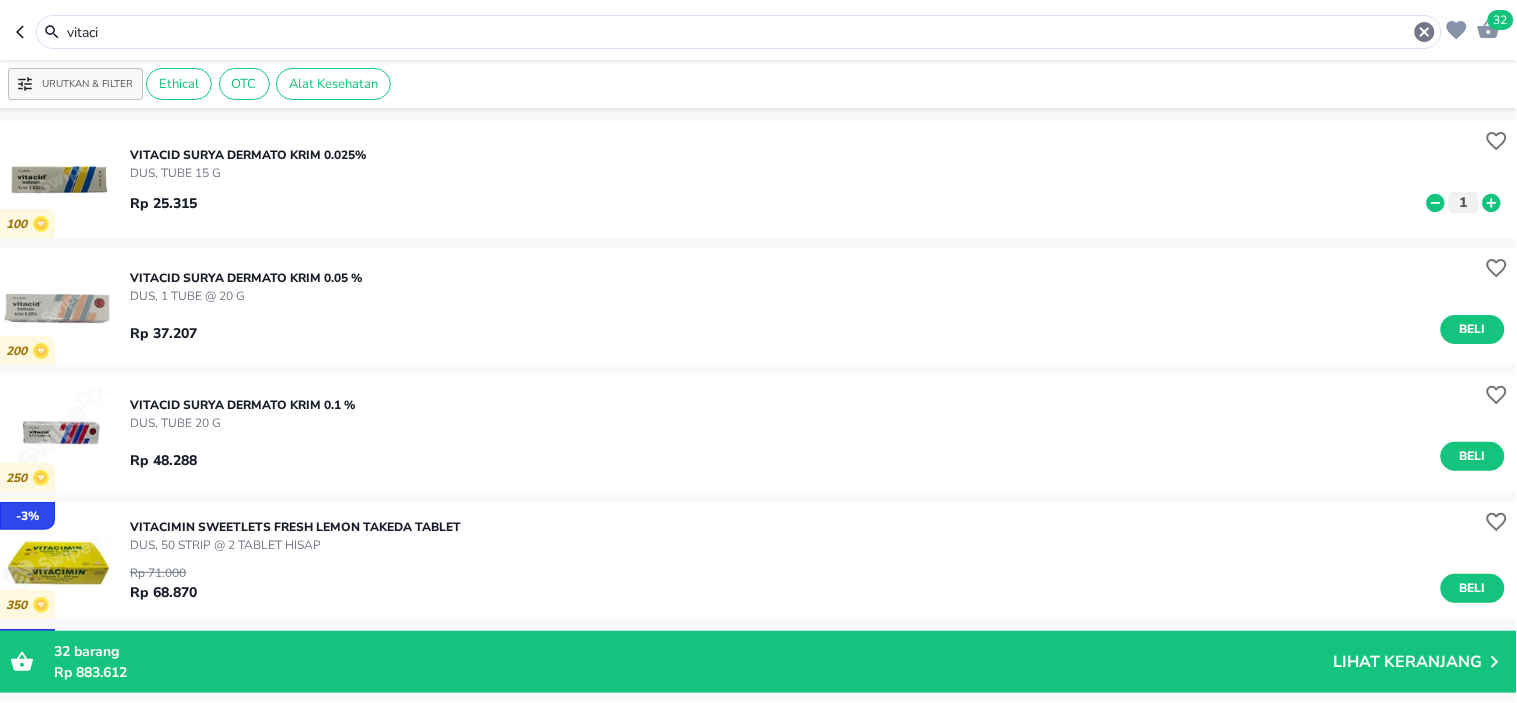 drag, startPoint x: 117, startPoint y: 25, endPoint x: 0, endPoint y: 21, distance: 117.06836 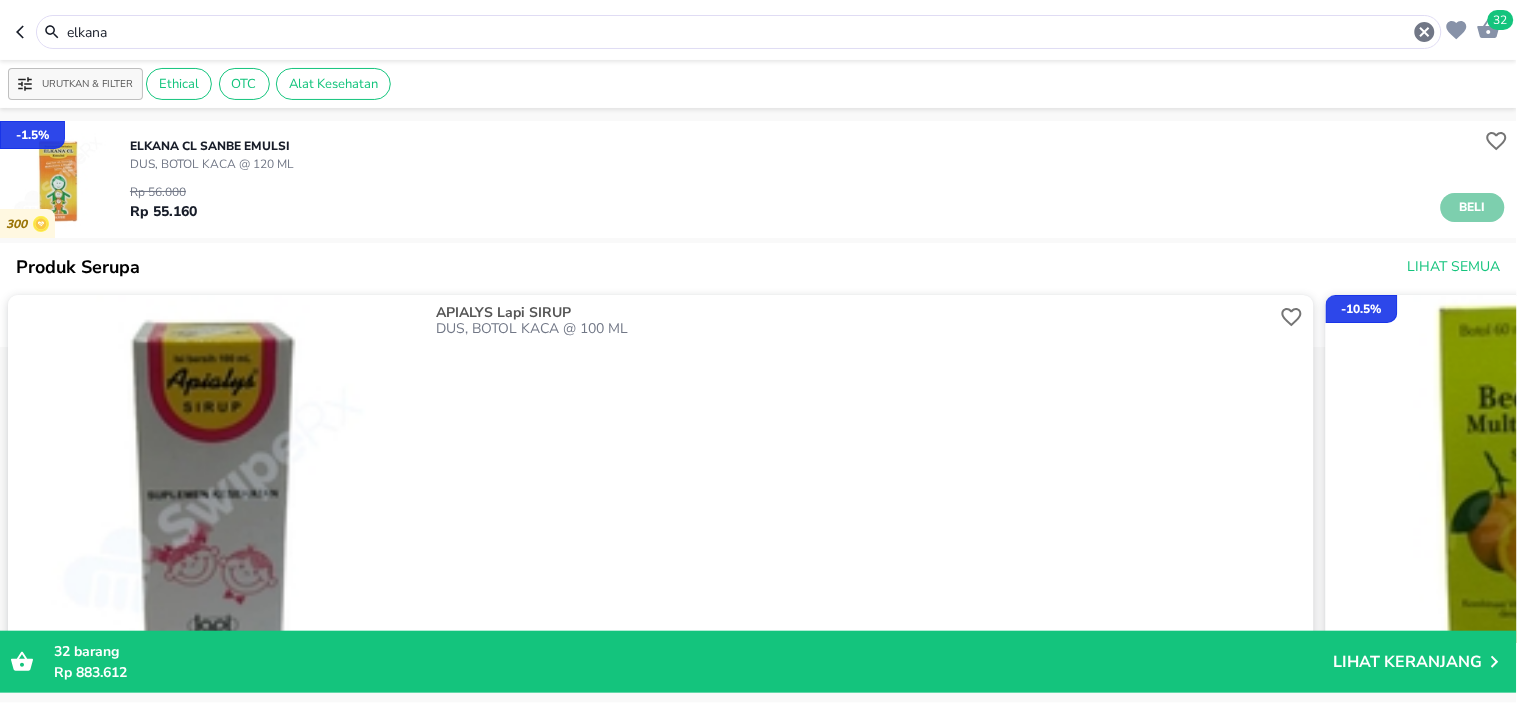click on "Beli" at bounding box center [1473, 207] 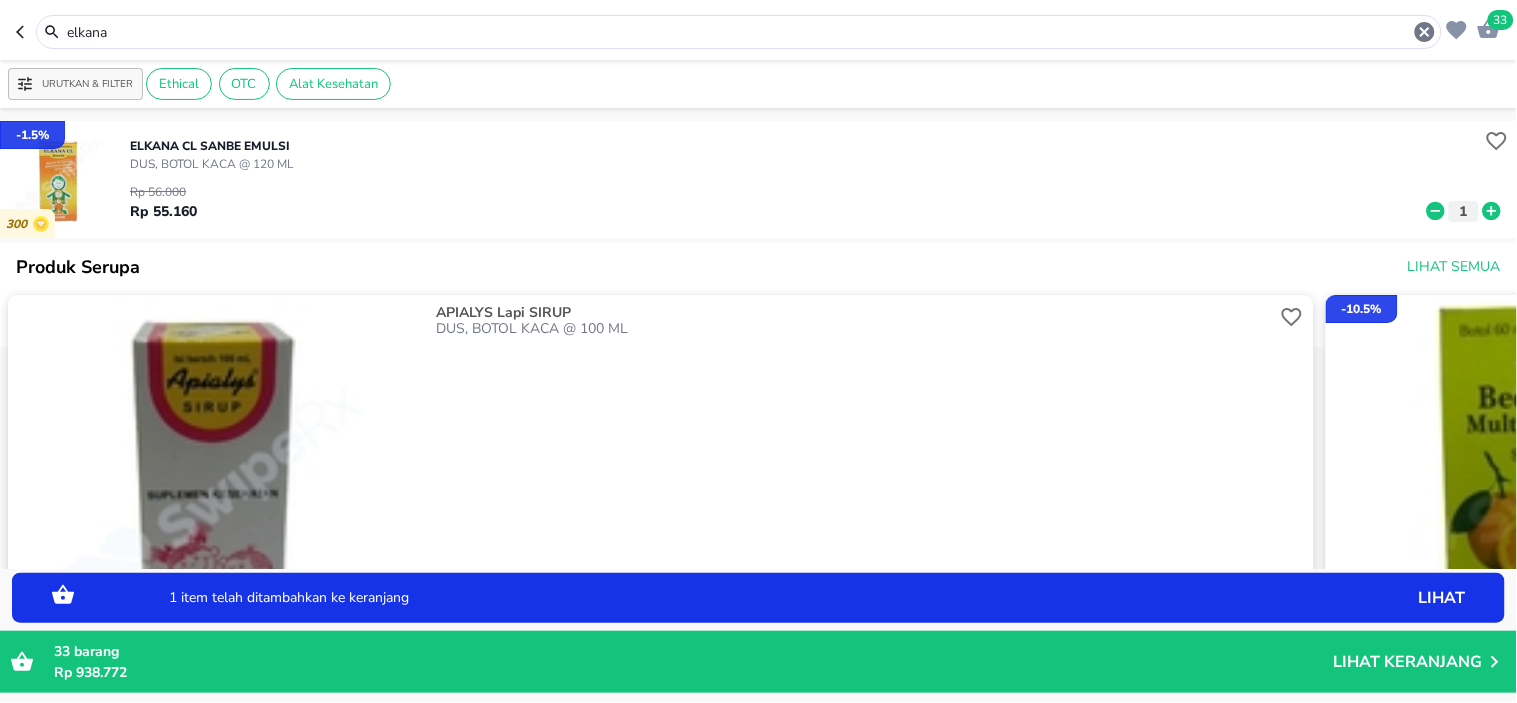 click 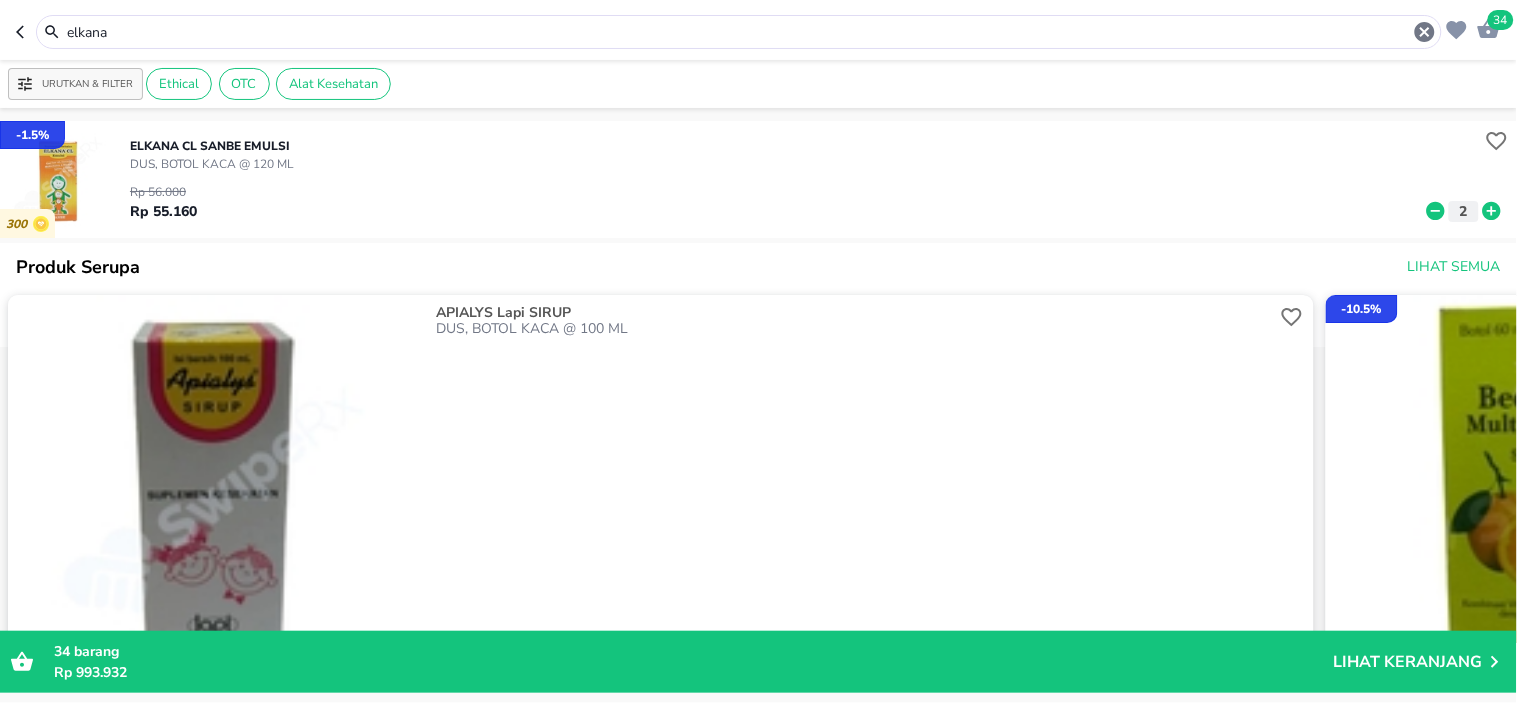 drag, startPoint x: 184, startPoint y: 30, endPoint x: 0, endPoint y: 33, distance: 184.02446 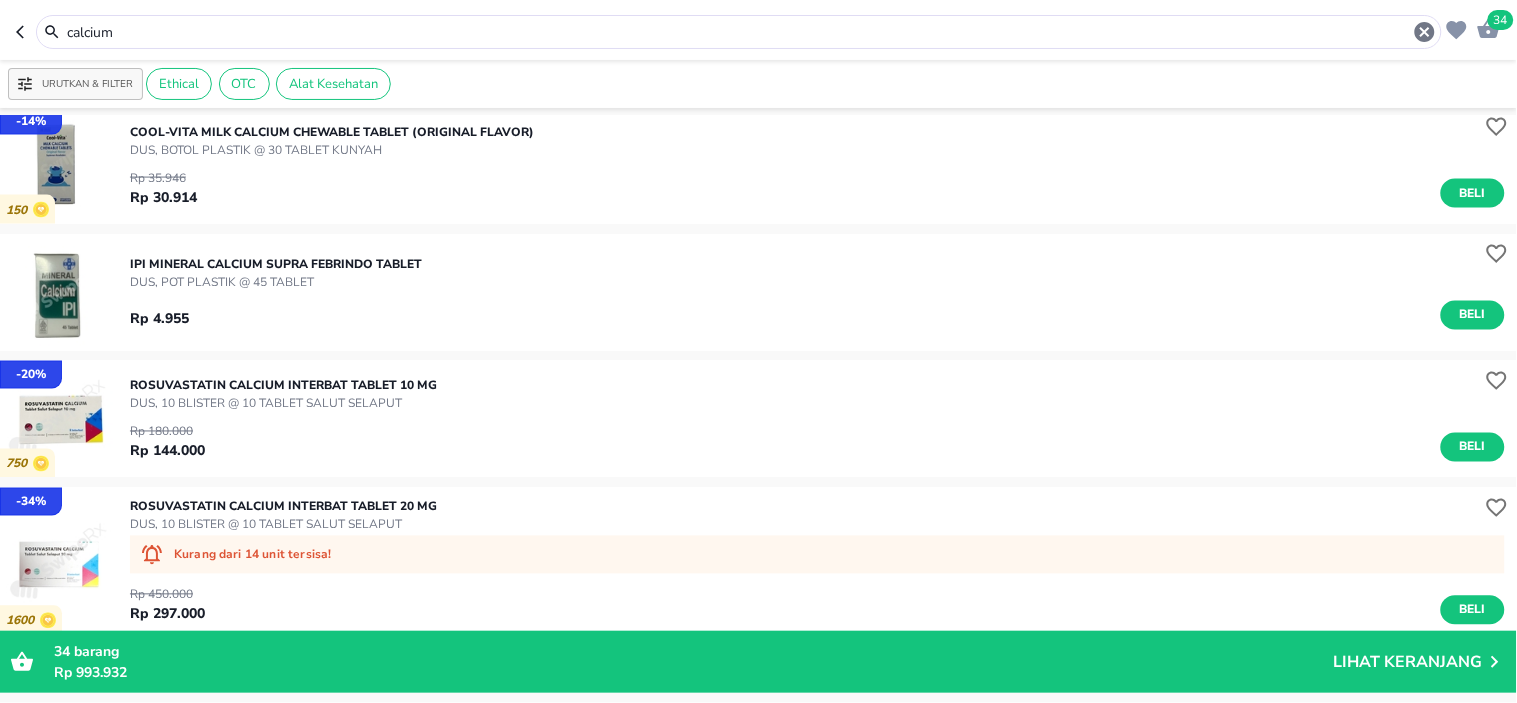 scroll, scrollTop: 777, scrollLeft: 0, axis: vertical 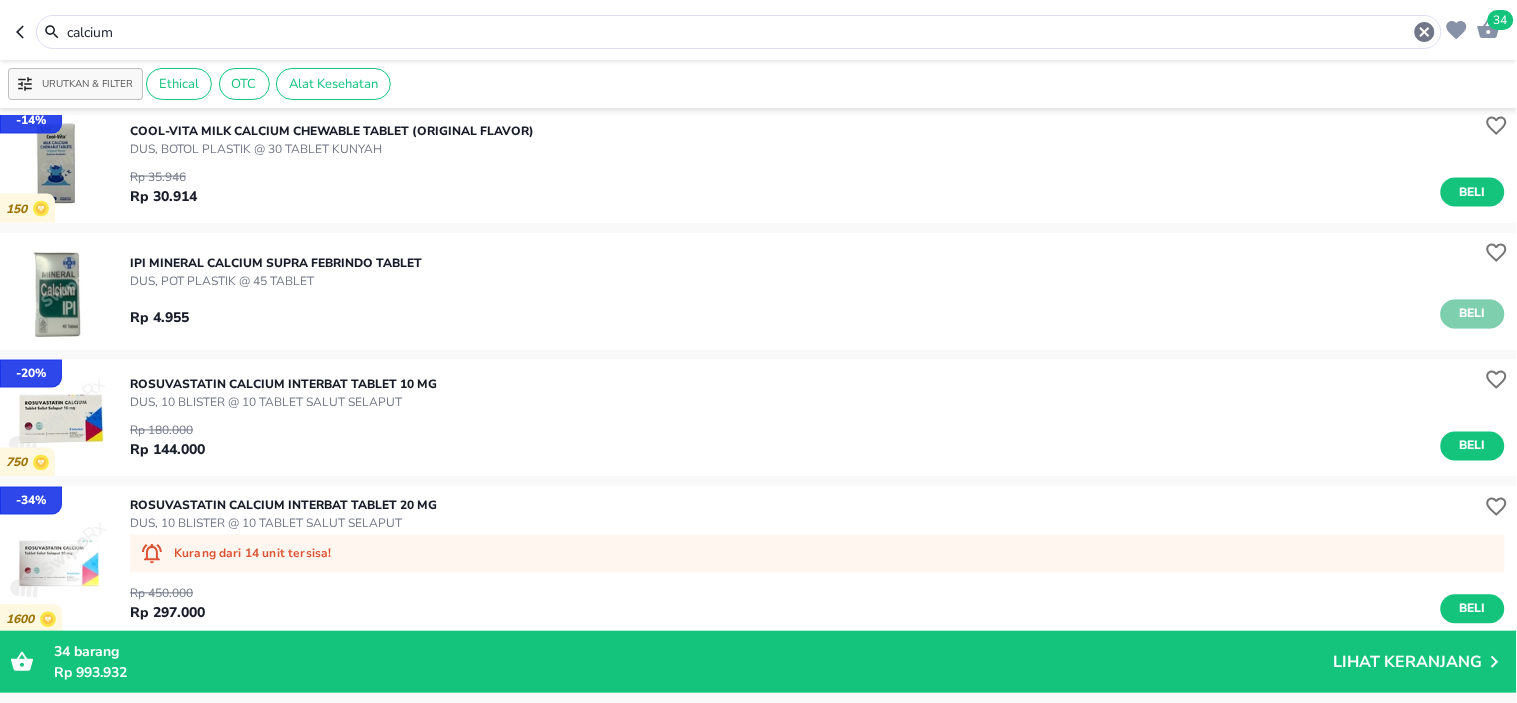 click on "Beli" at bounding box center (1473, 314) 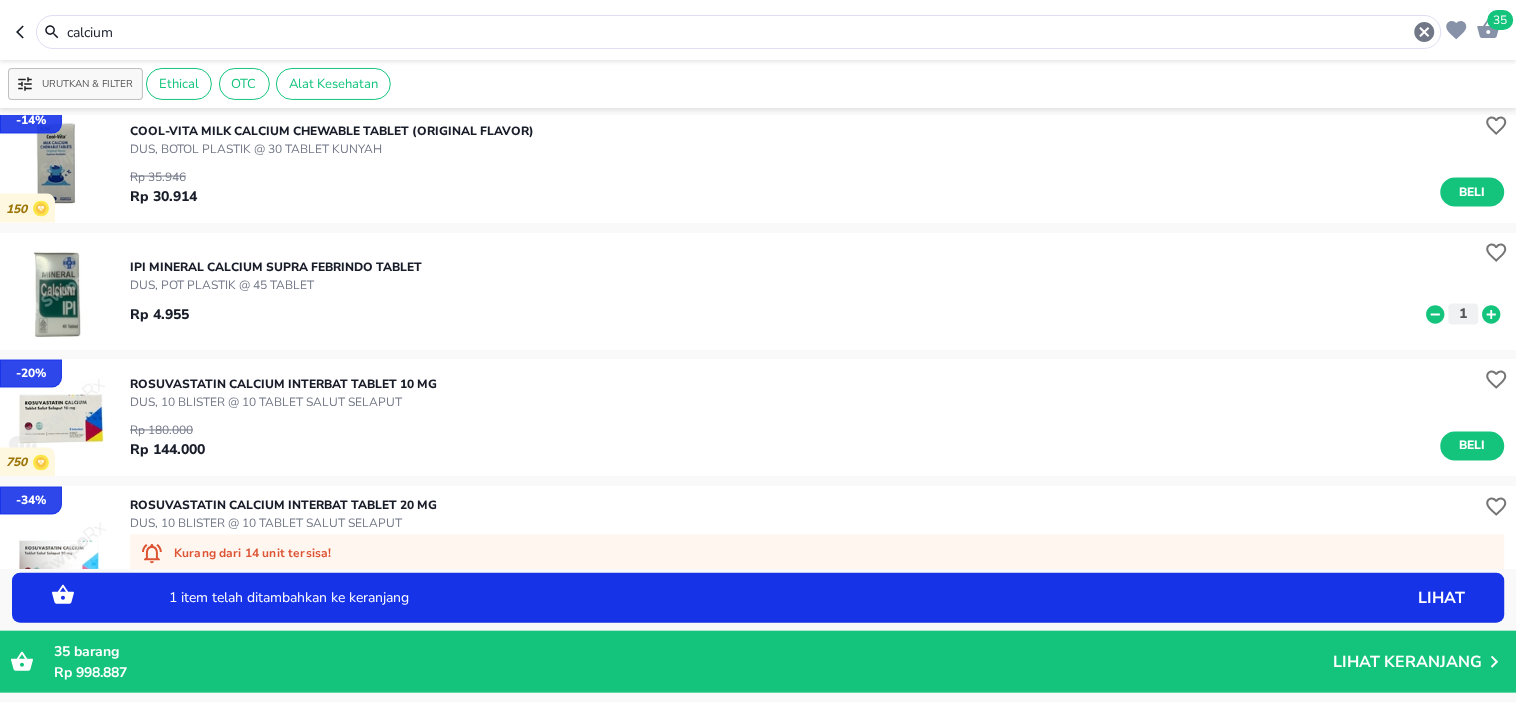 click 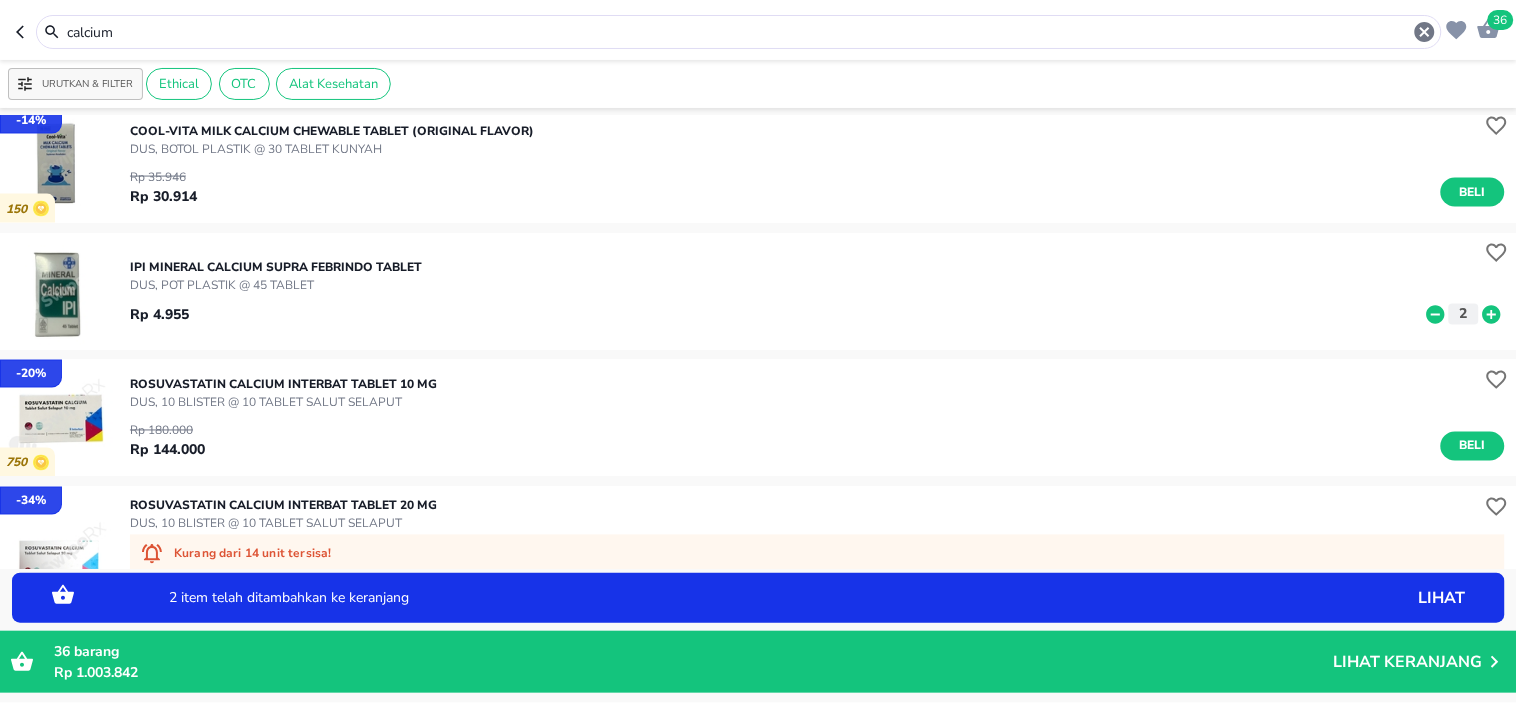 click 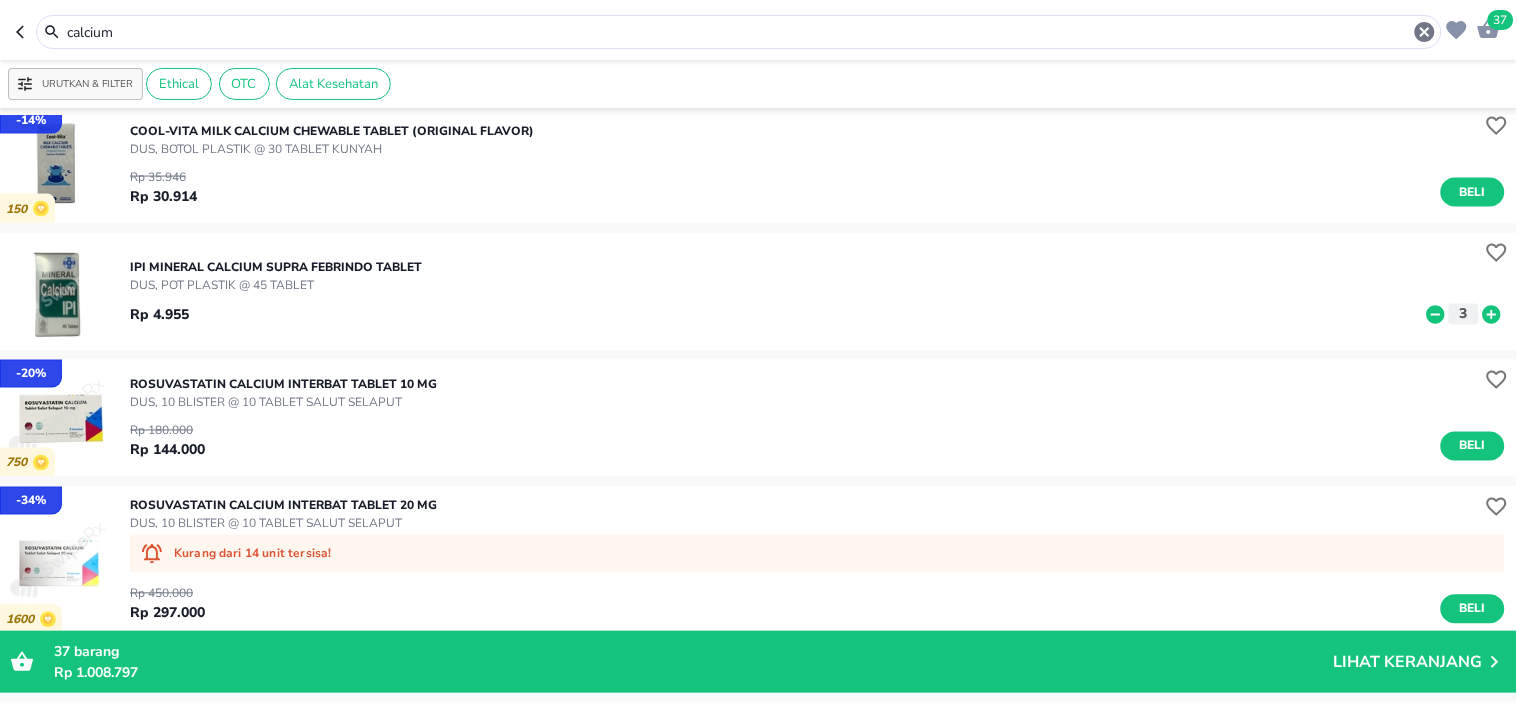 drag, startPoint x: 172, startPoint y: 32, endPoint x: 0, endPoint y: 32, distance: 172 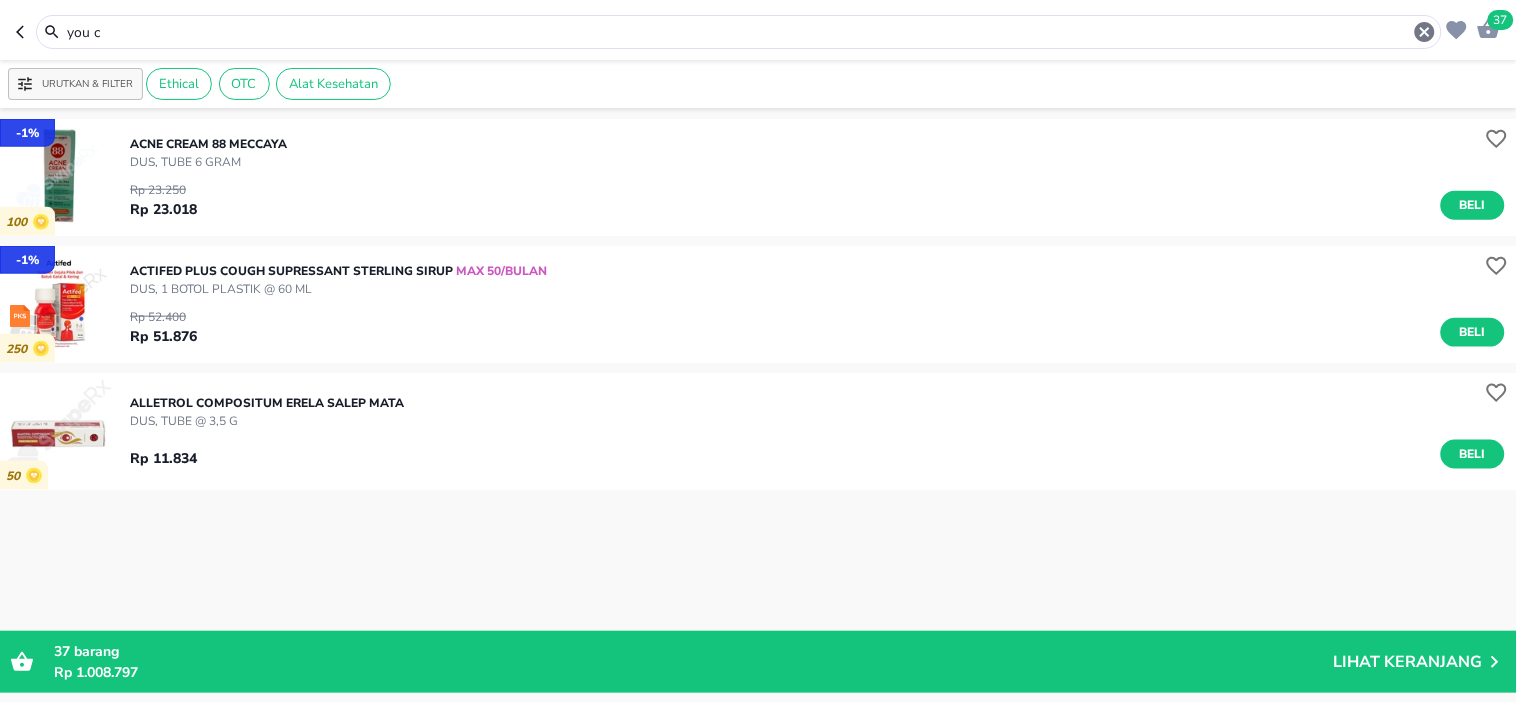 scroll, scrollTop: 0, scrollLeft: 0, axis: both 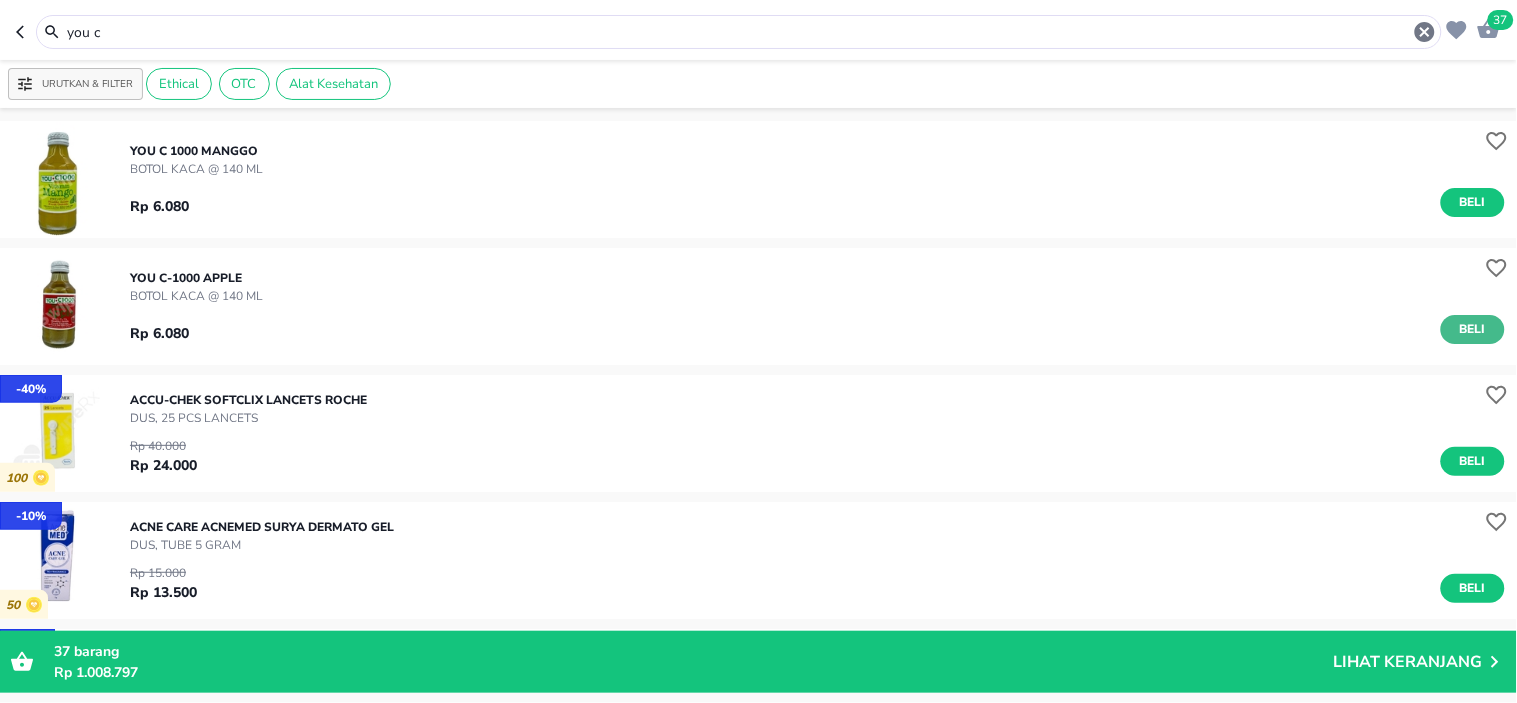 click on "Beli" at bounding box center [1473, 329] 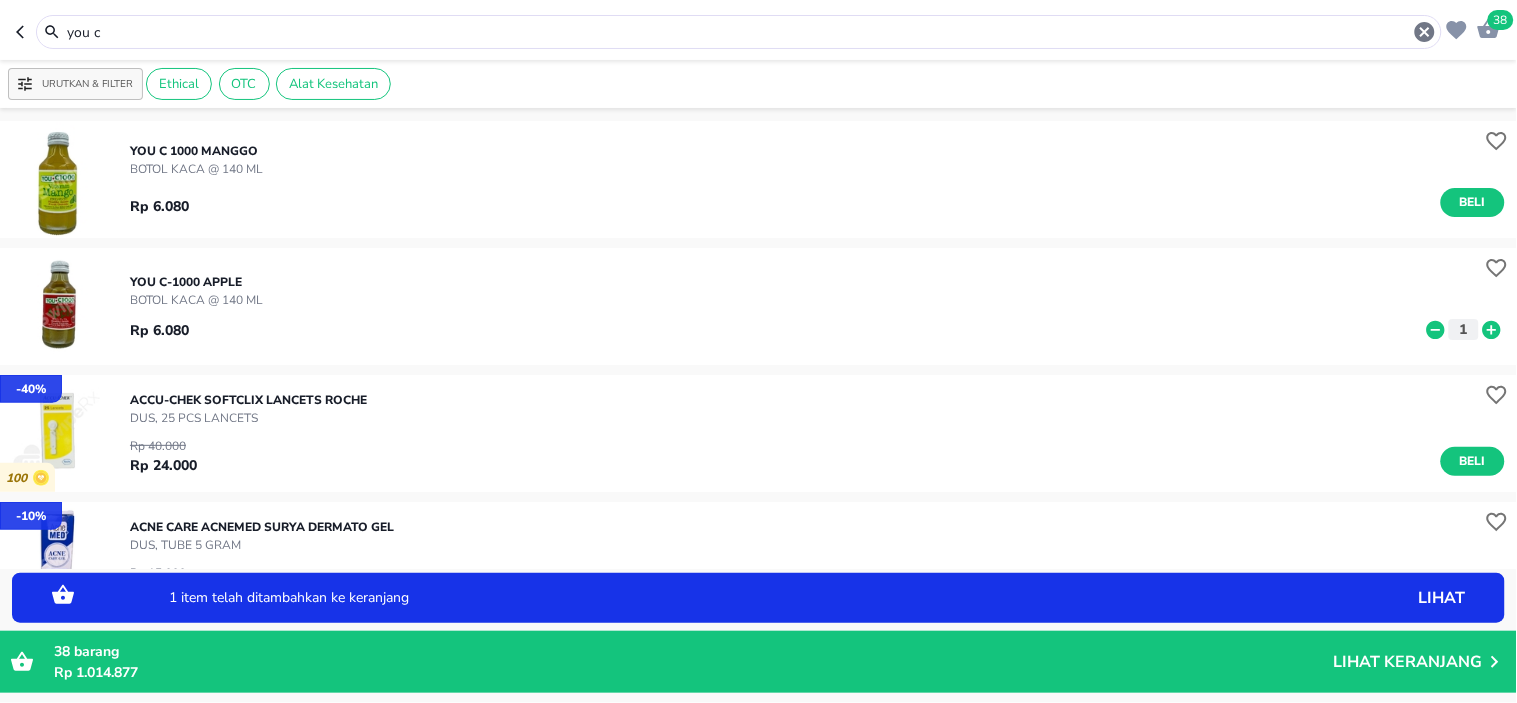 click 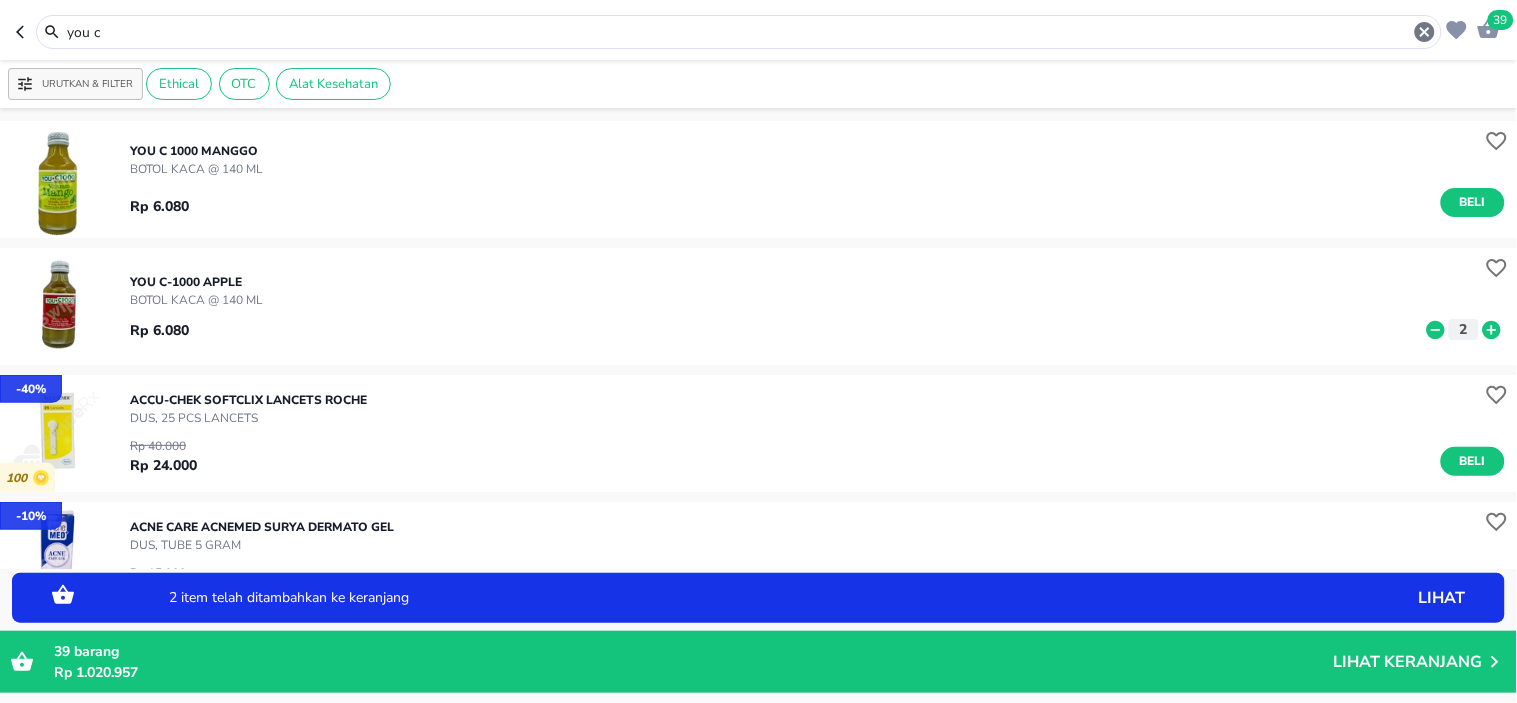click 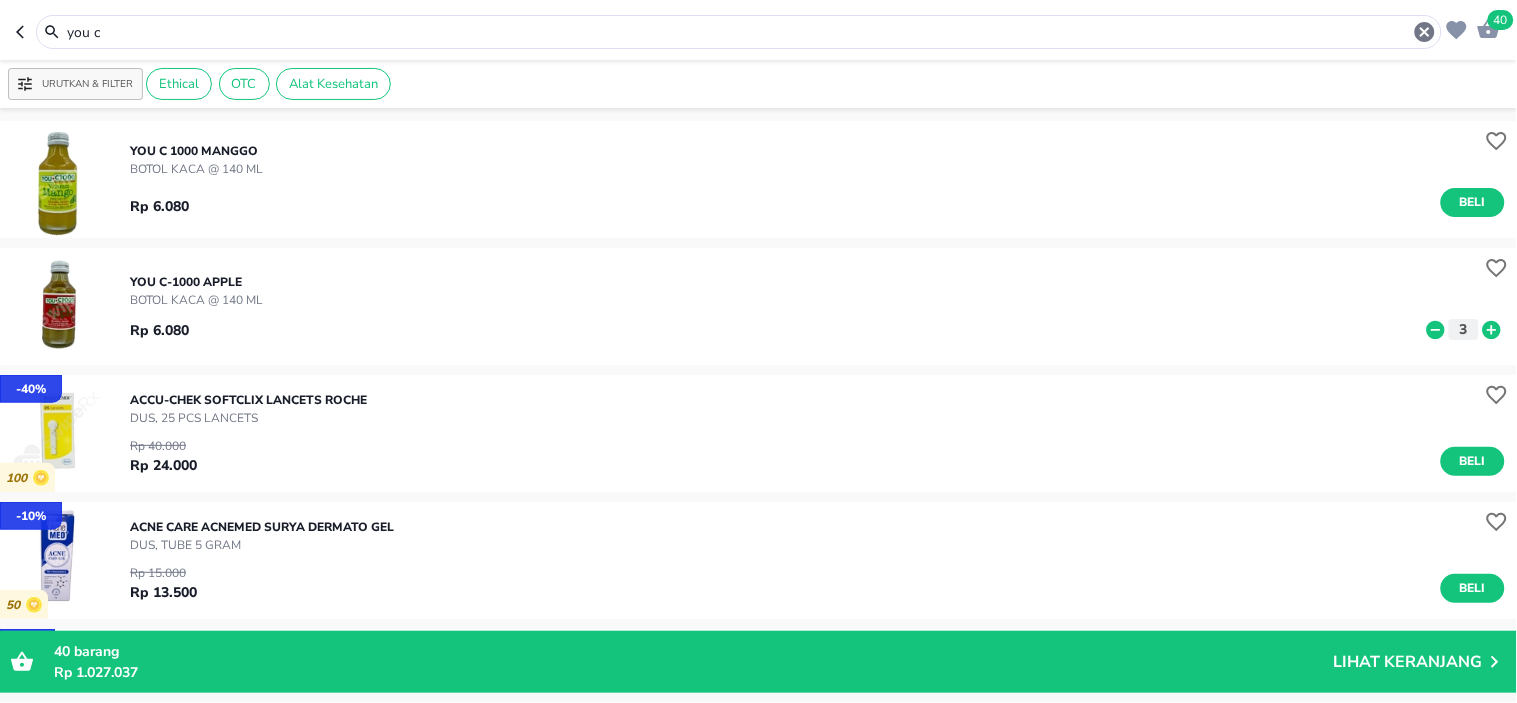 drag, startPoint x: 117, startPoint y: 30, endPoint x: 0, endPoint y: 31, distance: 117.00427 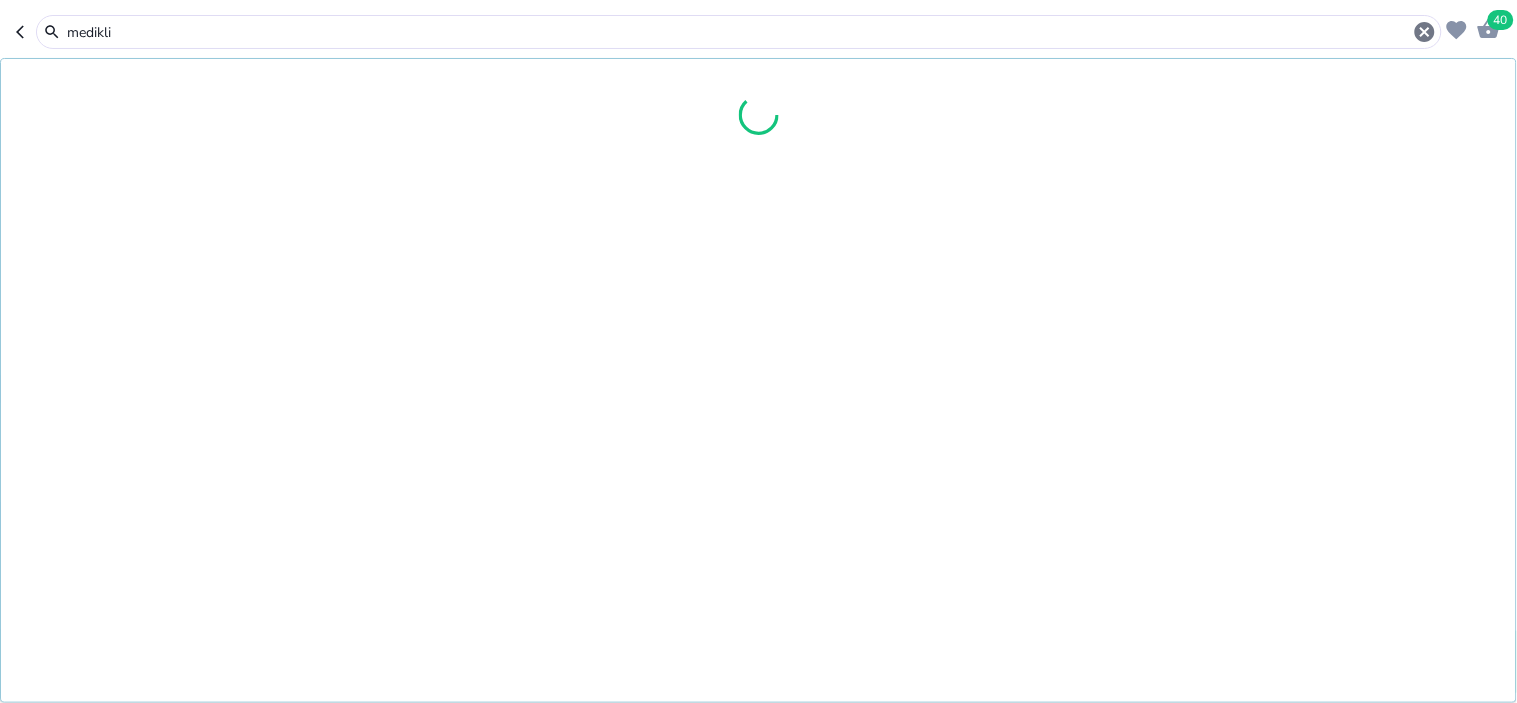 type on "medikli" 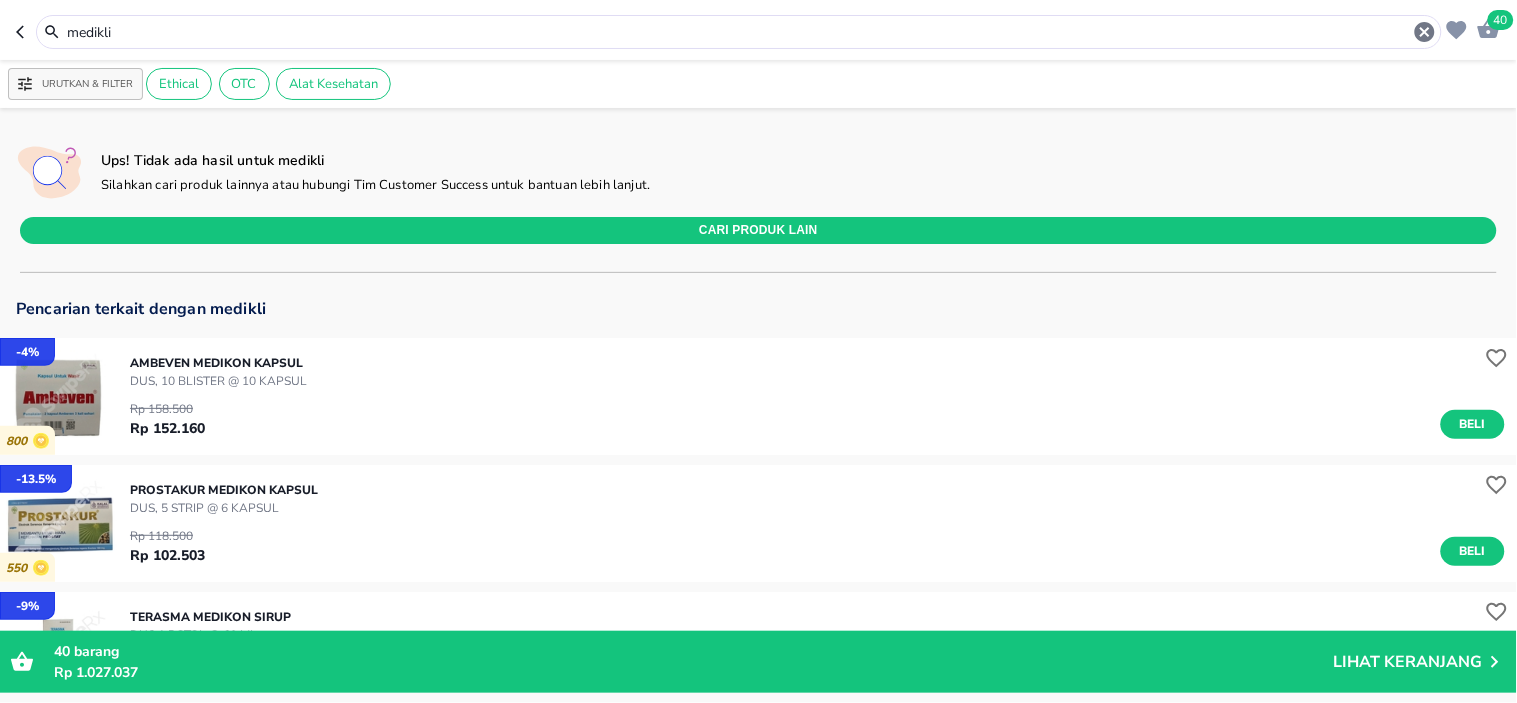 click on "40" at bounding box center (1501, 20) 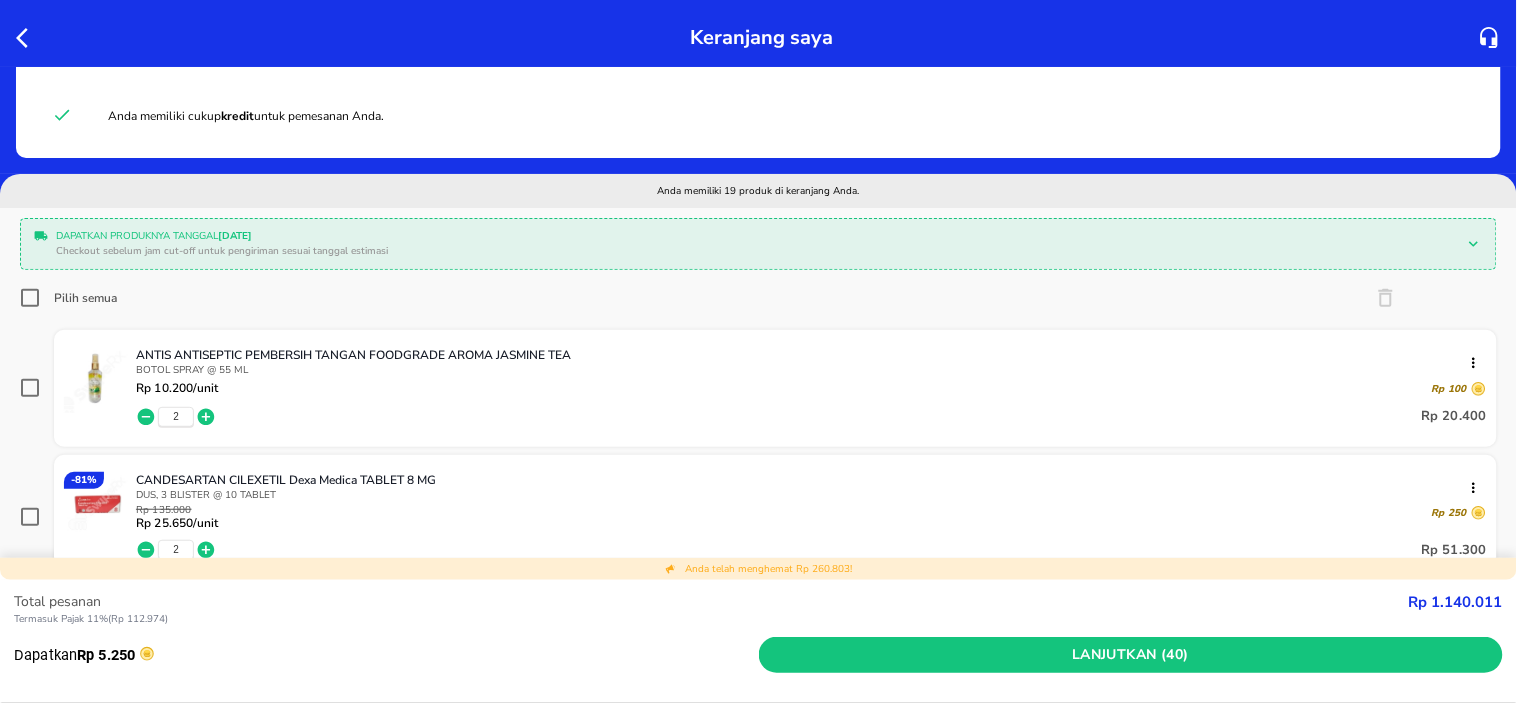 scroll, scrollTop: 222, scrollLeft: 0, axis: vertical 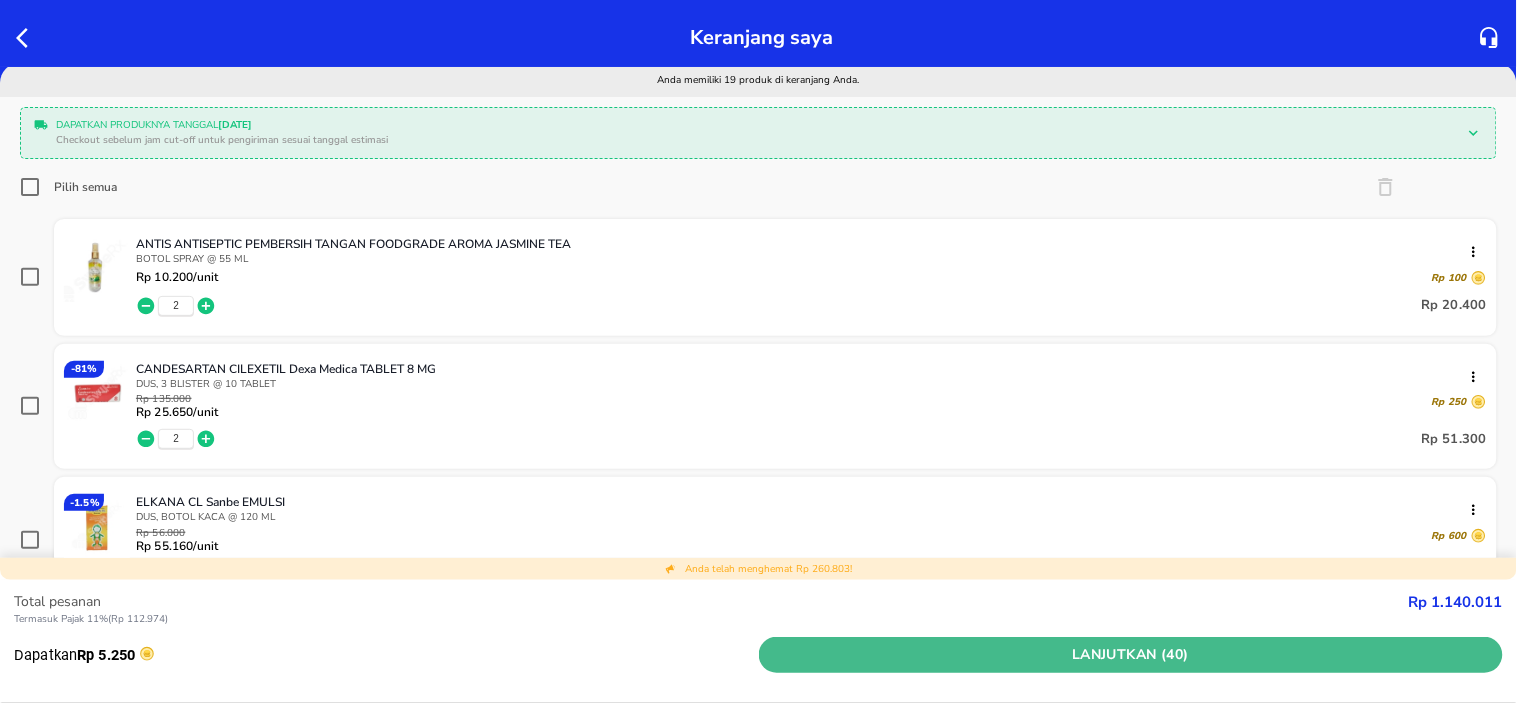 click on "Lanjutkan (40)" at bounding box center [1131, 655] 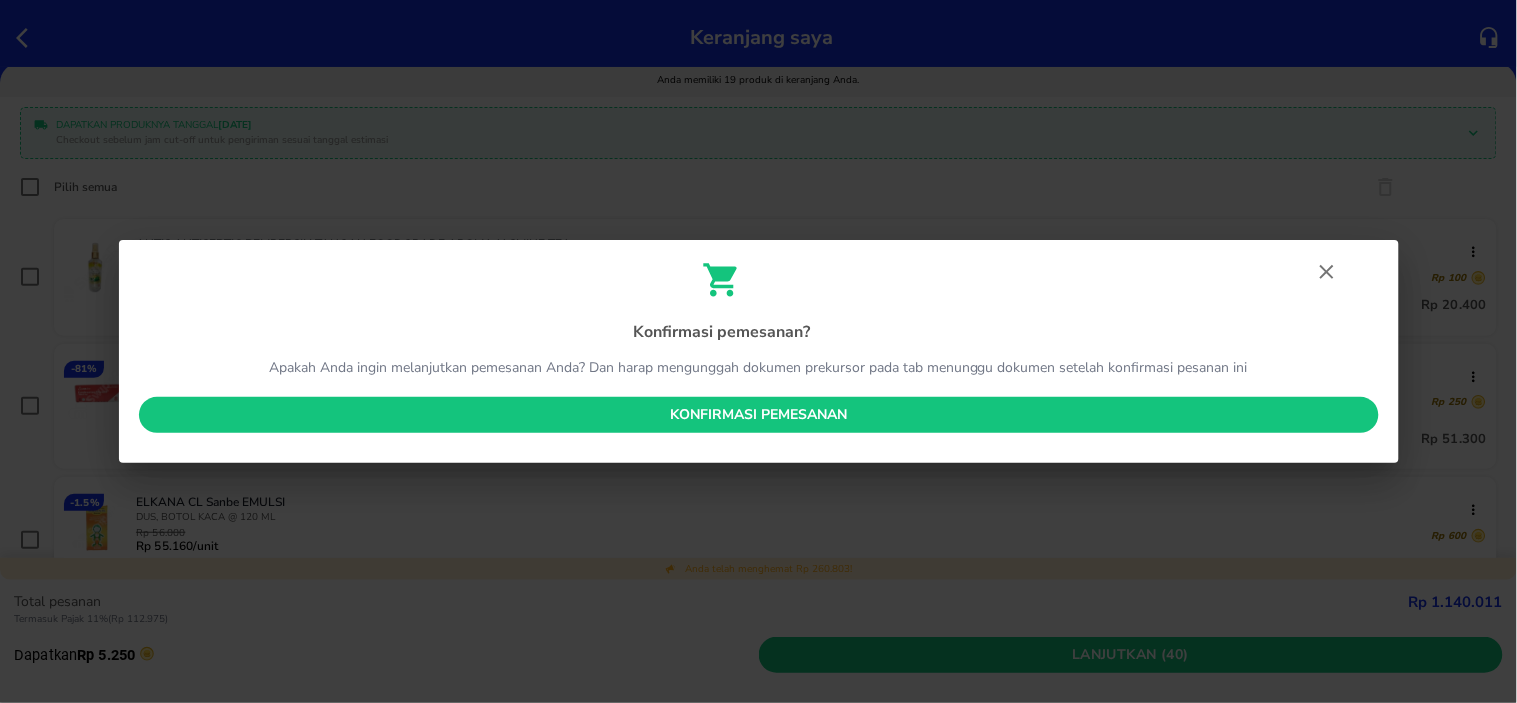 click on "Konfirmasi pemesanan" at bounding box center [759, 415] 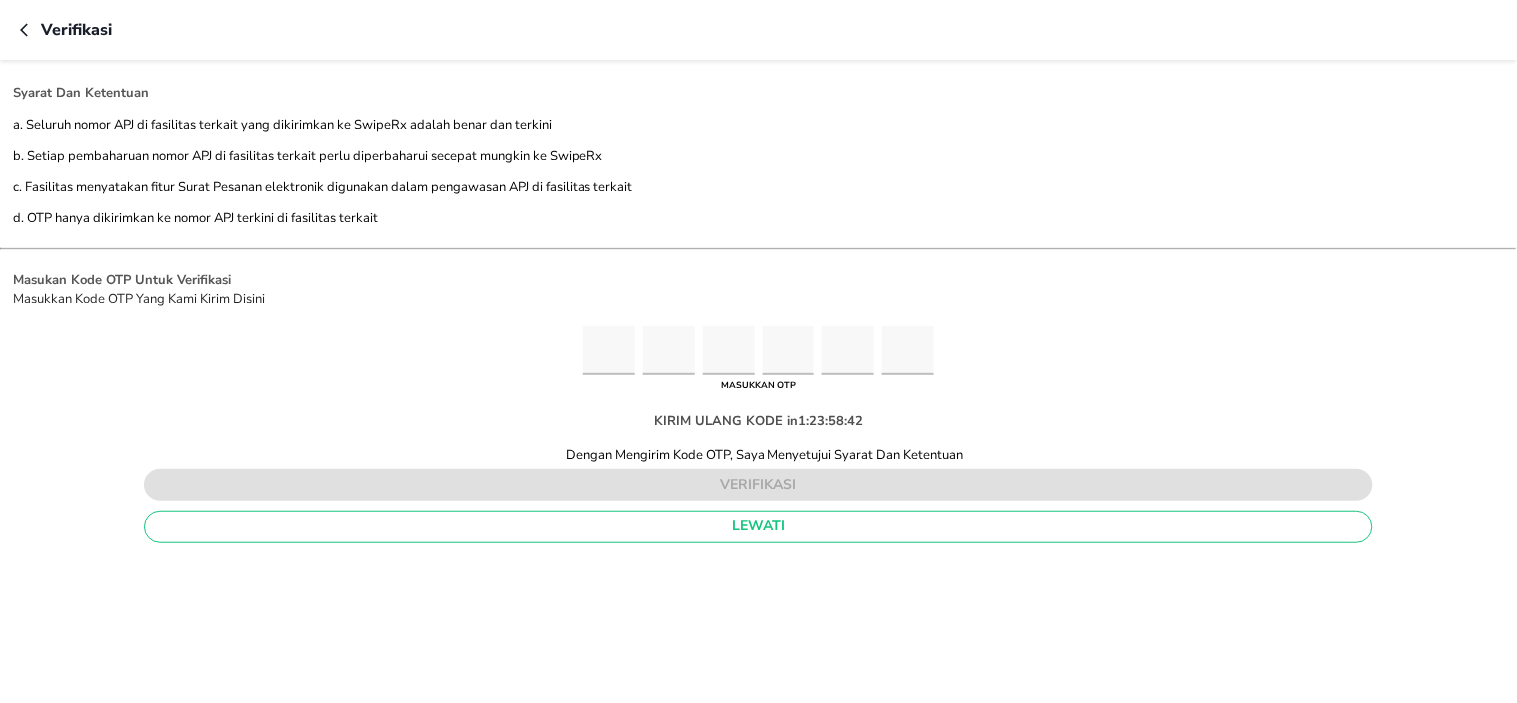 click at bounding box center [609, 350] 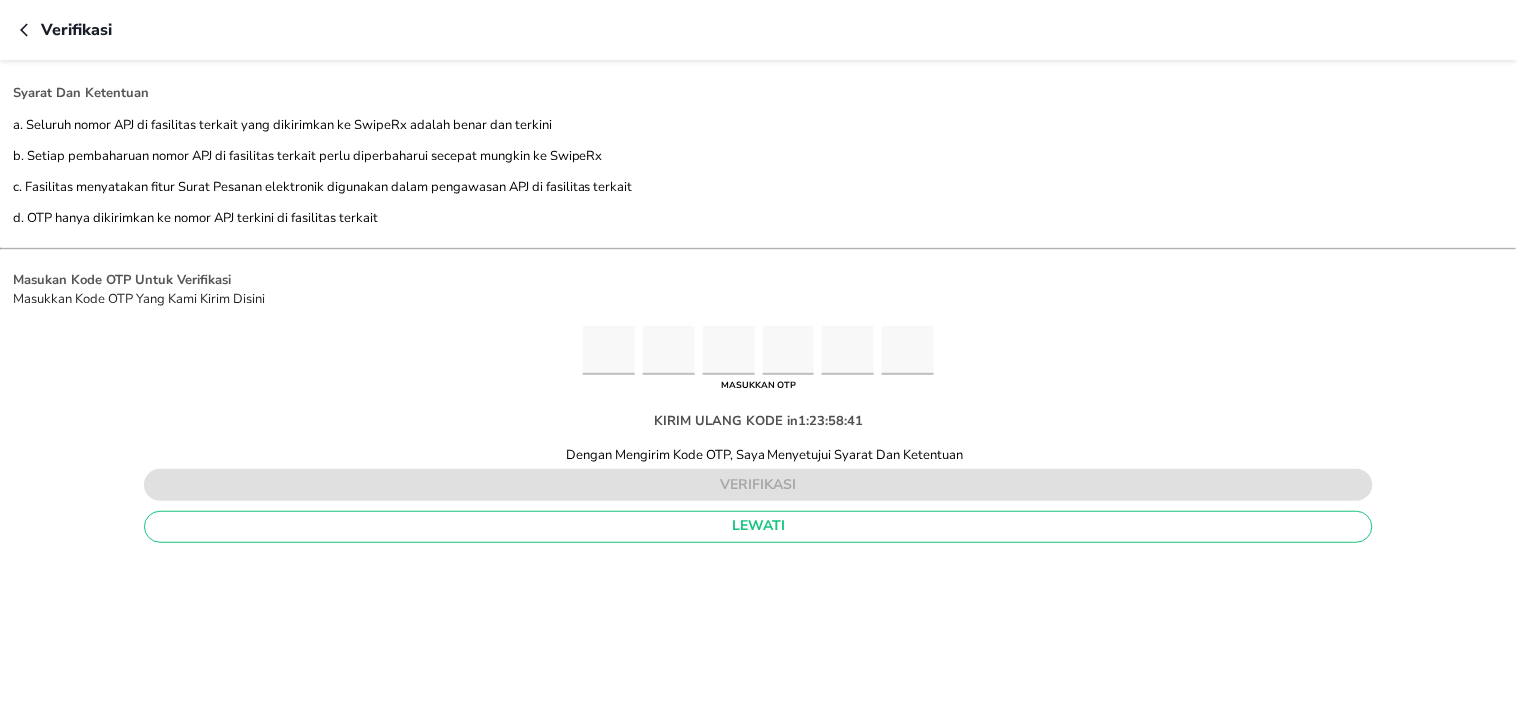 paste on "9" 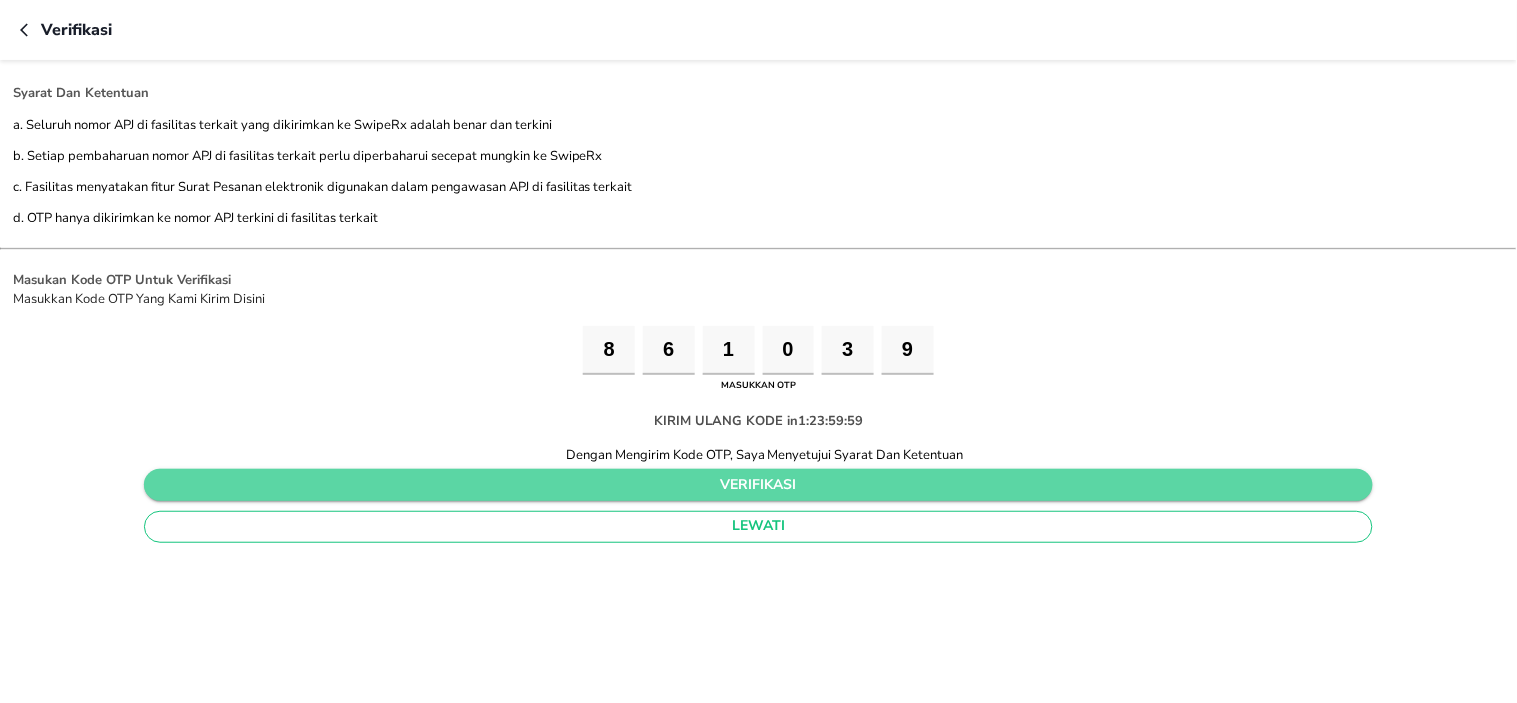 click on "verifikasi" at bounding box center [758, 485] 